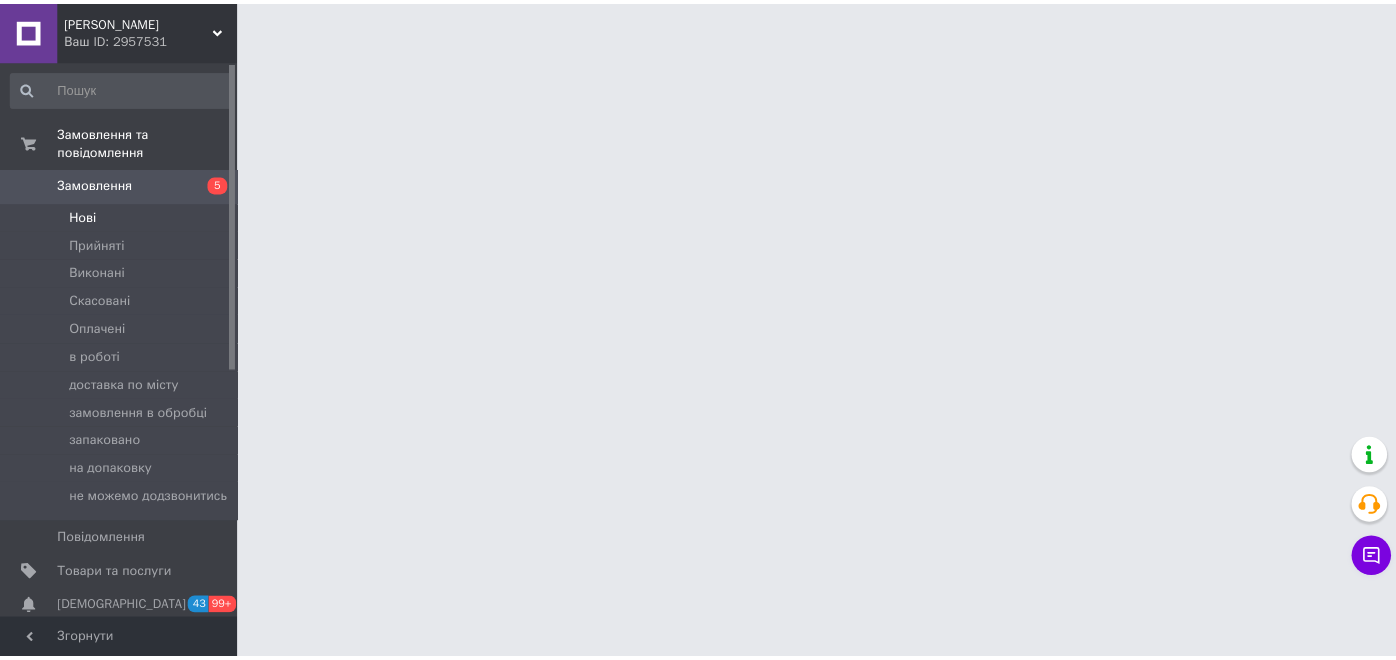 scroll, scrollTop: 0, scrollLeft: 0, axis: both 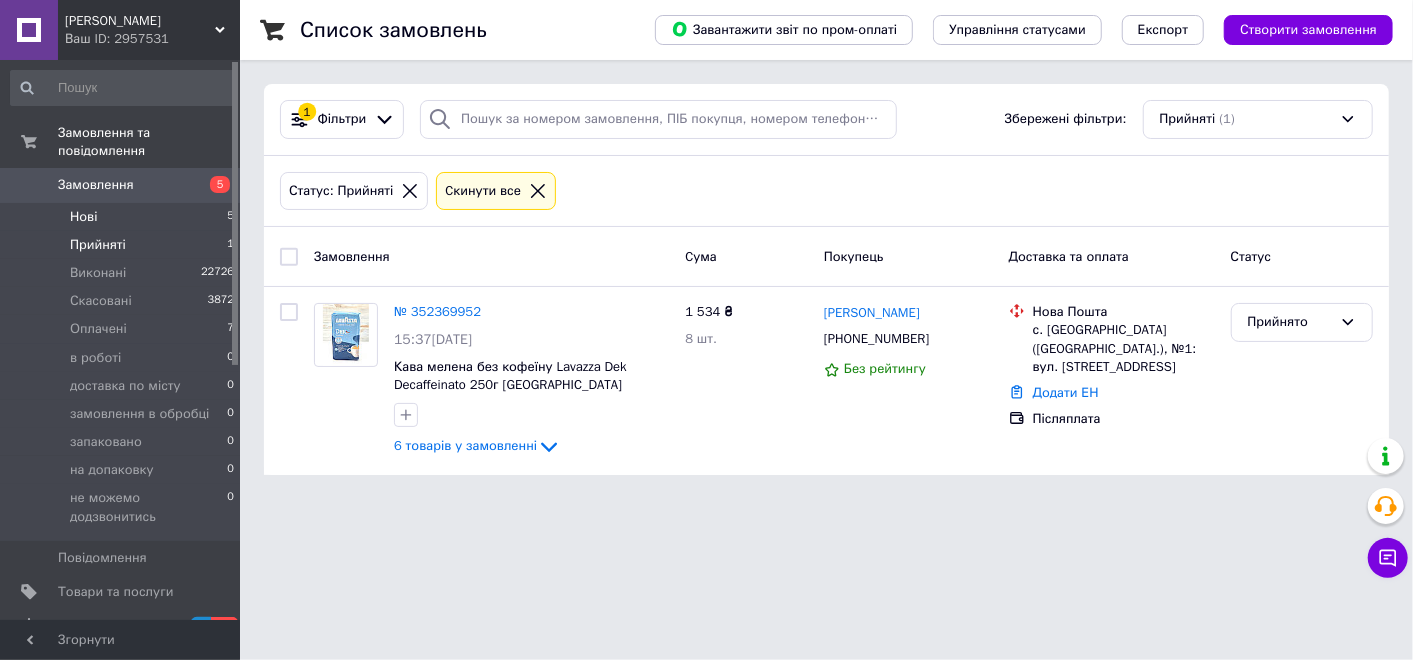 click on "Нові 5" at bounding box center (123, 217) 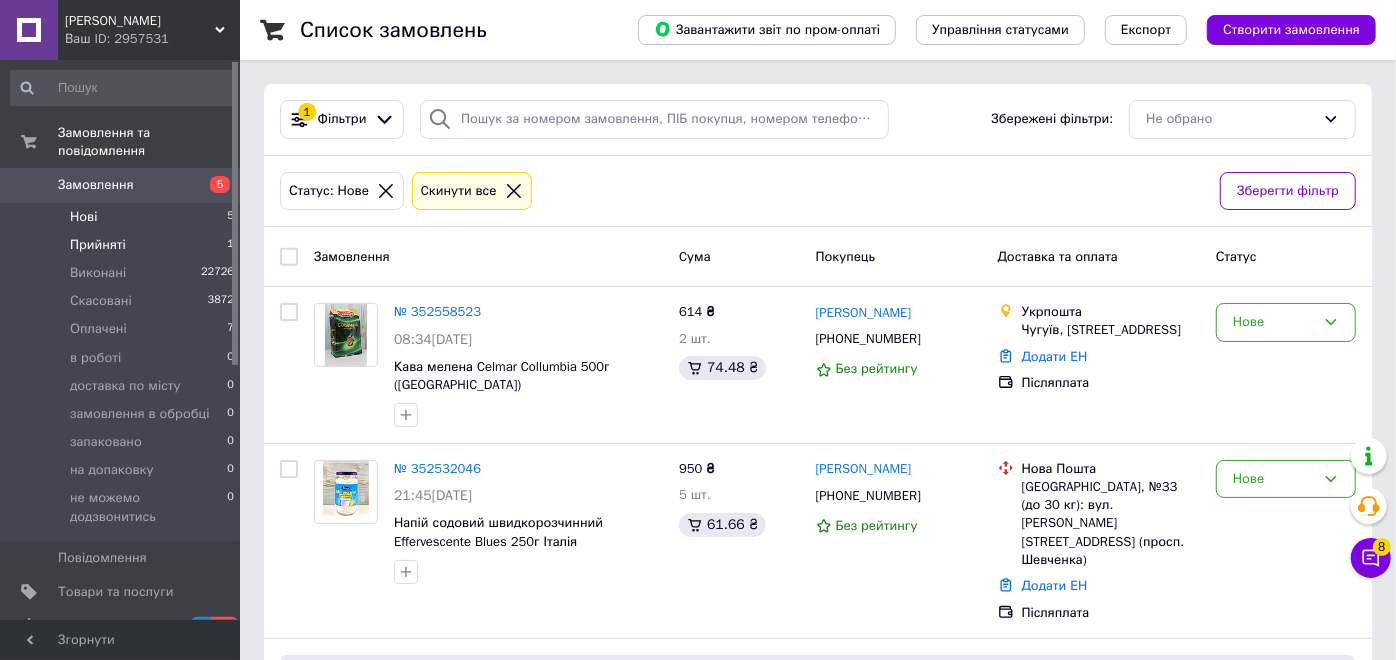 drag, startPoint x: 108, startPoint y: 205, endPoint x: 108, endPoint y: 220, distance: 15 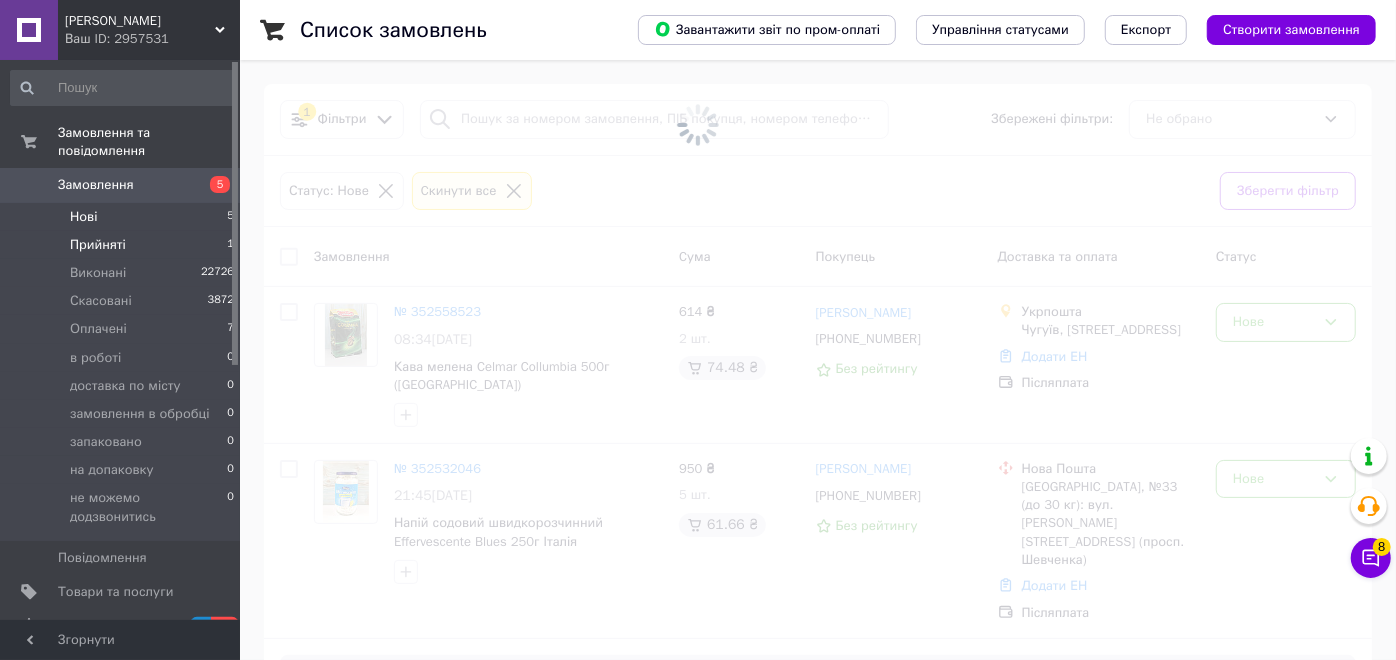 click on "Прийняті" at bounding box center [98, 245] 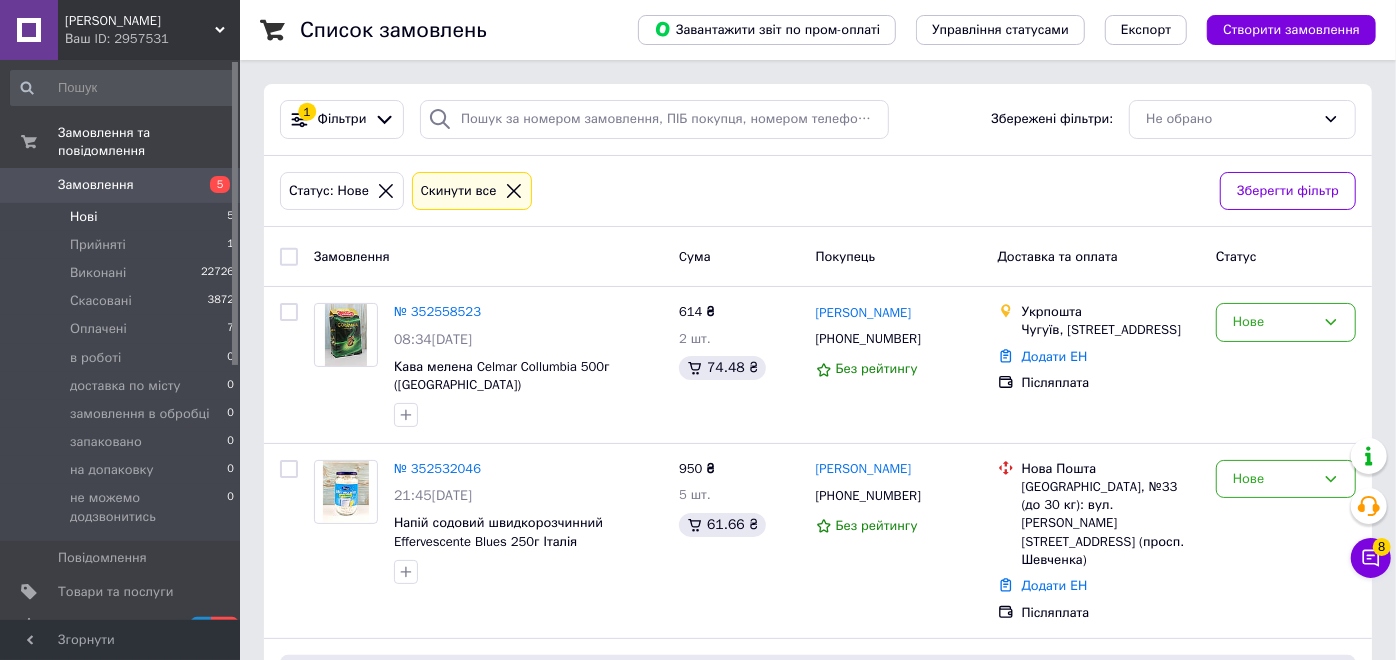 click on "Нові 5" at bounding box center [123, 217] 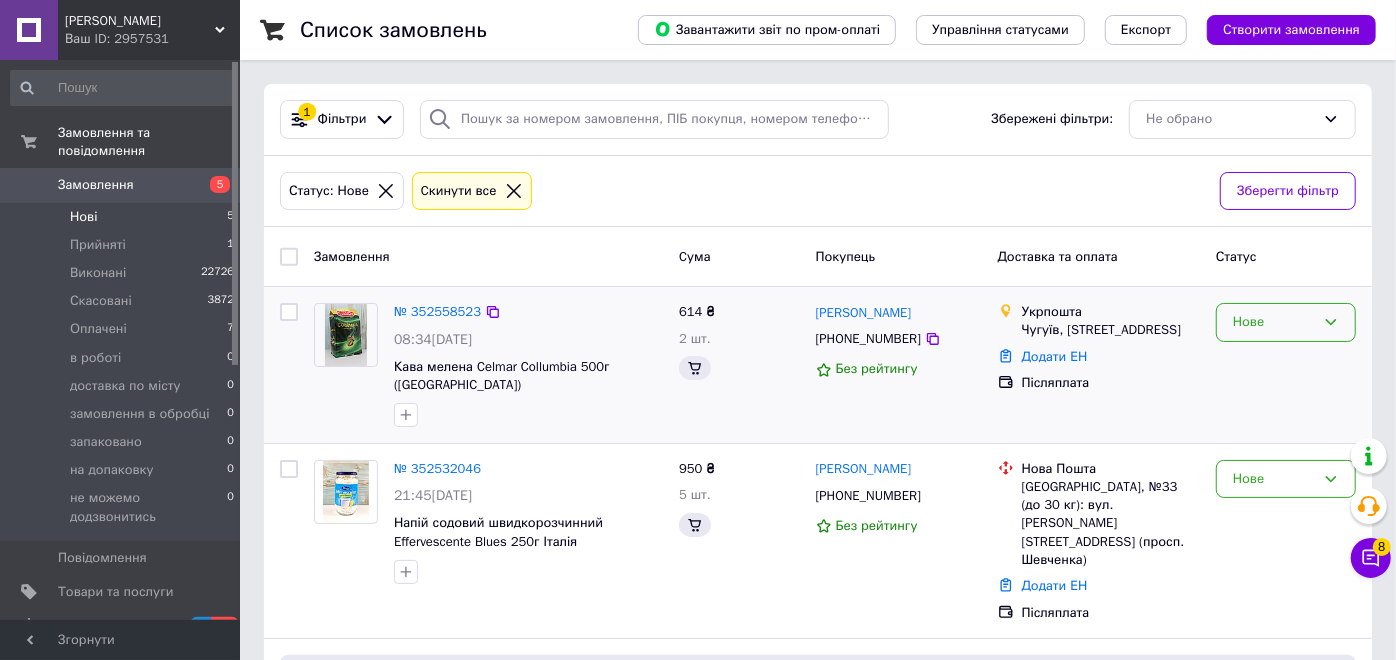 click on "Нове" at bounding box center [1274, 322] 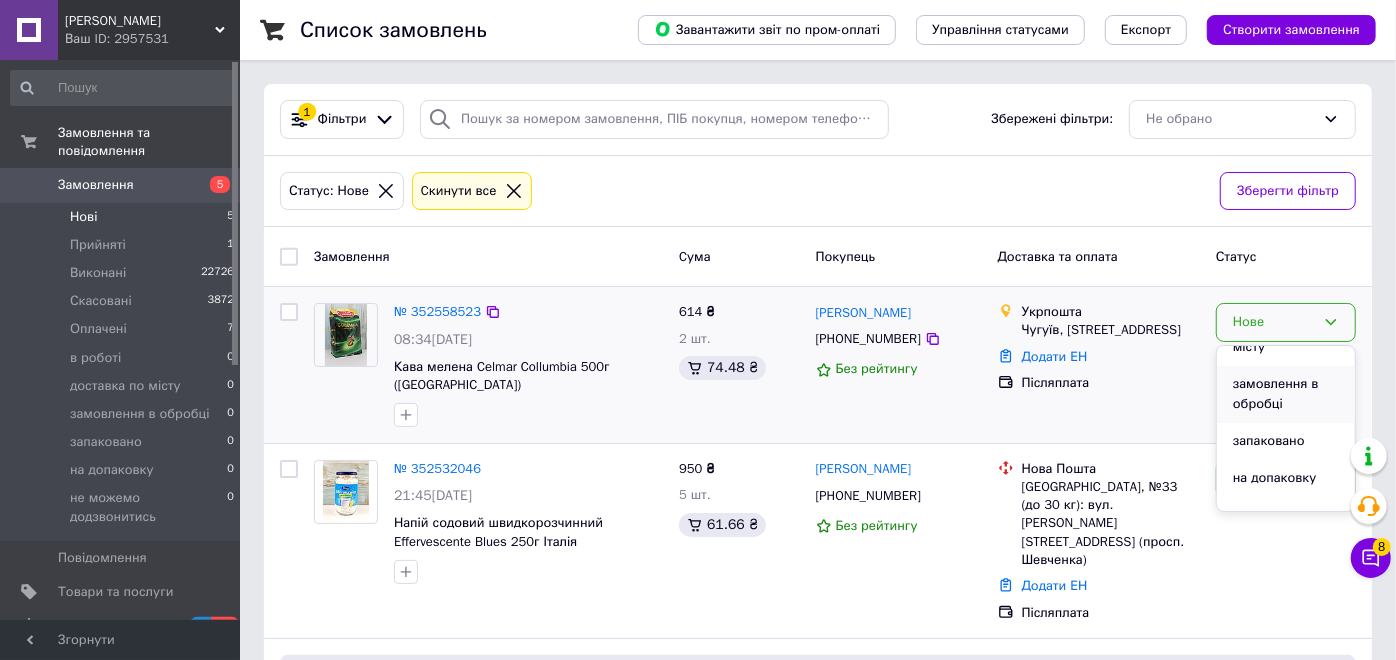 scroll, scrollTop: 222, scrollLeft: 0, axis: vertical 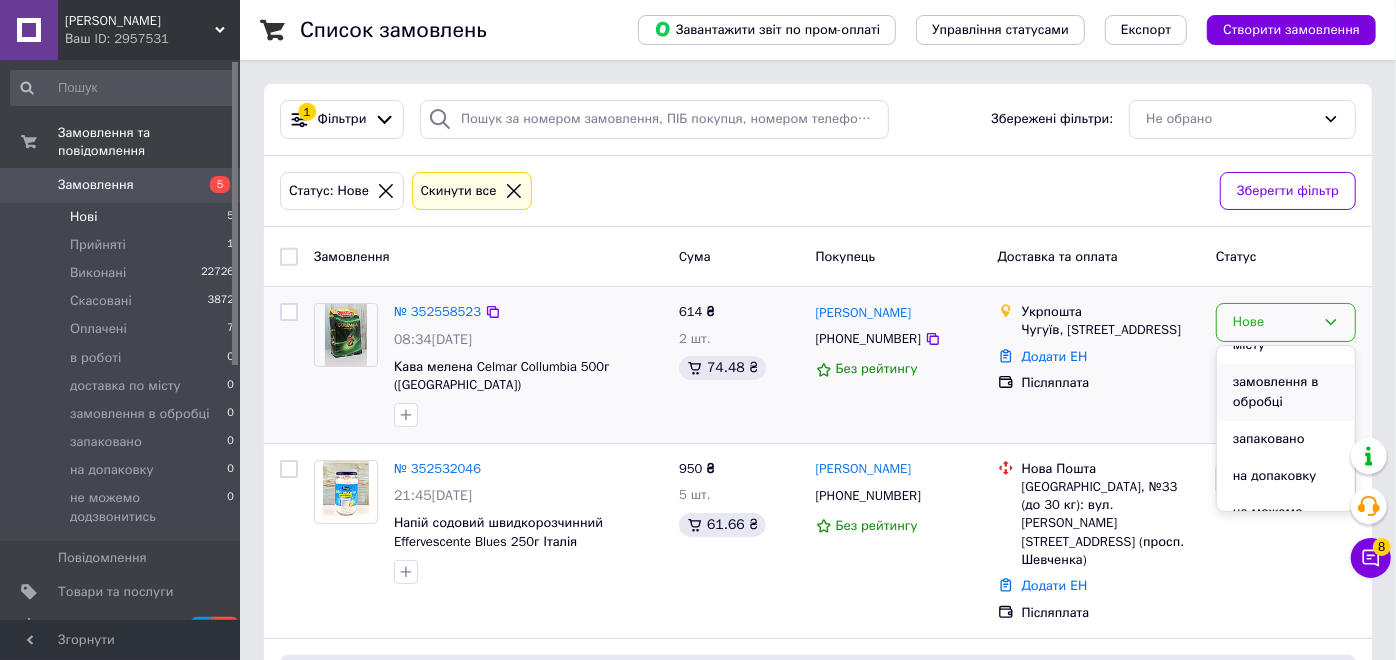 click on "замовлення в обробці" at bounding box center [1286, 392] 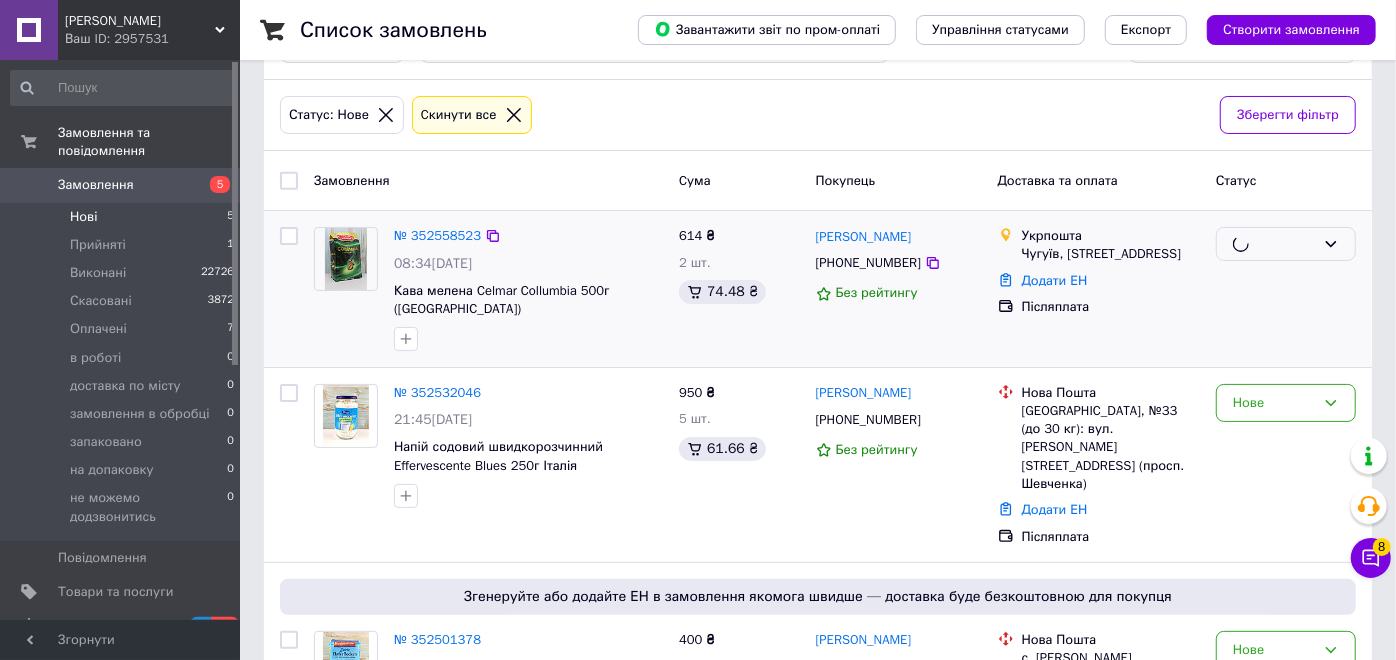 scroll, scrollTop: 111, scrollLeft: 0, axis: vertical 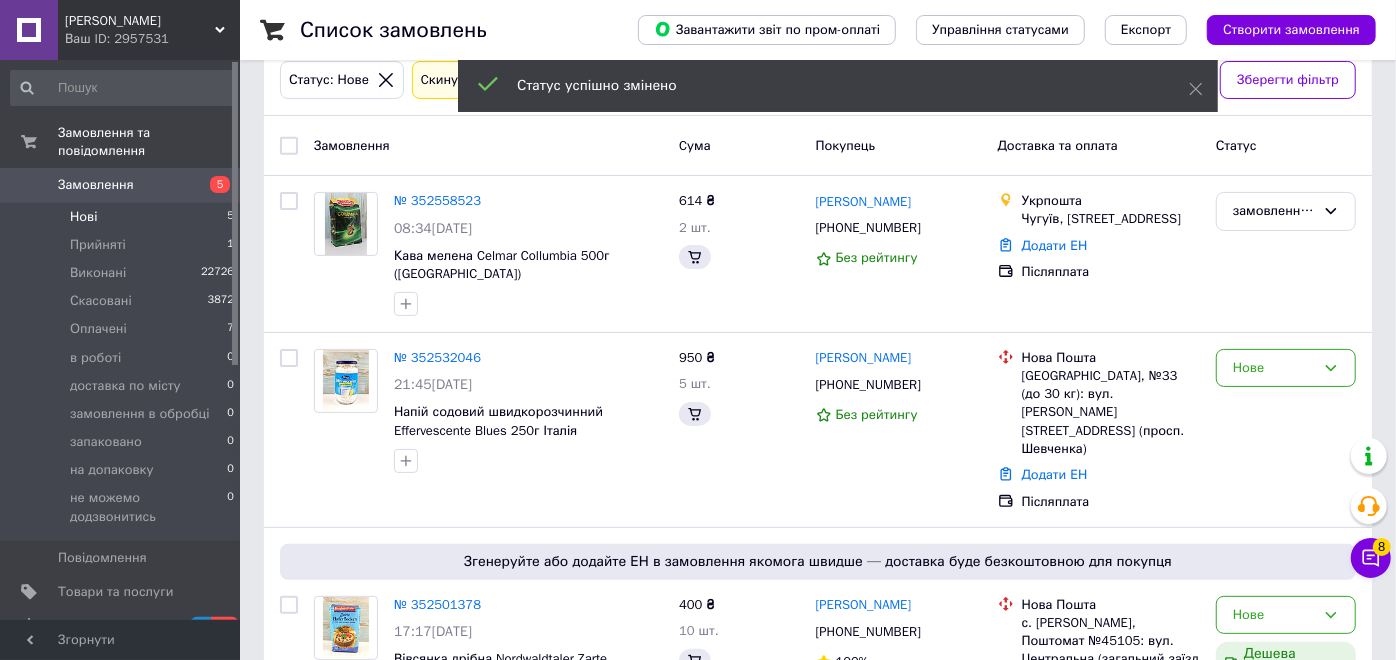 click on "Нове" at bounding box center (1274, 368) 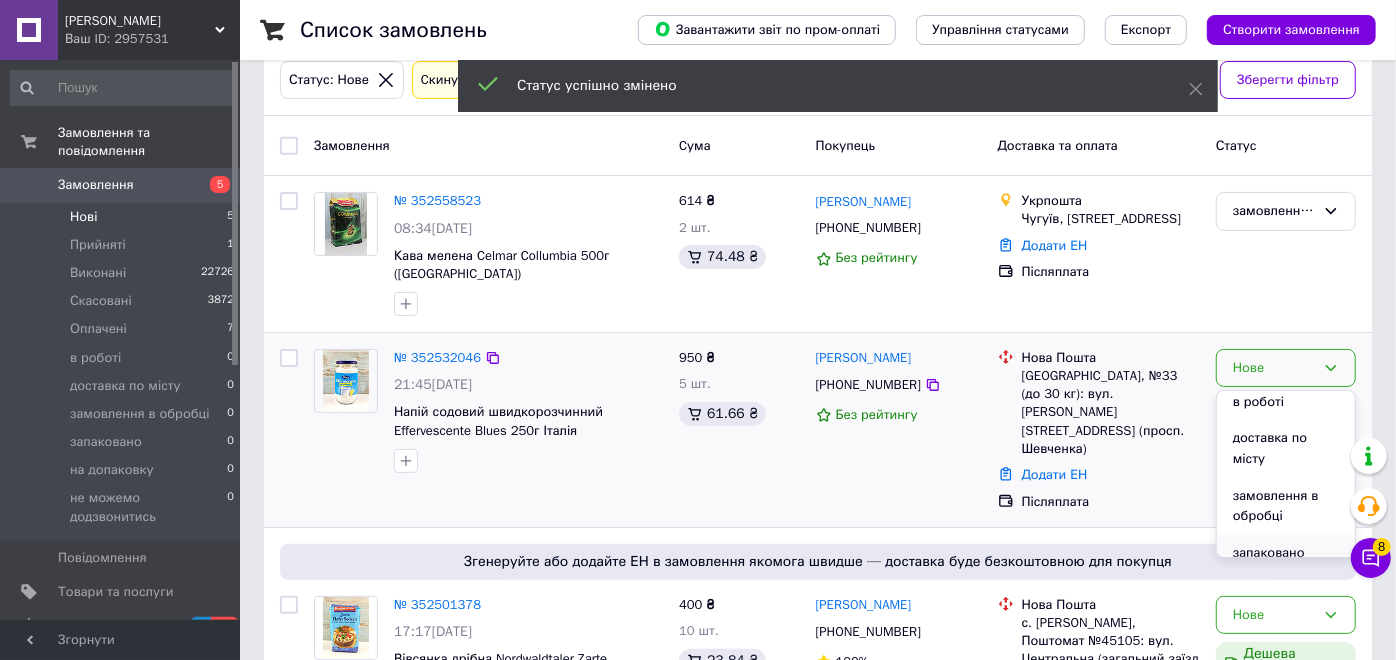 scroll, scrollTop: 222, scrollLeft: 0, axis: vertical 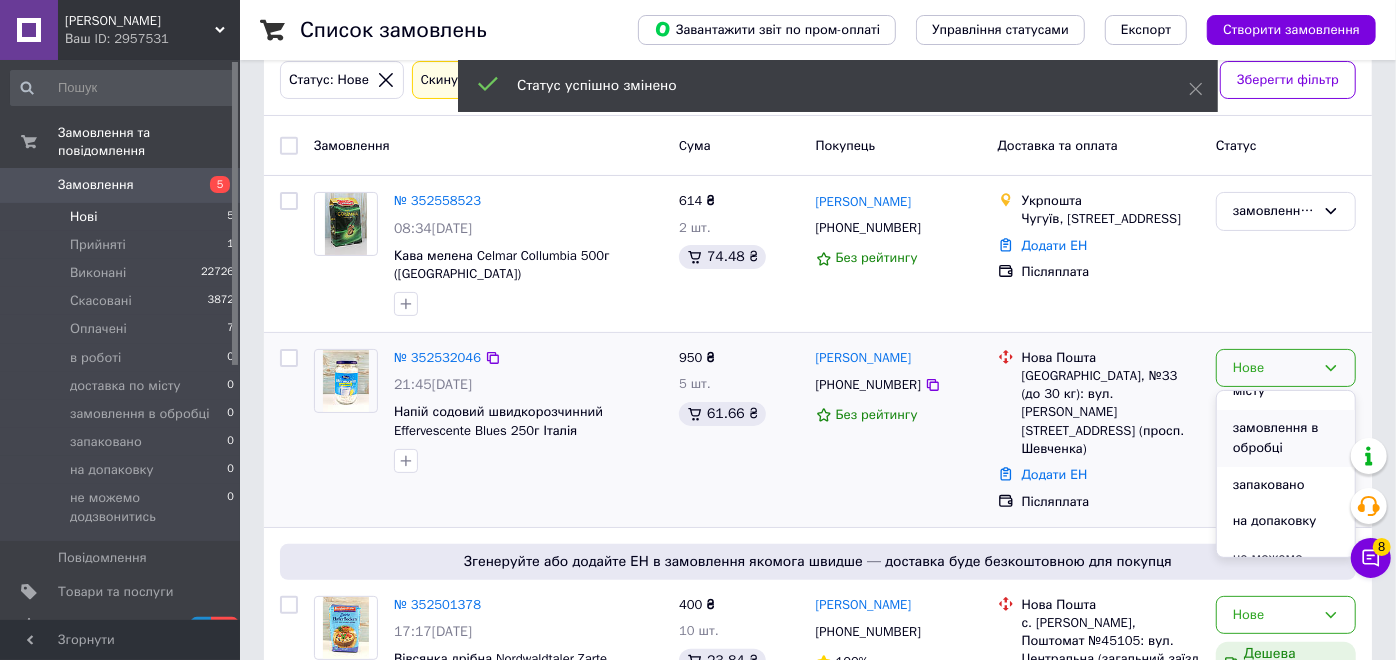 click on "замовлення в обробці" at bounding box center [1286, 438] 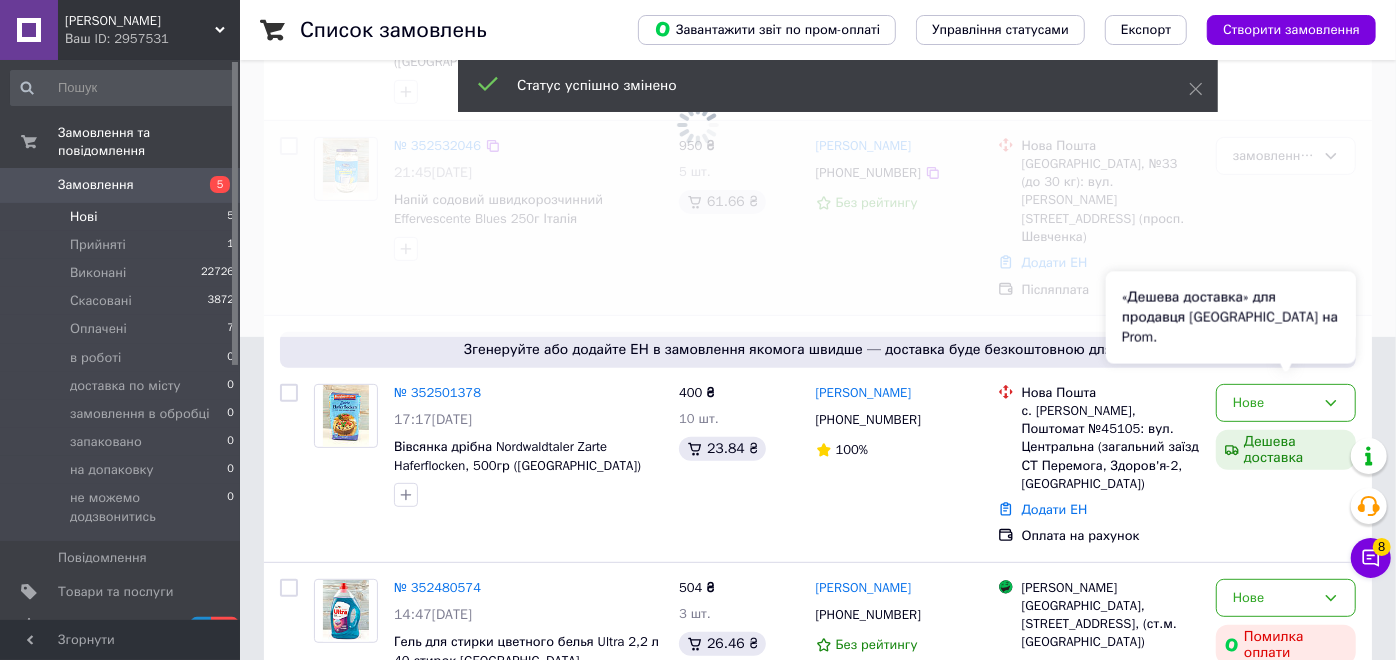 scroll, scrollTop: 333, scrollLeft: 0, axis: vertical 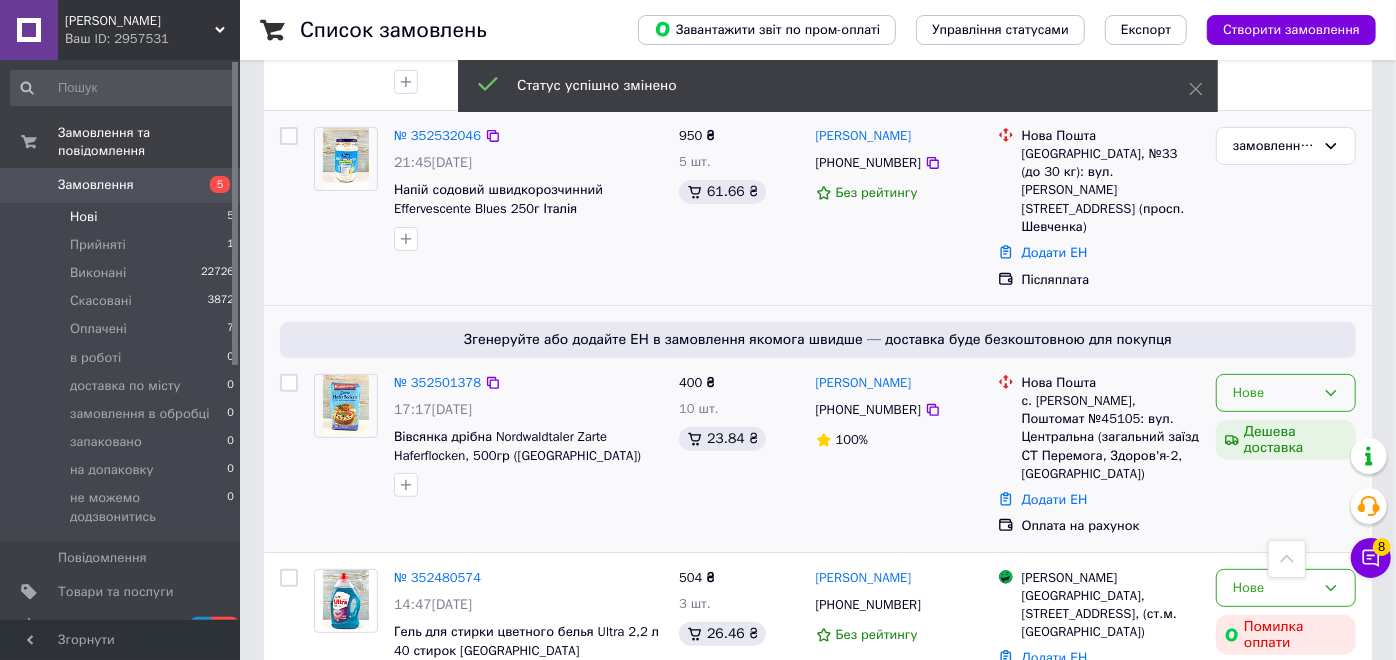 click on "Нове" at bounding box center [1274, 393] 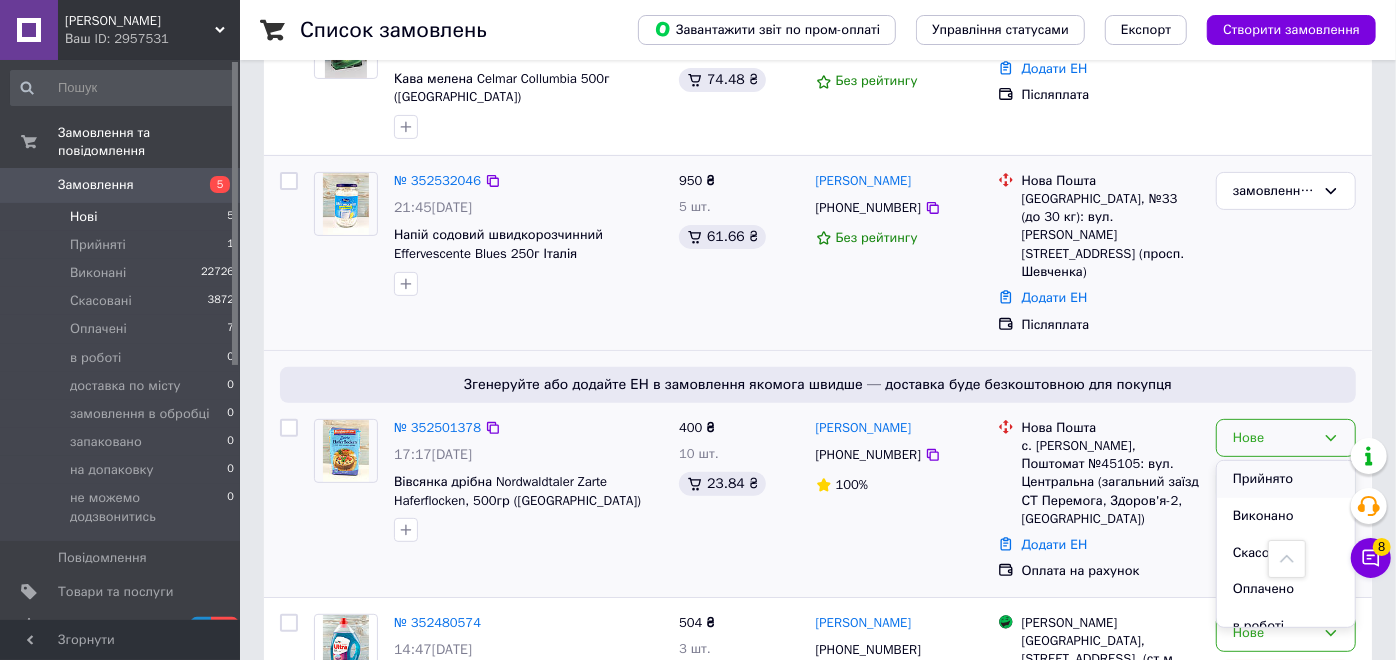 scroll, scrollTop: 444, scrollLeft: 0, axis: vertical 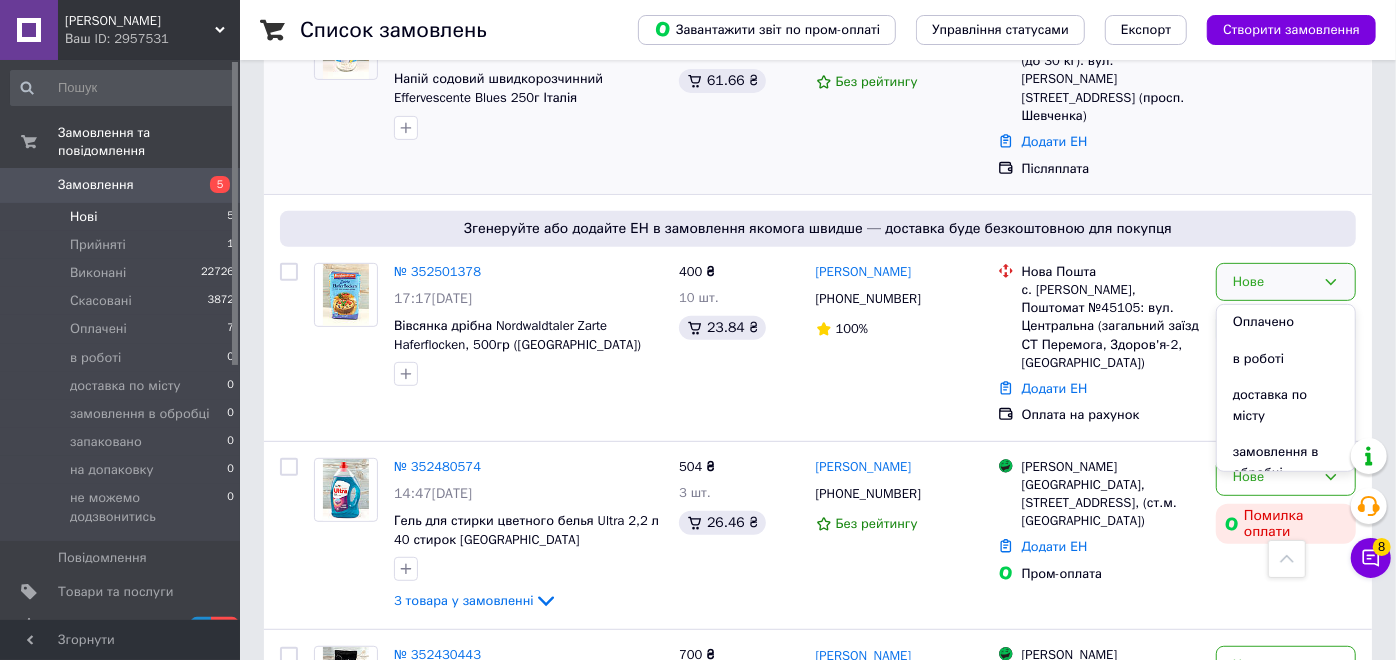 click on "Список замовлень   Завантажити звіт по пром-оплаті Управління статусами Експорт Створити замовлення 1 Фільтри Збережені фільтри: Не обрано Статус: Нове Cкинути все Зберегти фільтр Замовлення Cума Покупець Доставка та оплата Статус № 352558523 08:34[DATE] Кава мелена Celmar Collumbia 500г ([GEOGRAPHIC_DATA]) 614 ₴ 2 шт. 74.48 ₴ [PERSON_NAME] [PHONE_NUMBER] Без рейтингу Укрпошта Чугуїв, 63501, м-р Авіатор, 138 Додати ЕН Післяплата замовлення в обробці № 352532046 21:45[DATE] Напій содовий швидкорозчинний  Effervescente Blues 250г Італія 950 ₴ 5 шт. 61.66 ₴ [PERSON_NAME] [PHONE_NUMBER] Без рейтингу Нова Пошта Додати ЕН 100%" at bounding box center (818, 183) 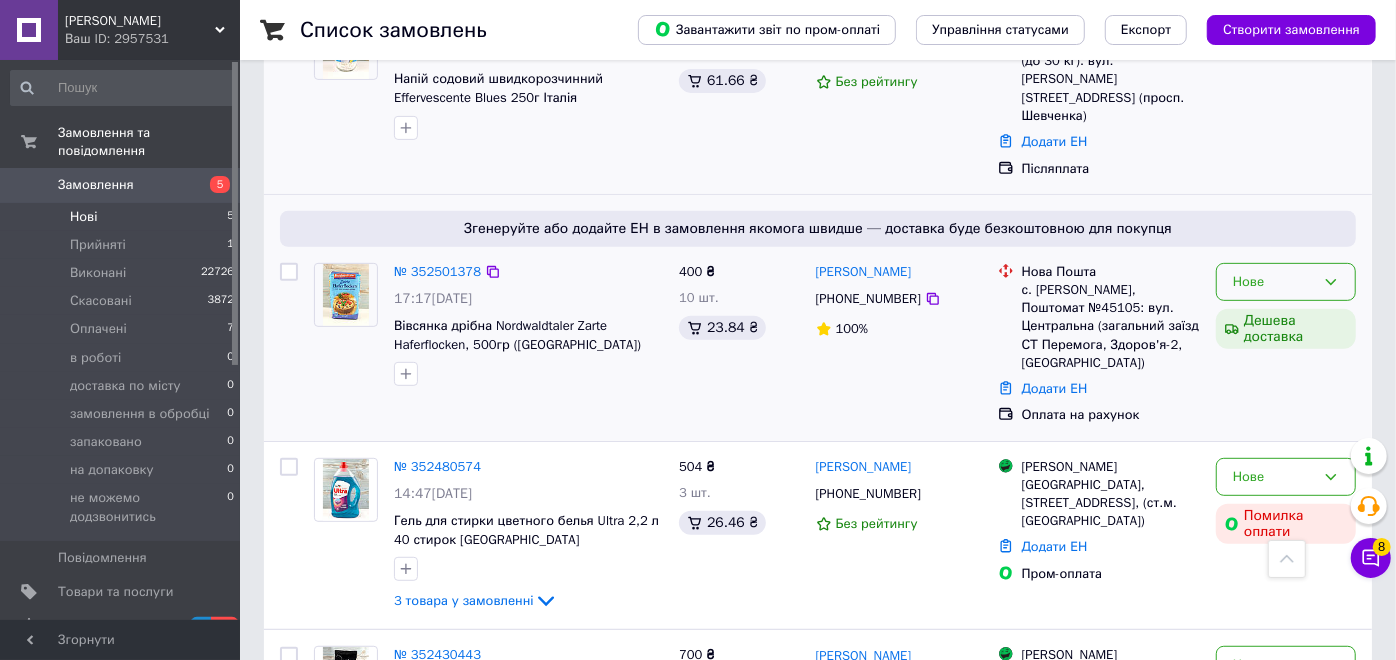 click on "Нове" at bounding box center (1286, 282) 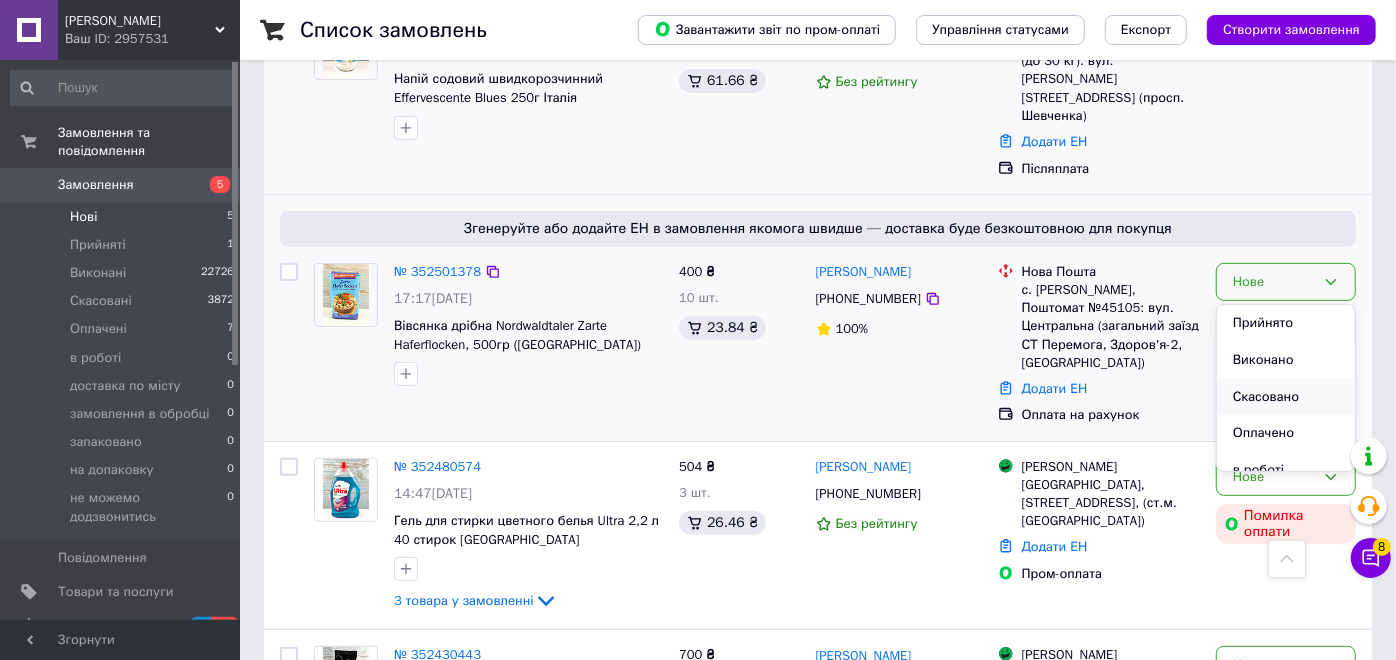 scroll, scrollTop: 111, scrollLeft: 0, axis: vertical 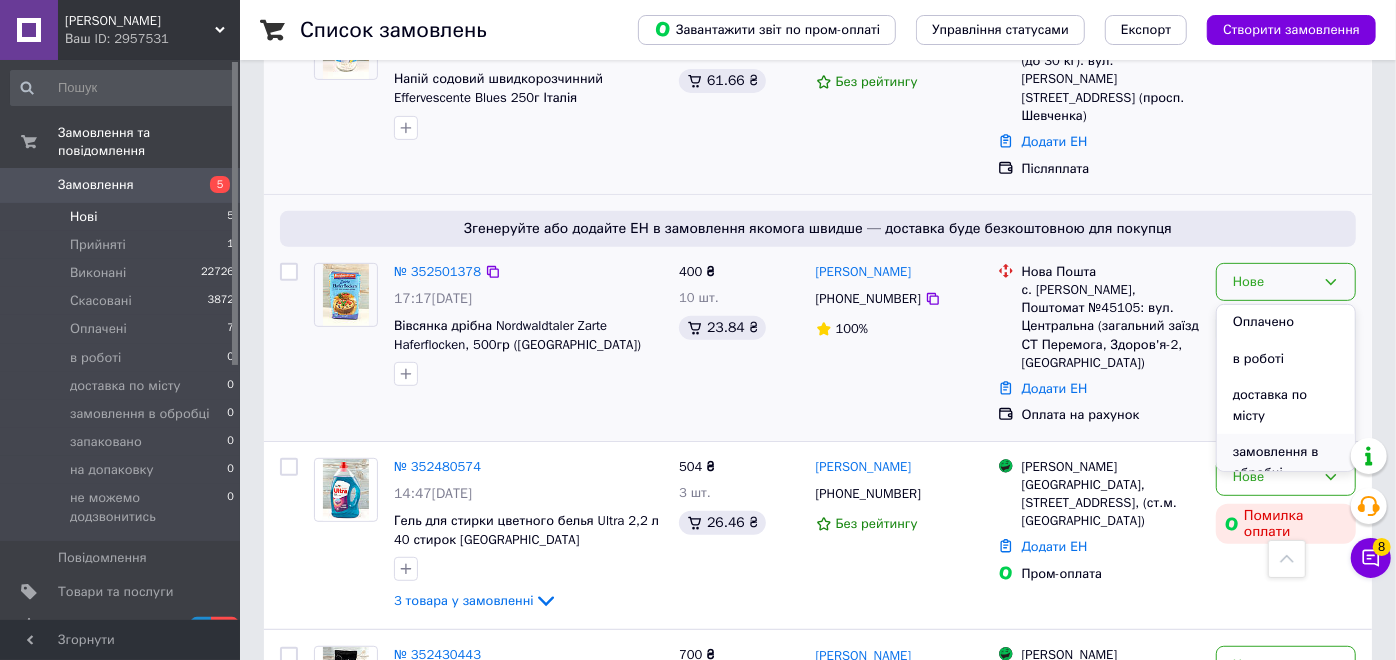 click on "замовлення в обробці" at bounding box center [1286, 462] 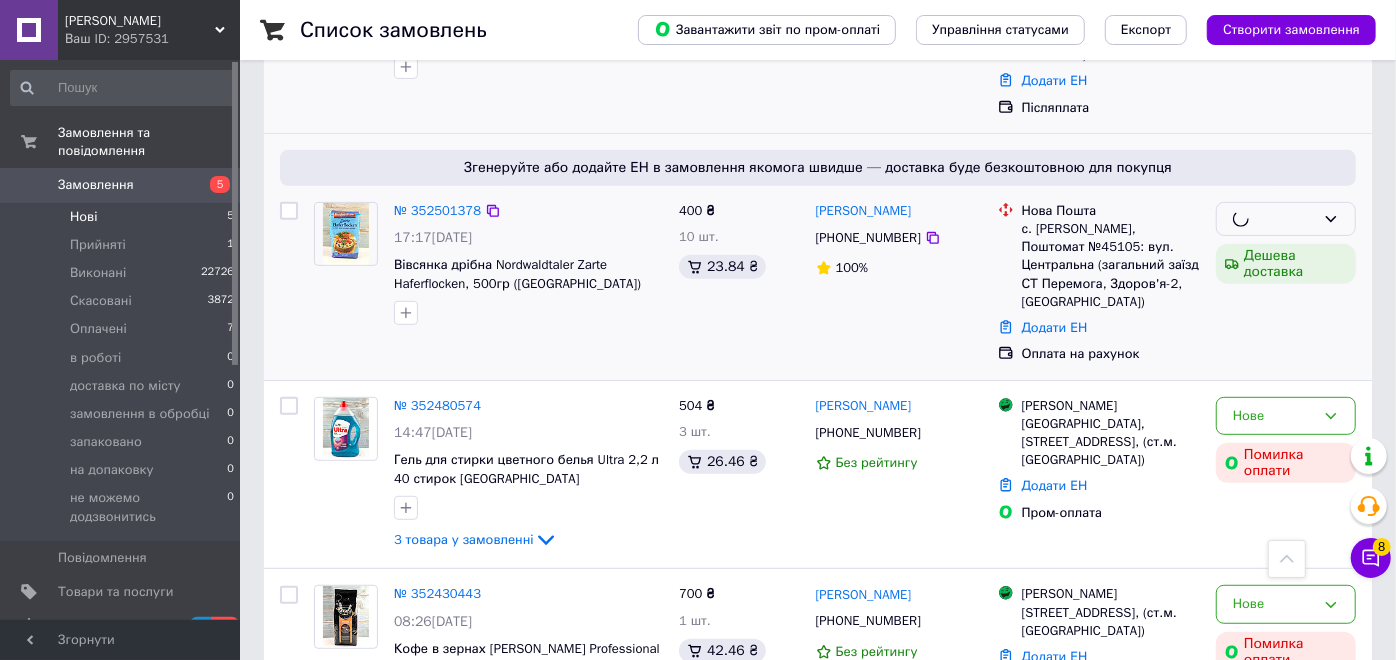 scroll, scrollTop: 523, scrollLeft: 0, axis: vertical 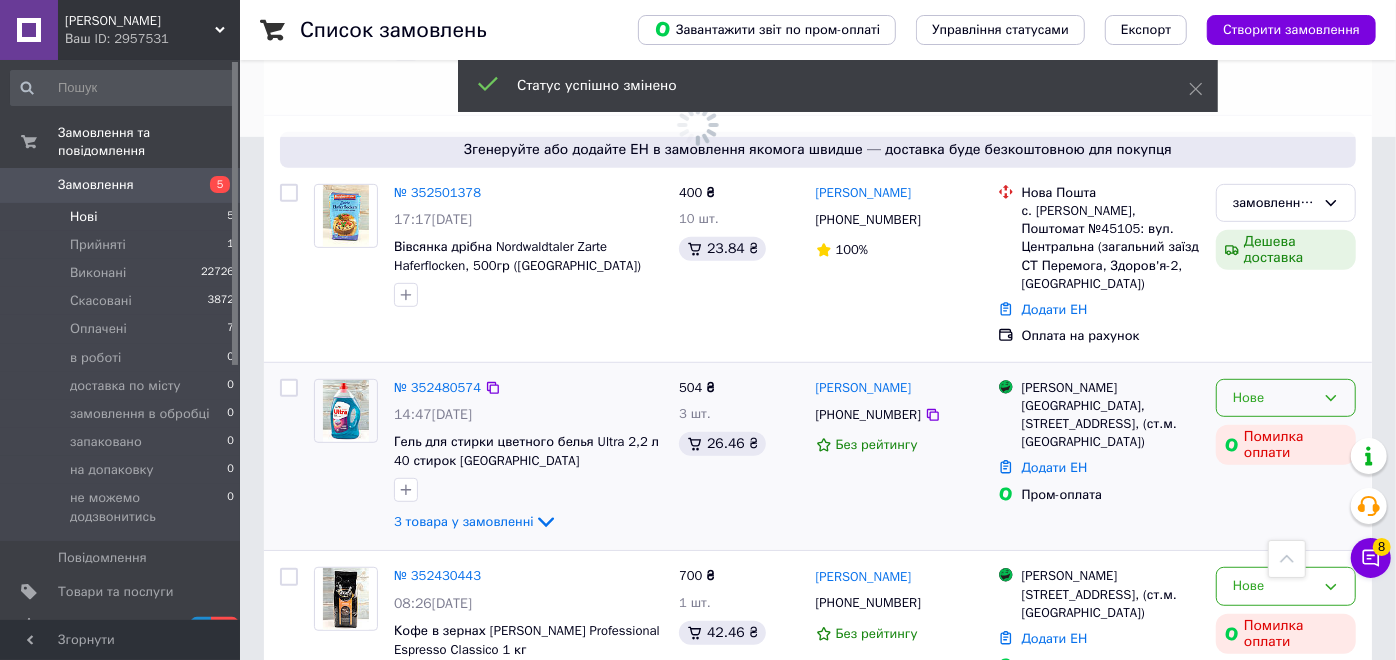 click on "Нове" at bounding box center [1274, 398] 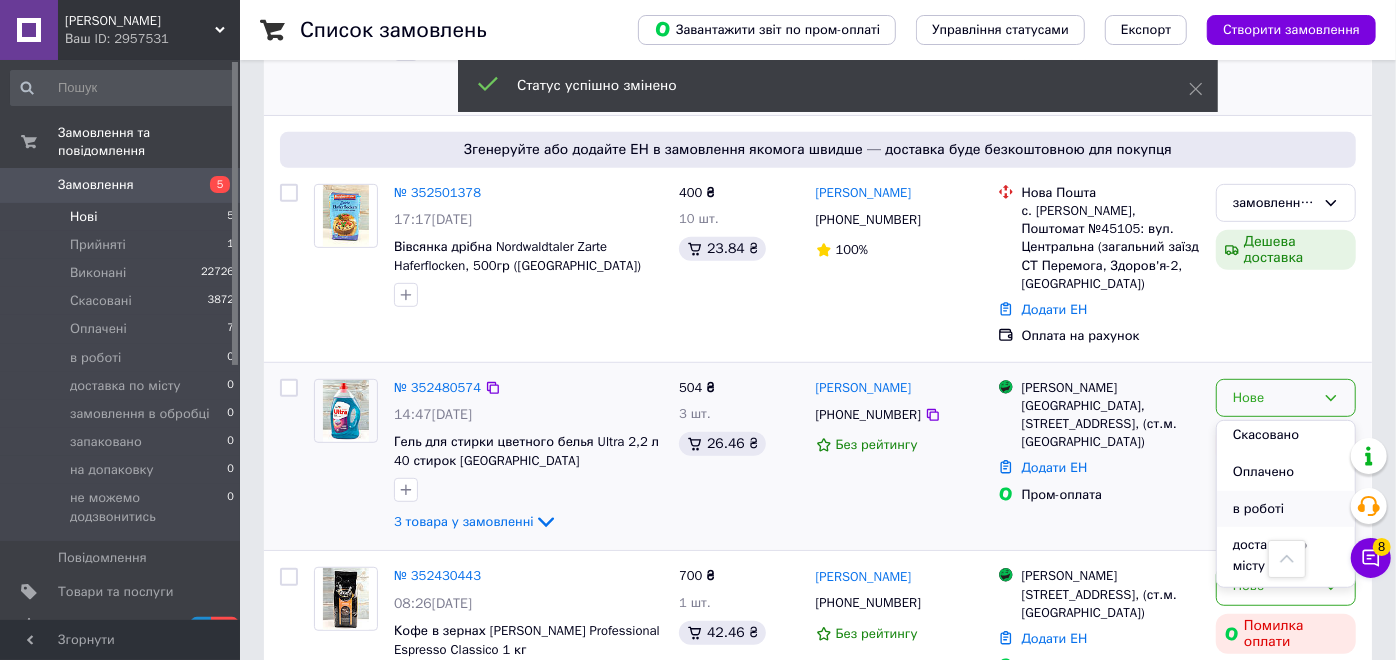 scroll, scrollTop: 111, scrollLeft: 0, axis: vertical 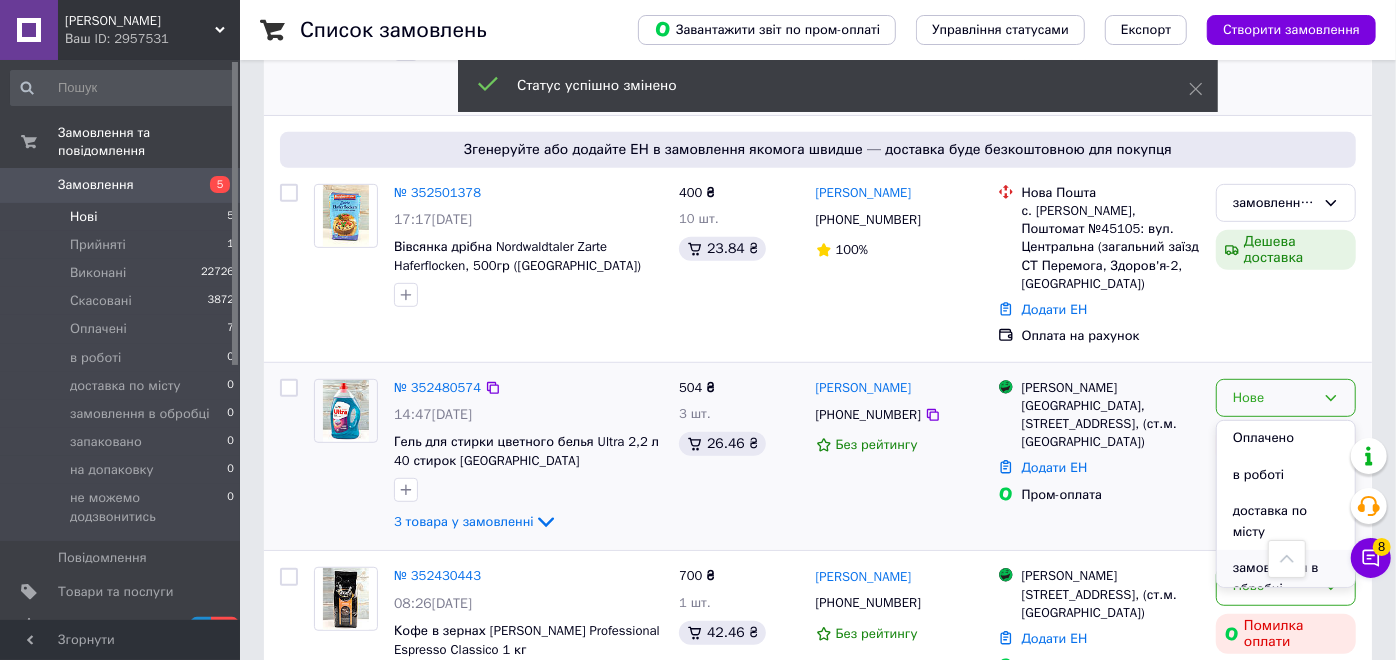 click on "замовлення в обробці" at bounding box center [1286, 578] 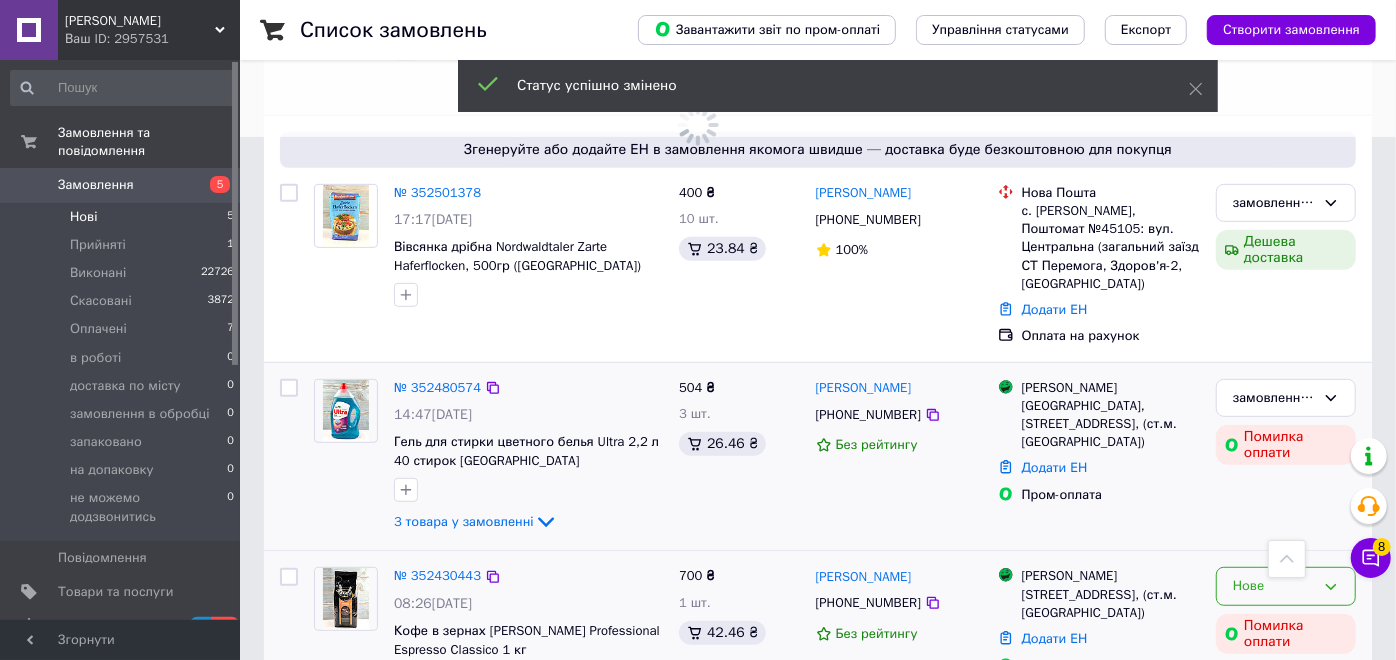 click 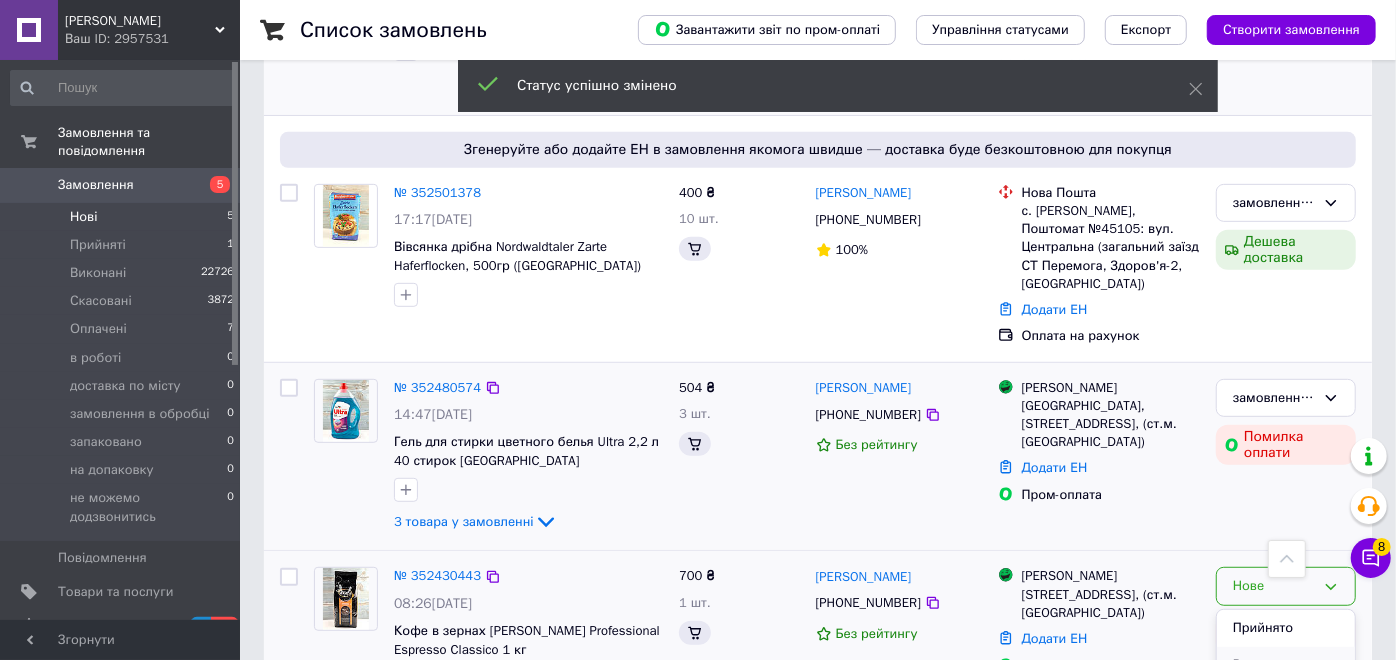 scroll, scrollTop: 566, scrollLeft: 0, axis: vertical 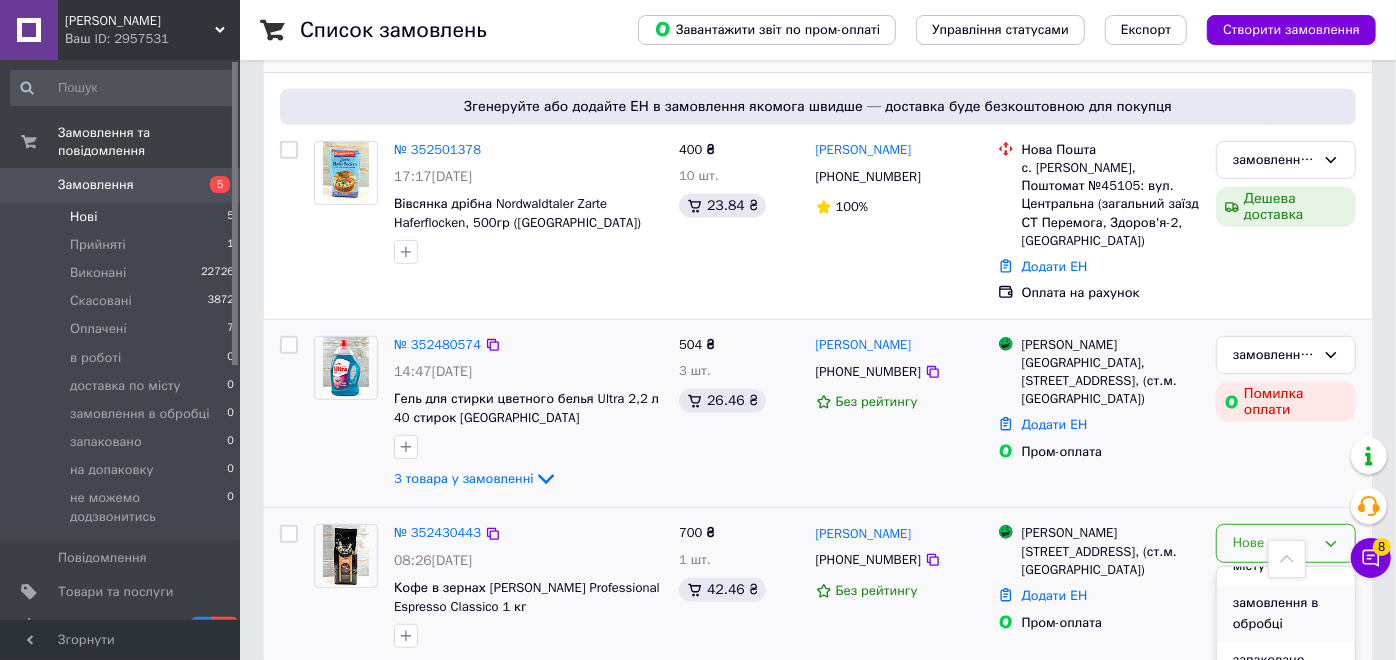 click on "замовлення в обробці" at bounding box center (1286, 613) 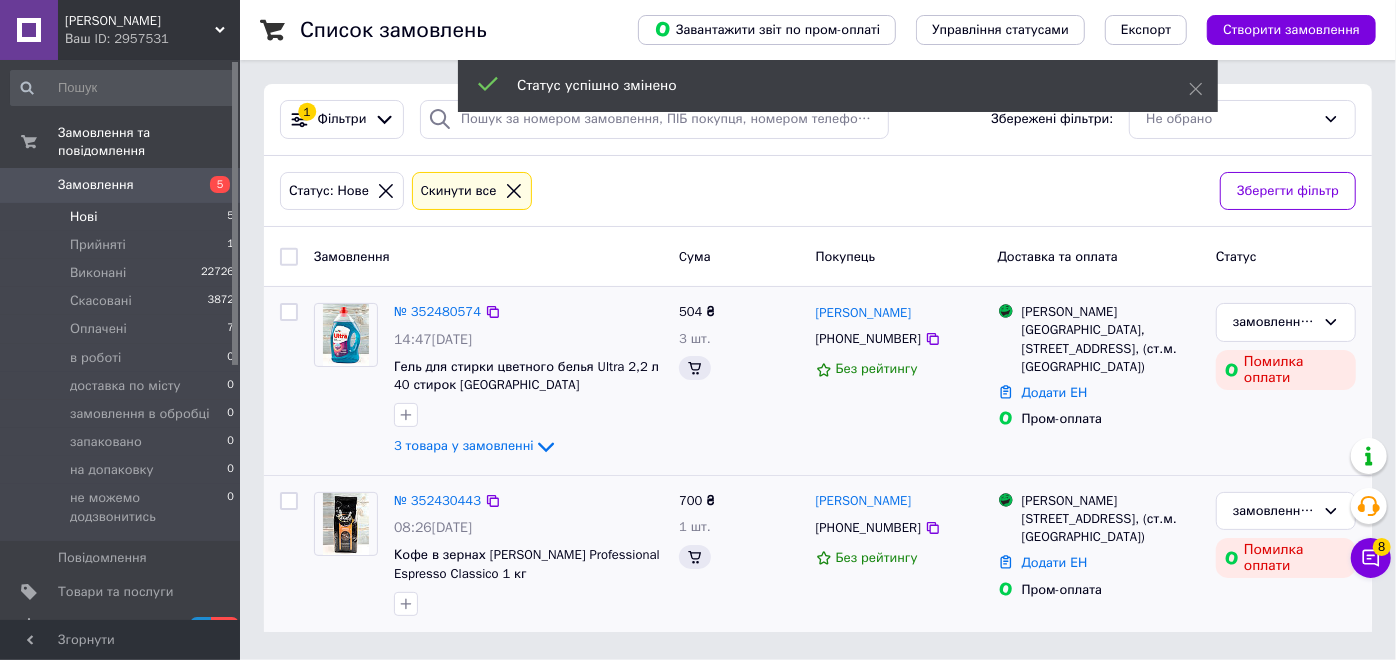 scroll, scrollTop: 0, scrollLeft: 0, axis: both 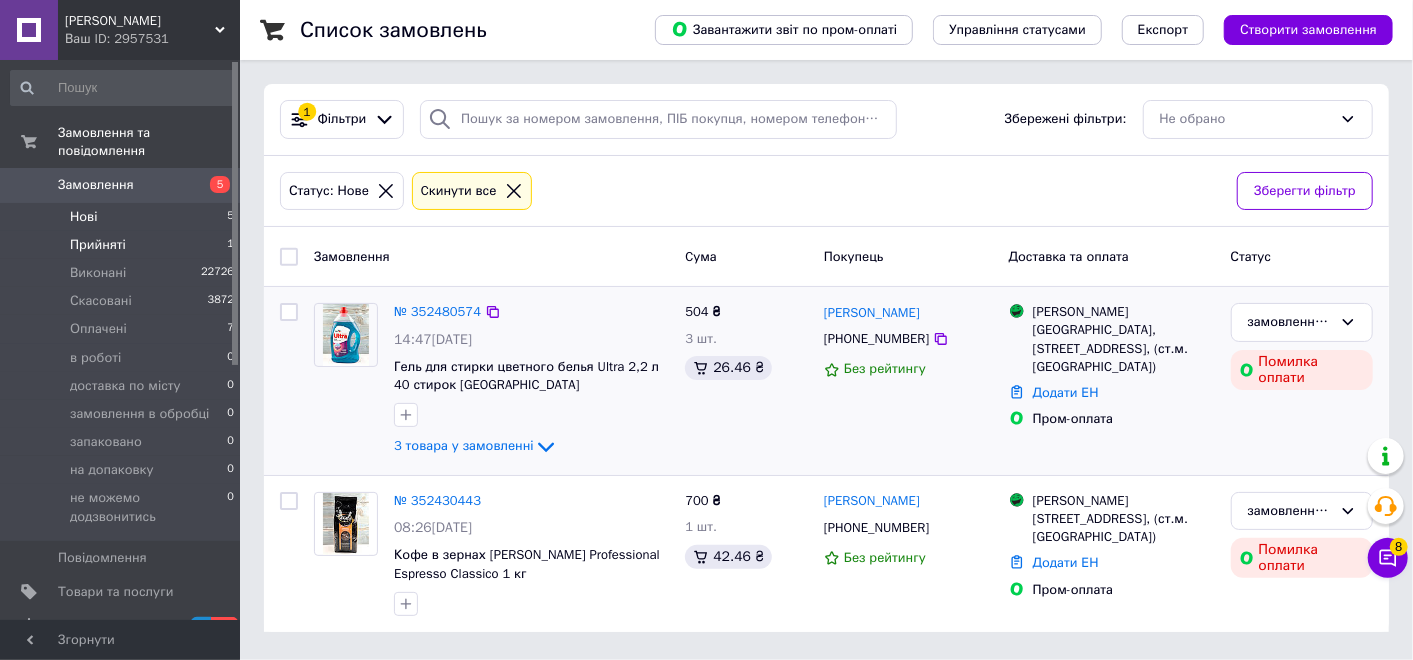 click on "Прийняті 1" at bounding box center [123, 245] 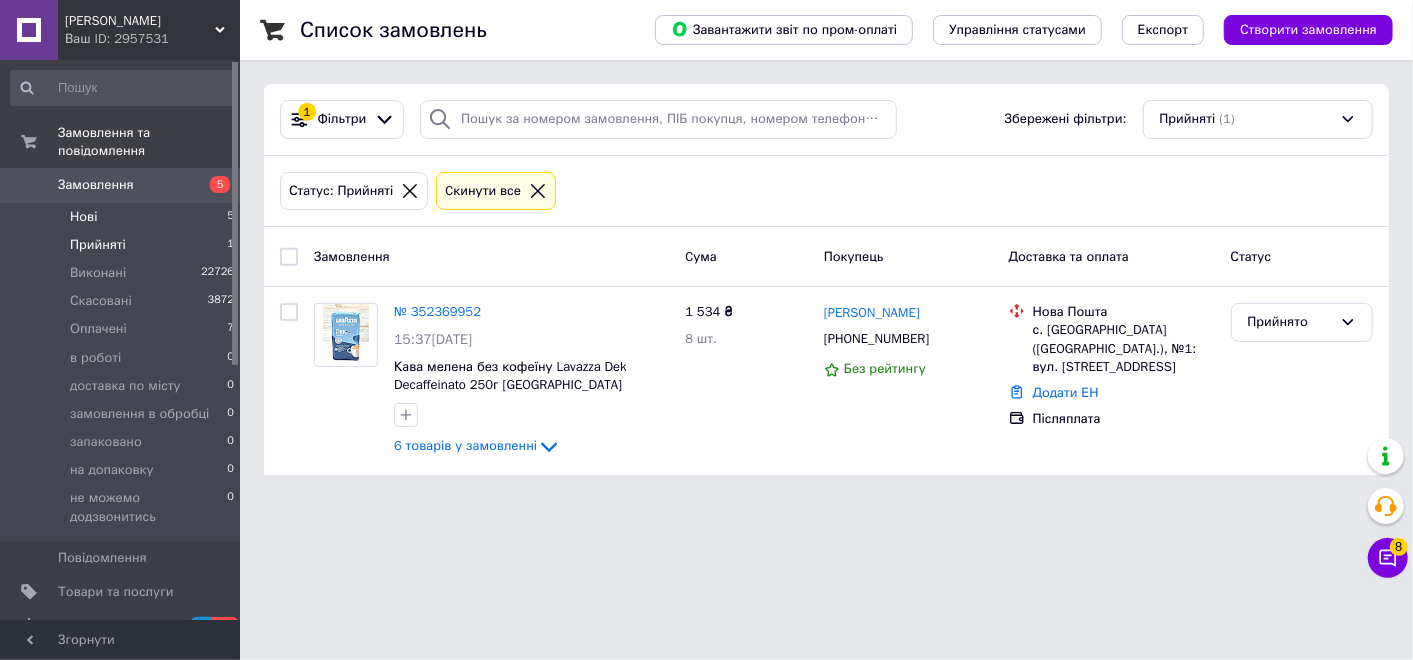 click on "Нові 5" at bounding box center [123, 217] 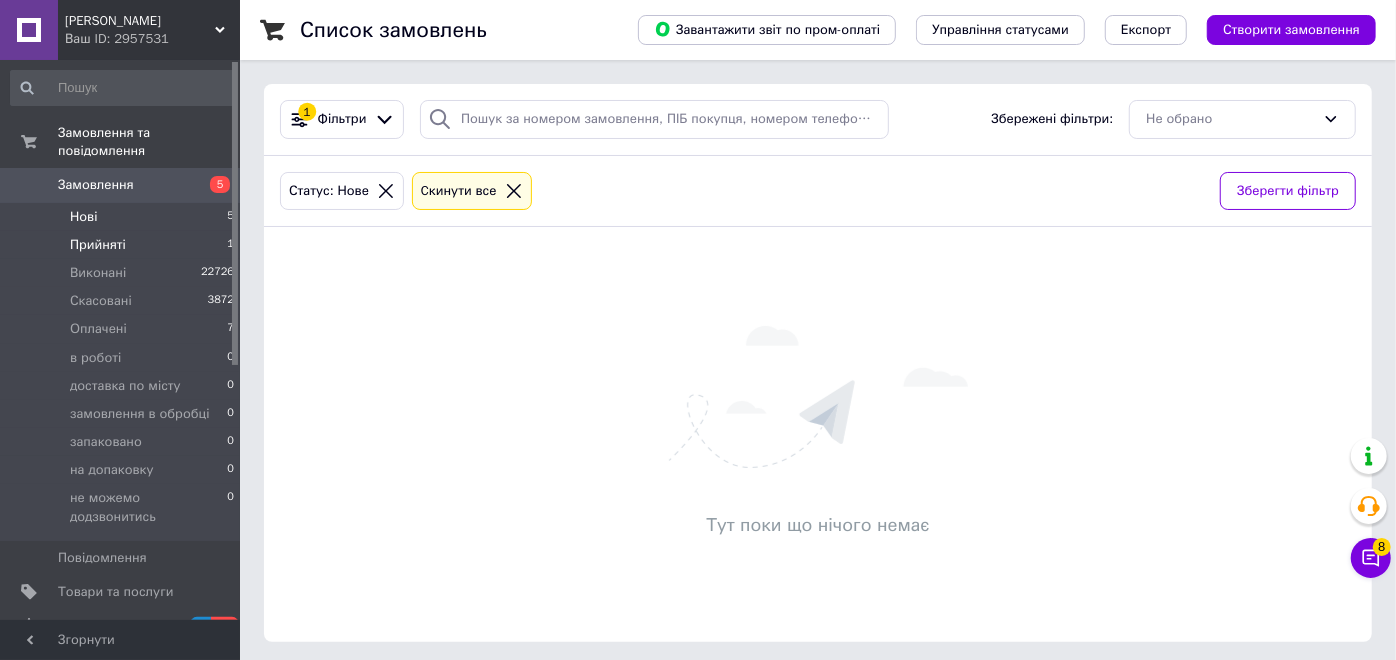 click on "Прийняті 1" at bounding box center (123, 245) 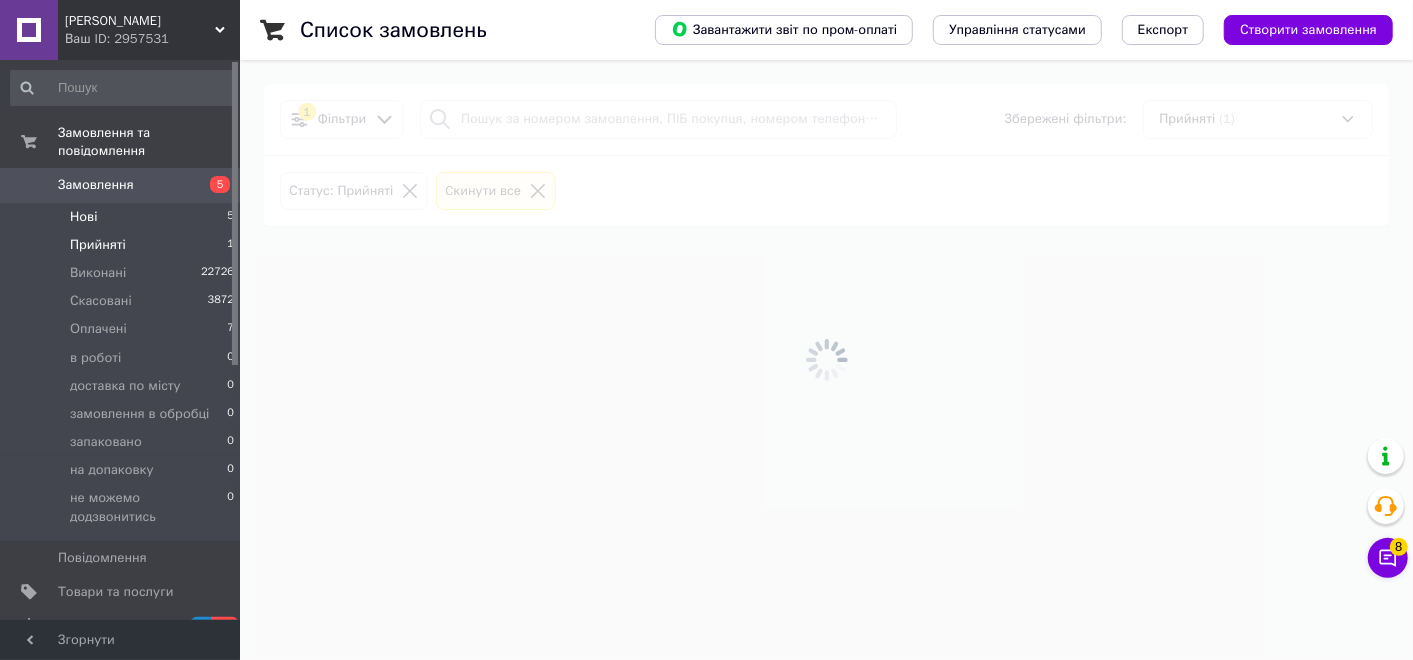 click on "Нові 5" at bounding box center [123, 217] 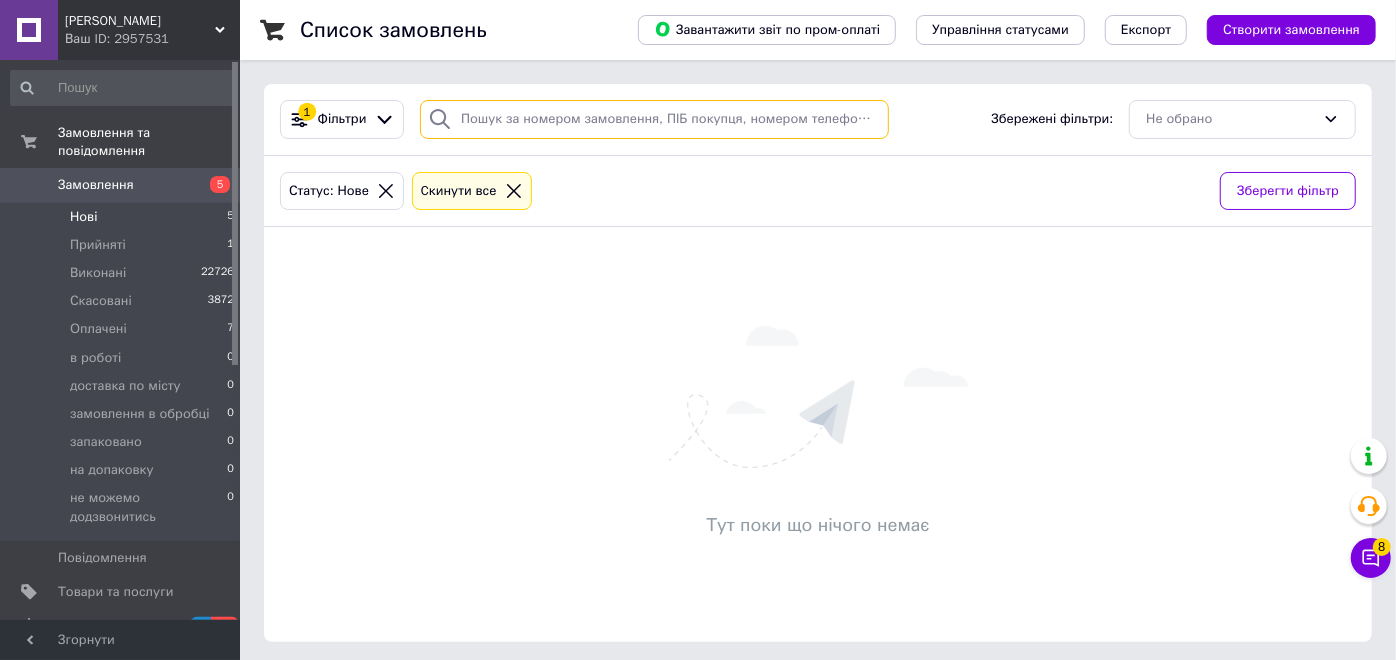 click at bounding box center [654, 119] 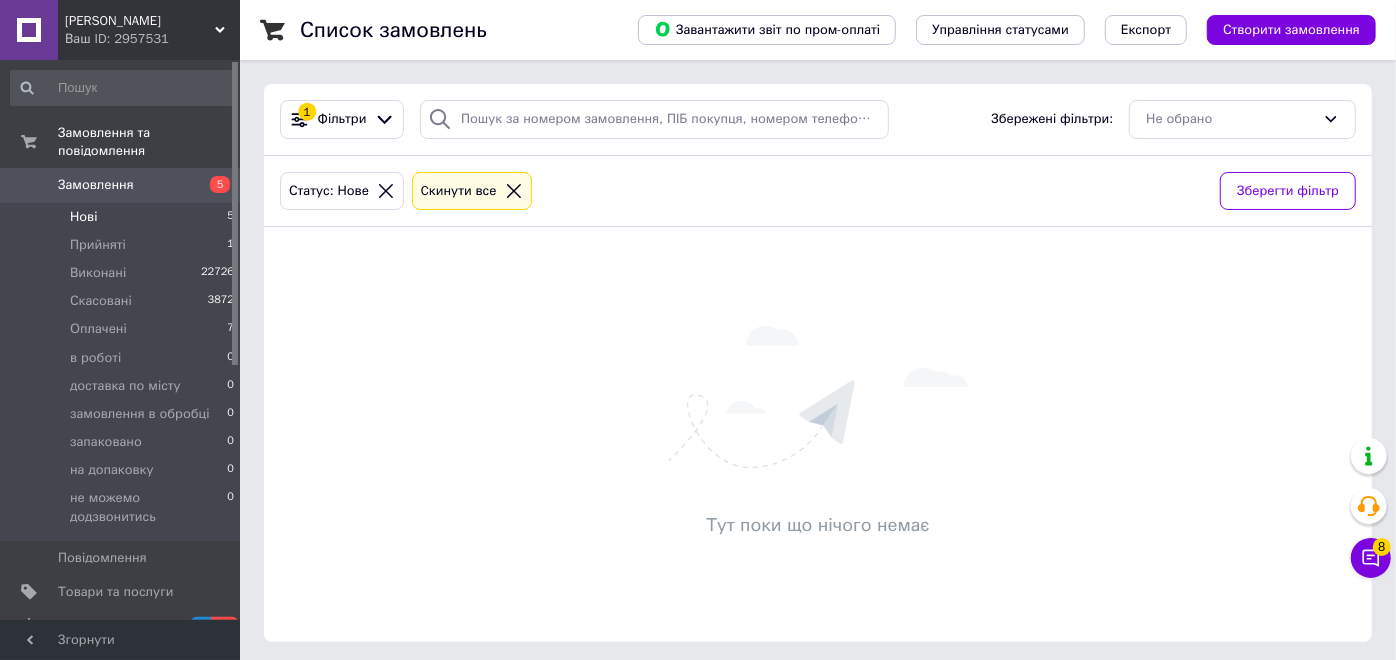 click on "Нові 5" at bounding box center [123, 217] 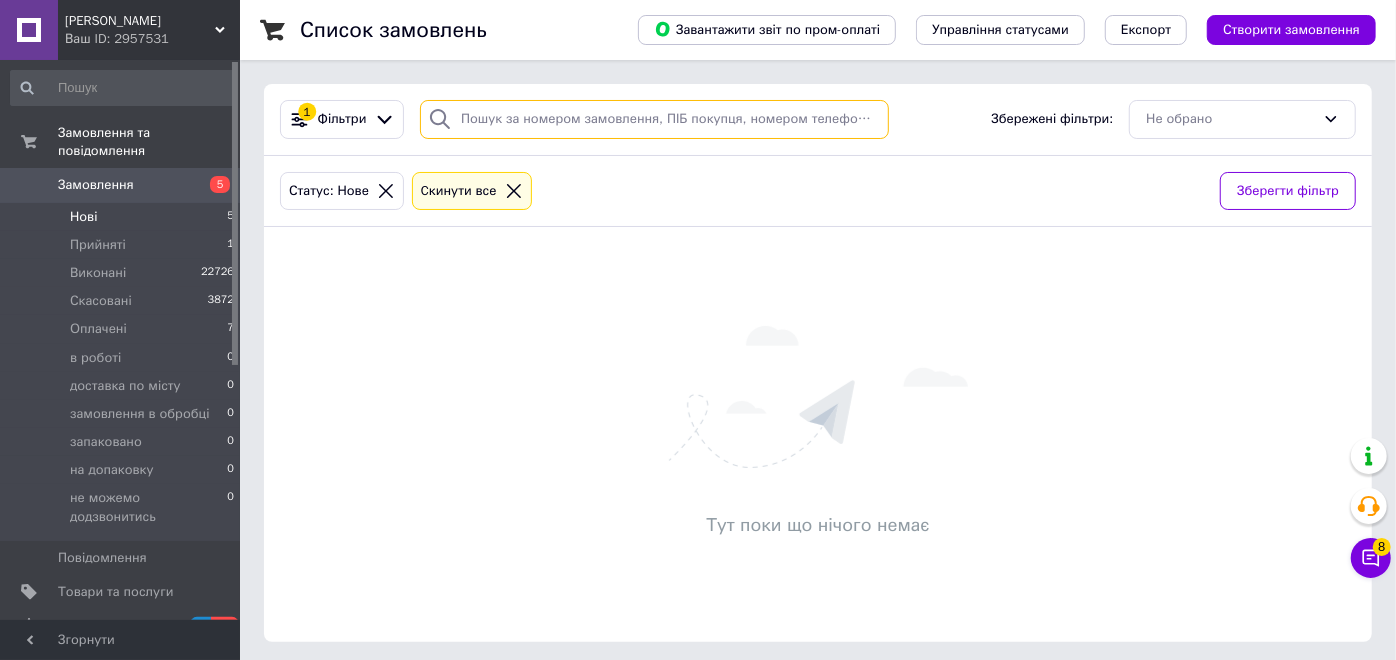 click at bounding box center (654, 119) 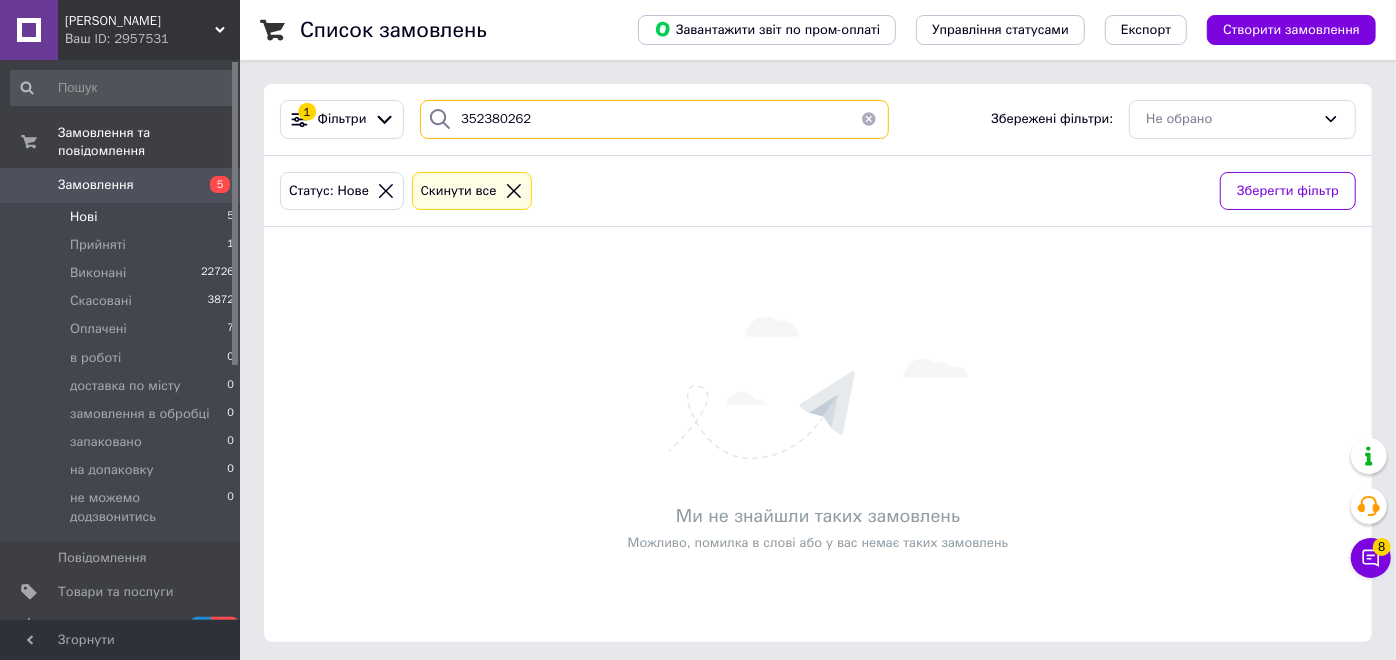 type on "352380262" 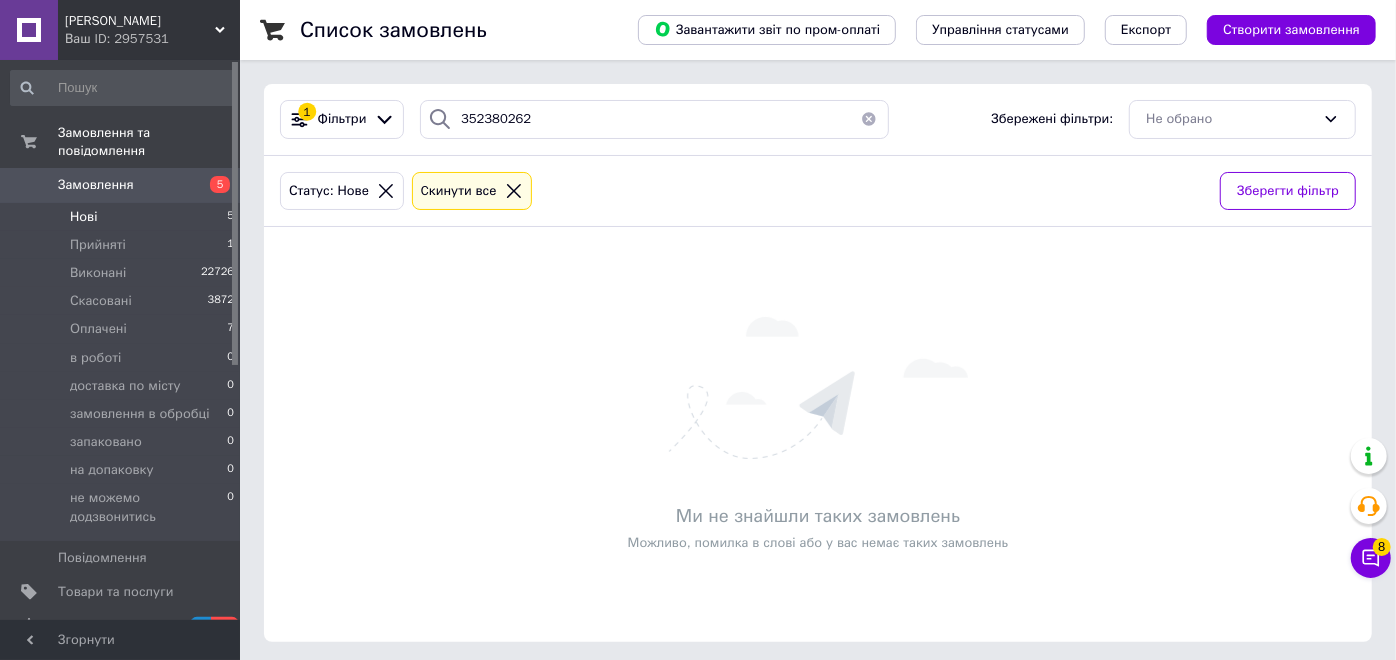 click on "Замовлення" at bounding box center [96, 185] 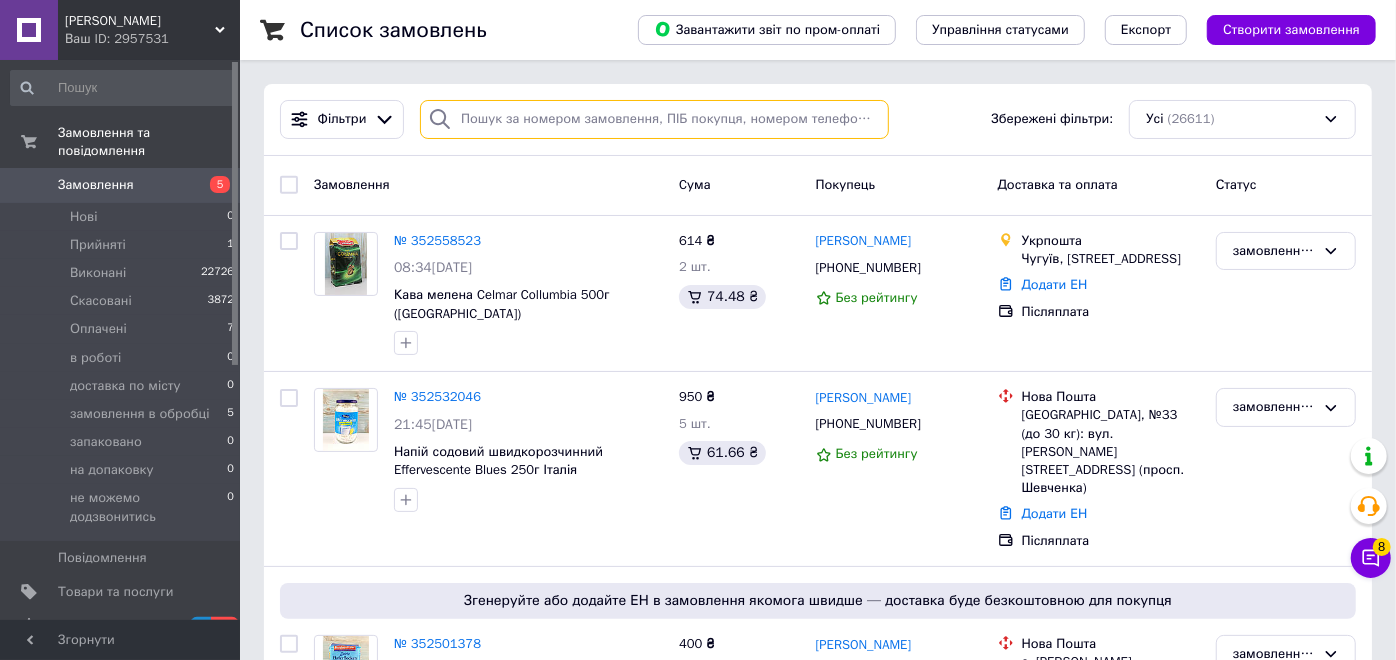 click at bounding box center (654, 119) 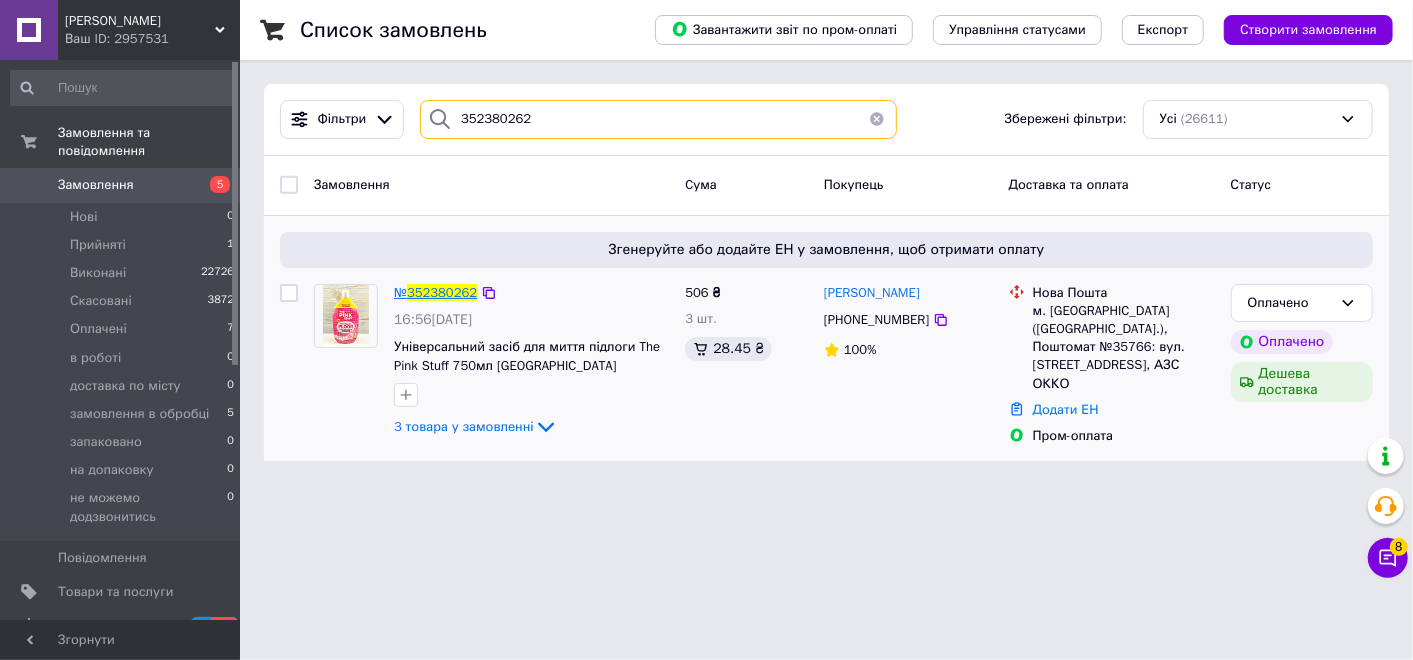 type on "352380262" 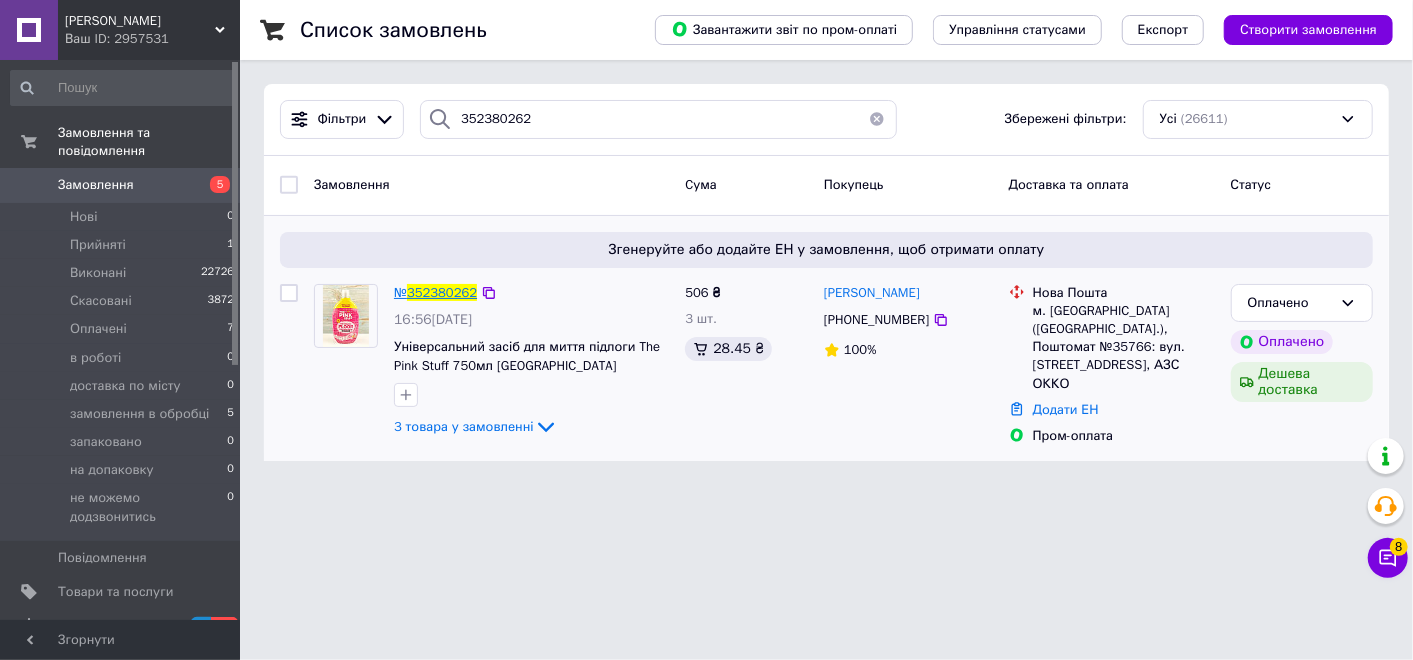click on "352380262" at bounding box center [442, 292] 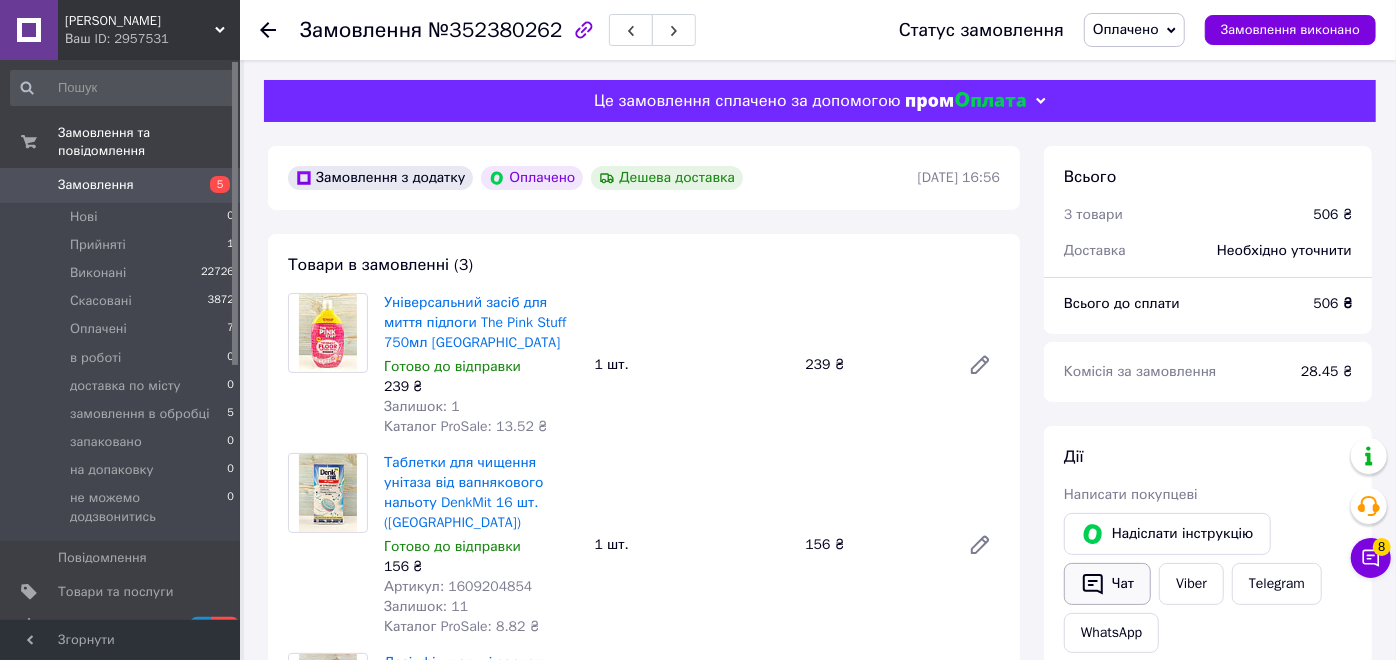 click on "Чат" at bounding box center (1107, 584) 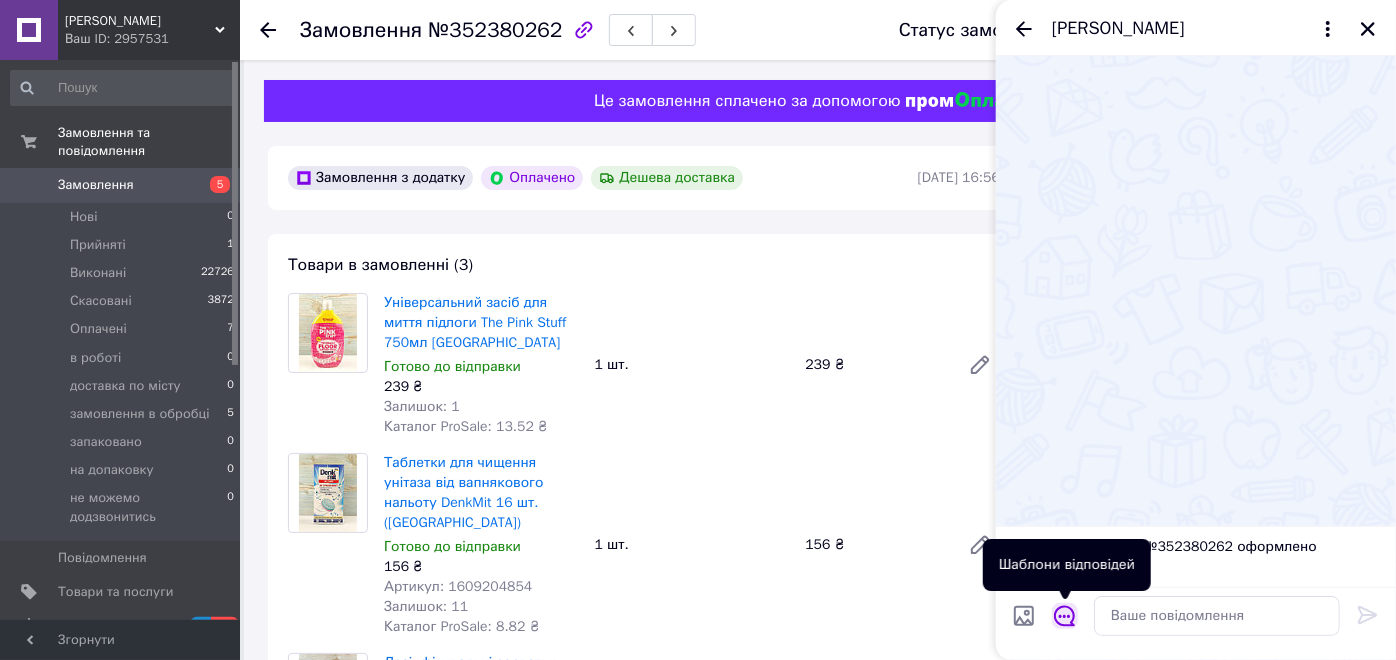 click 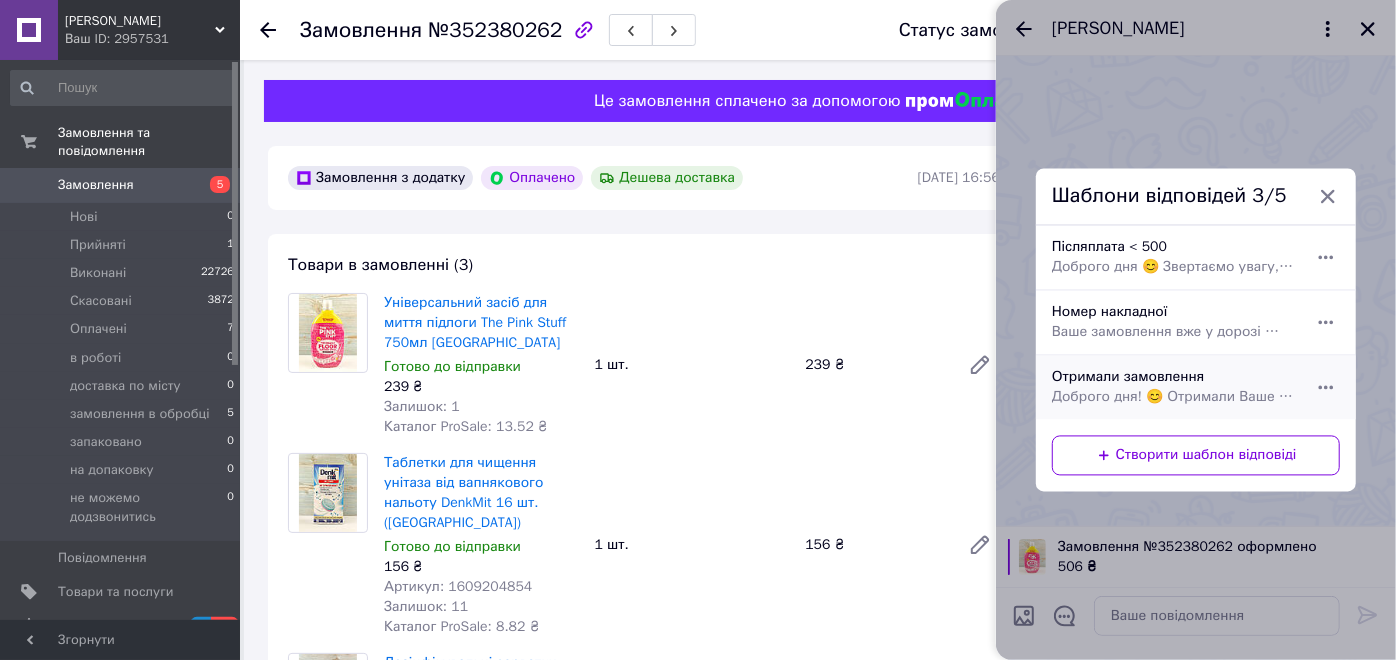 click on "Отримали замовлення Доброго дня! 😊
Отримали Ваше замовлення — дякуємо!
Передаємо його на пакування 📦
Щойно відправимо — надішлемо номер накладної для відстеження." at bounding box center (1174, 388) 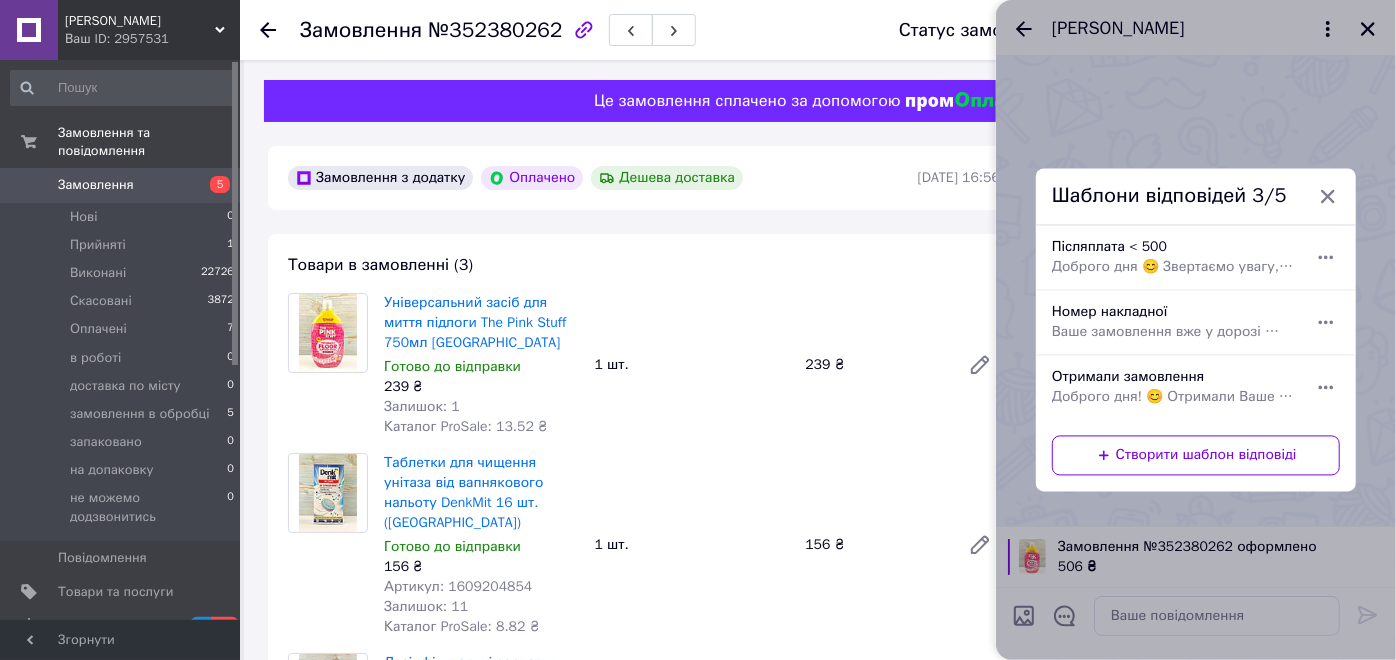 type on "Доброго дня! 😊
Отримали Ваше замовлення — дякуємо!
Передаємо його на пакування 📦
Щойно відправимо — надішлемо номер накладної для відстеження." 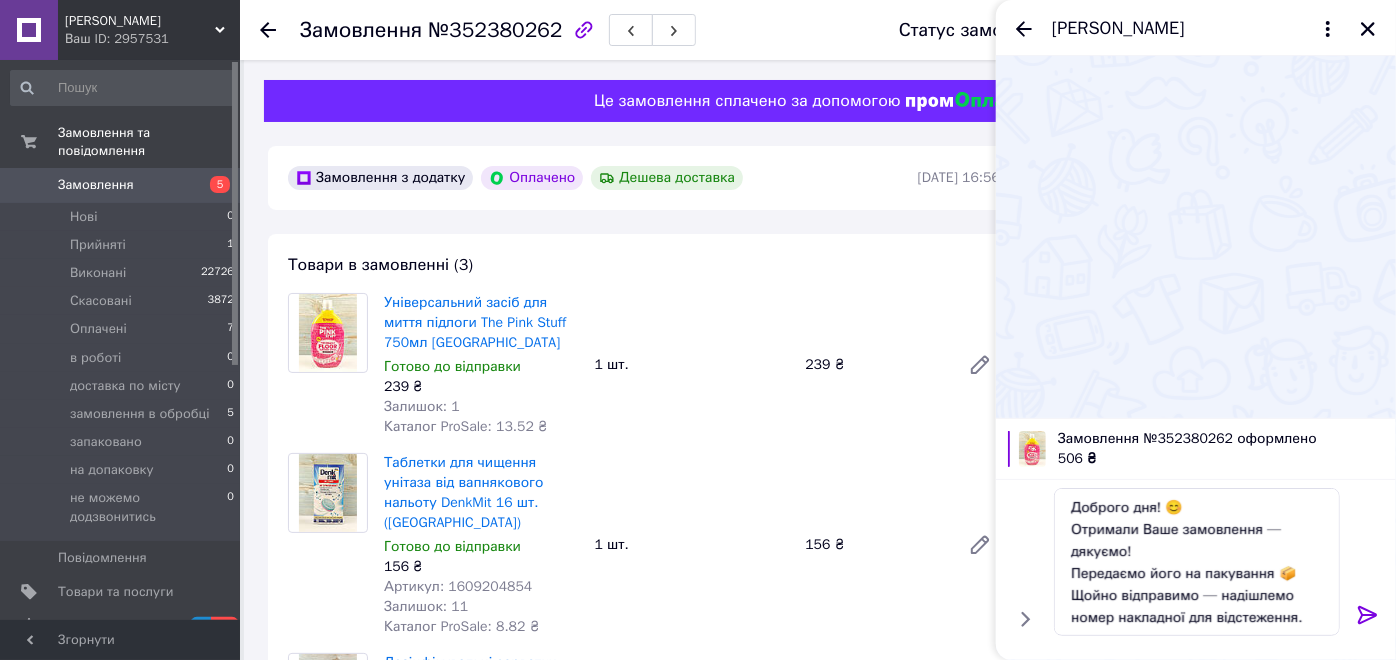 click 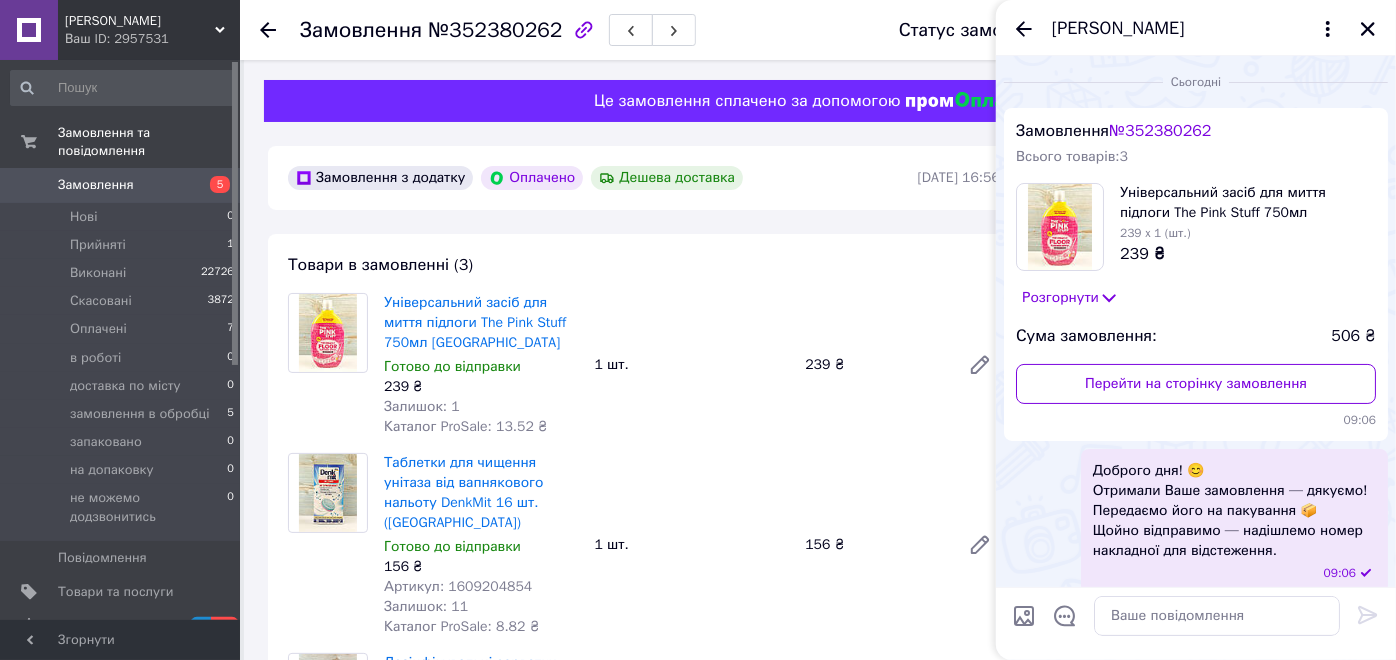 click 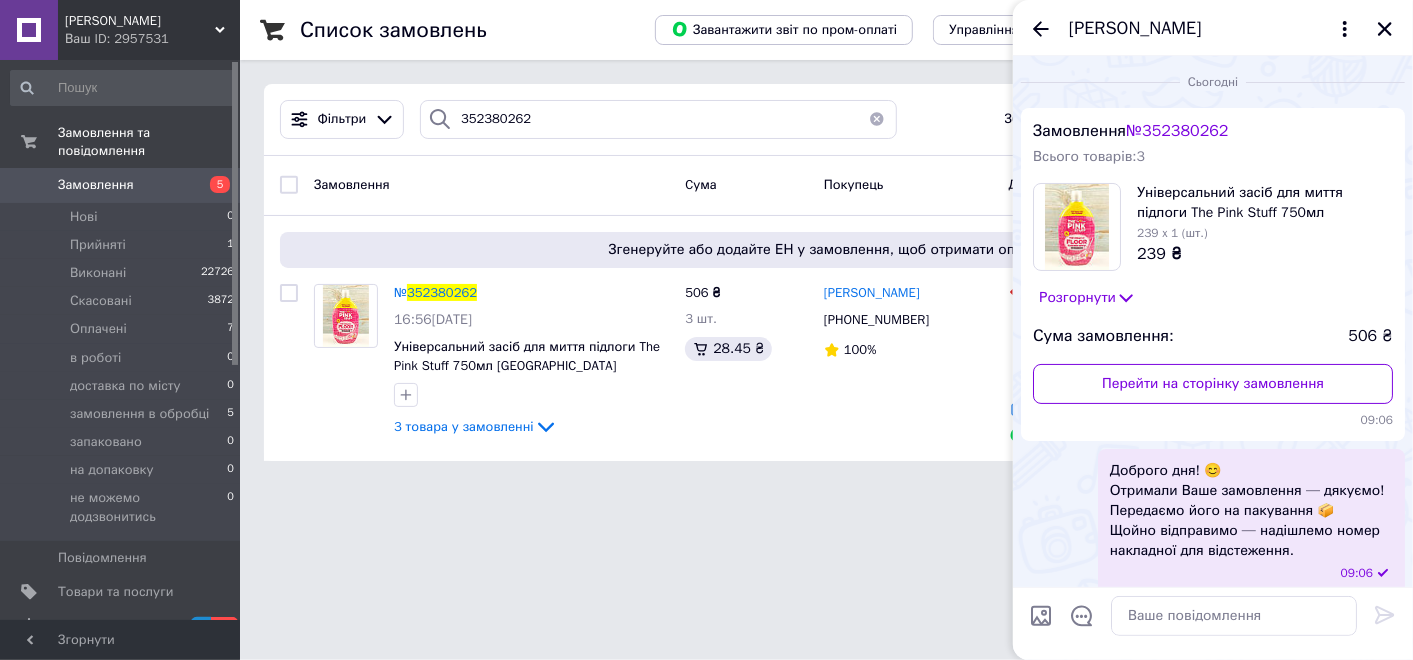 drag, startPoint x: 1389, startPoint y: 32, endPoint x: 811, endPoint y: 79, distance: 579.9078 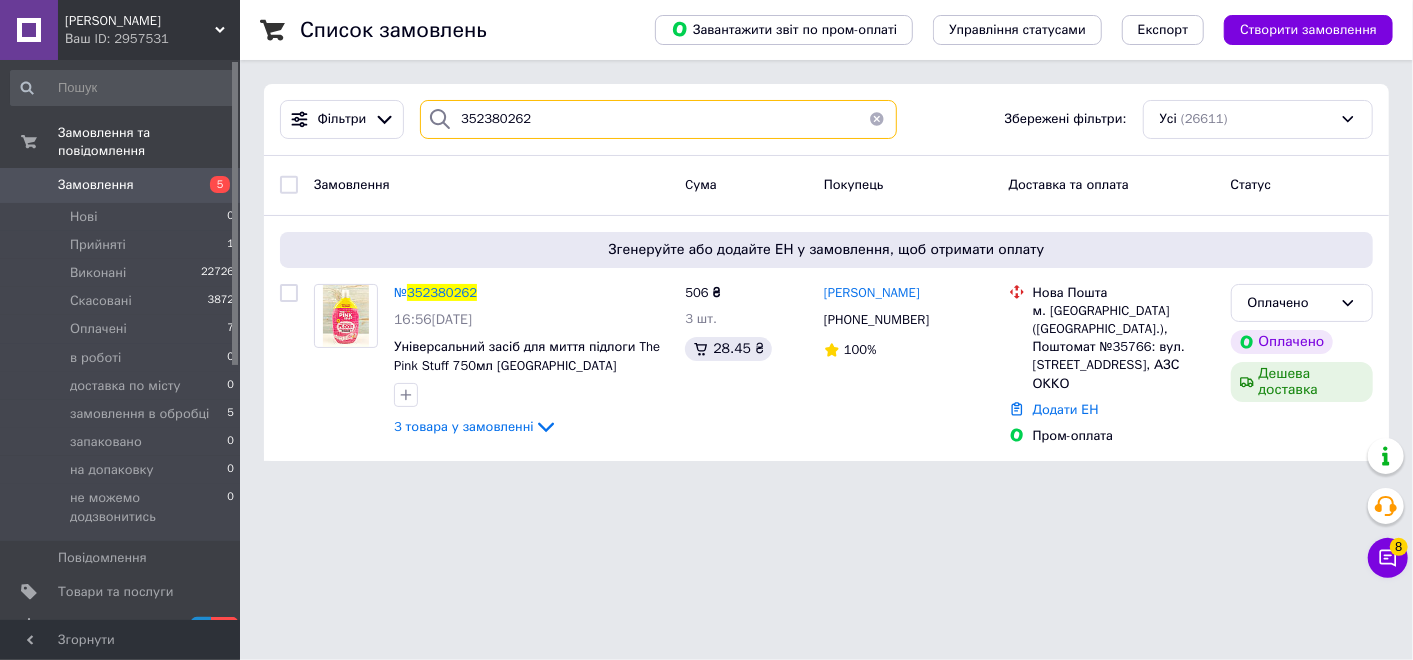 drag, startPoint x: 545, startPoint y: 117, endPoint x: 438, endPoint y: 118, distance: 107.00467 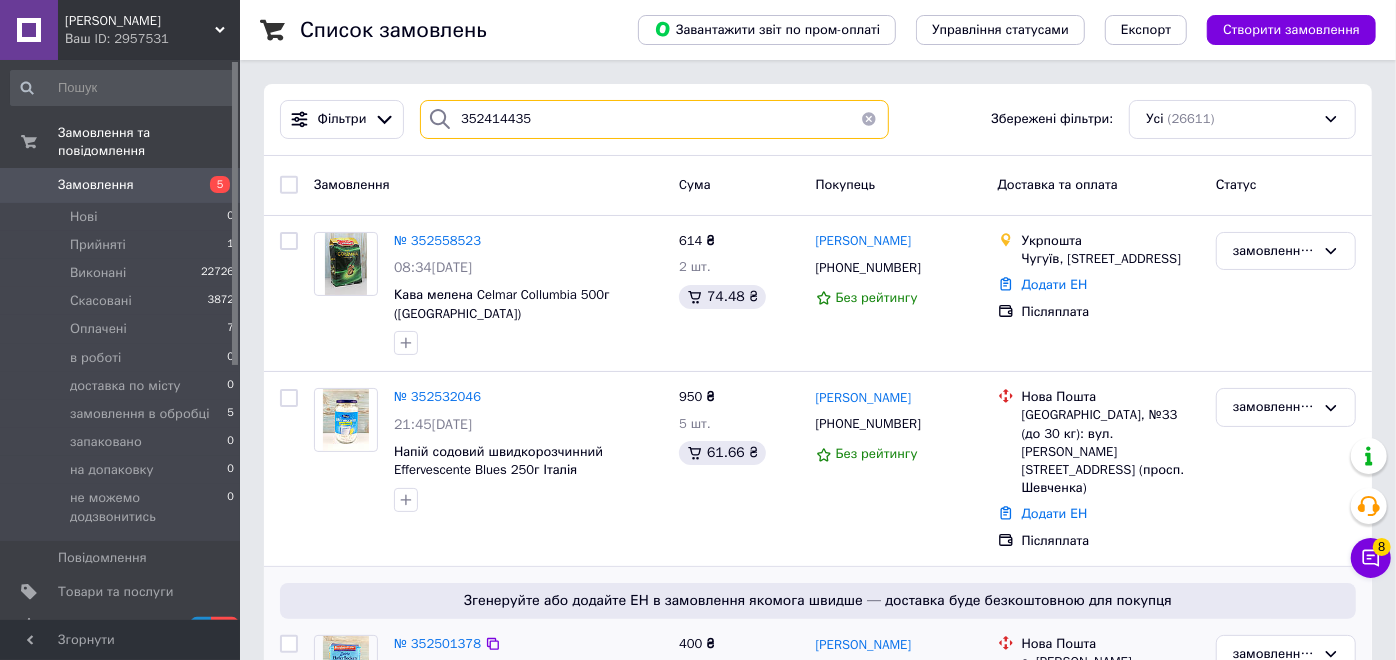 type on "352414435" 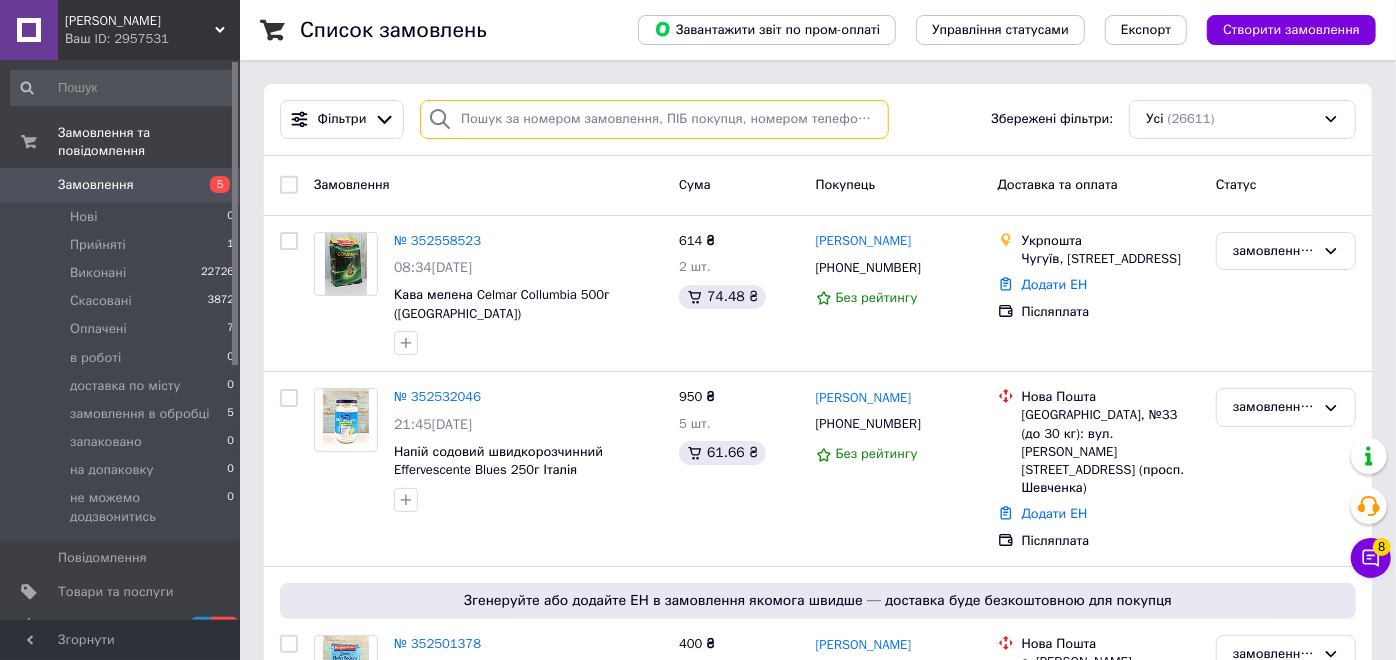 type on "352414435" 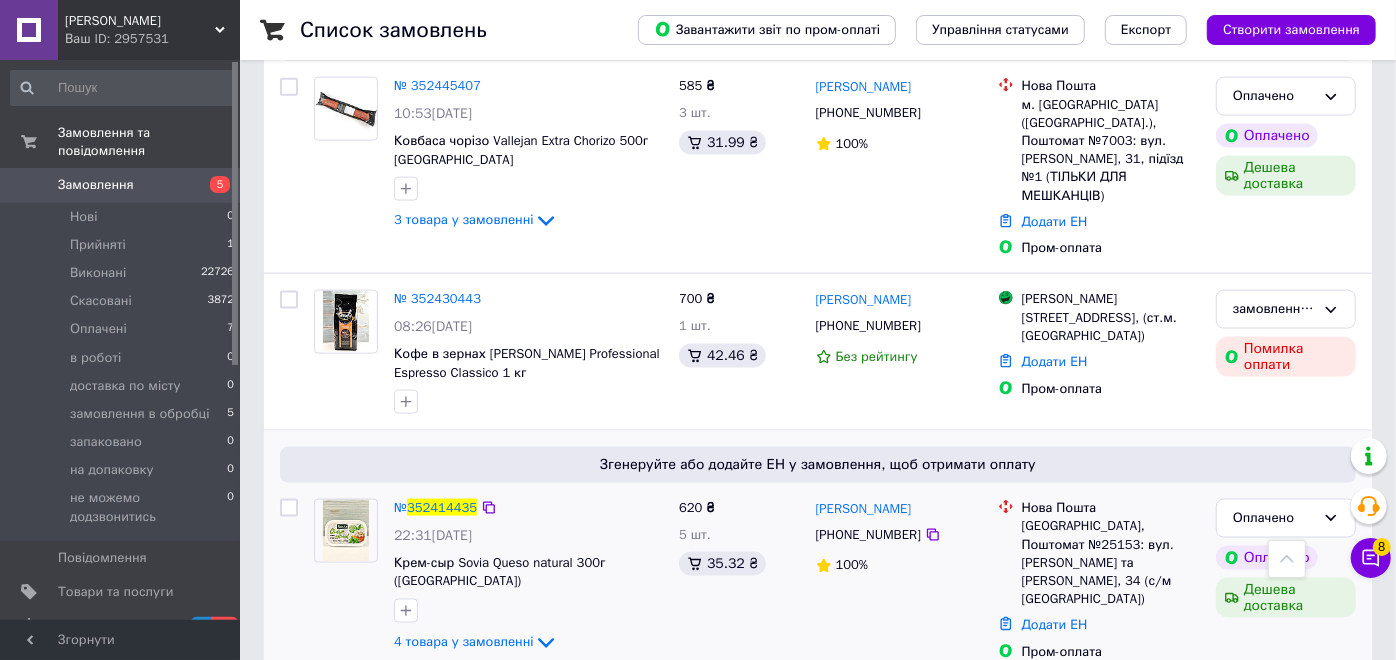 scroll, scrollTop: 1666, scrollLeft: 0, axis: vertical 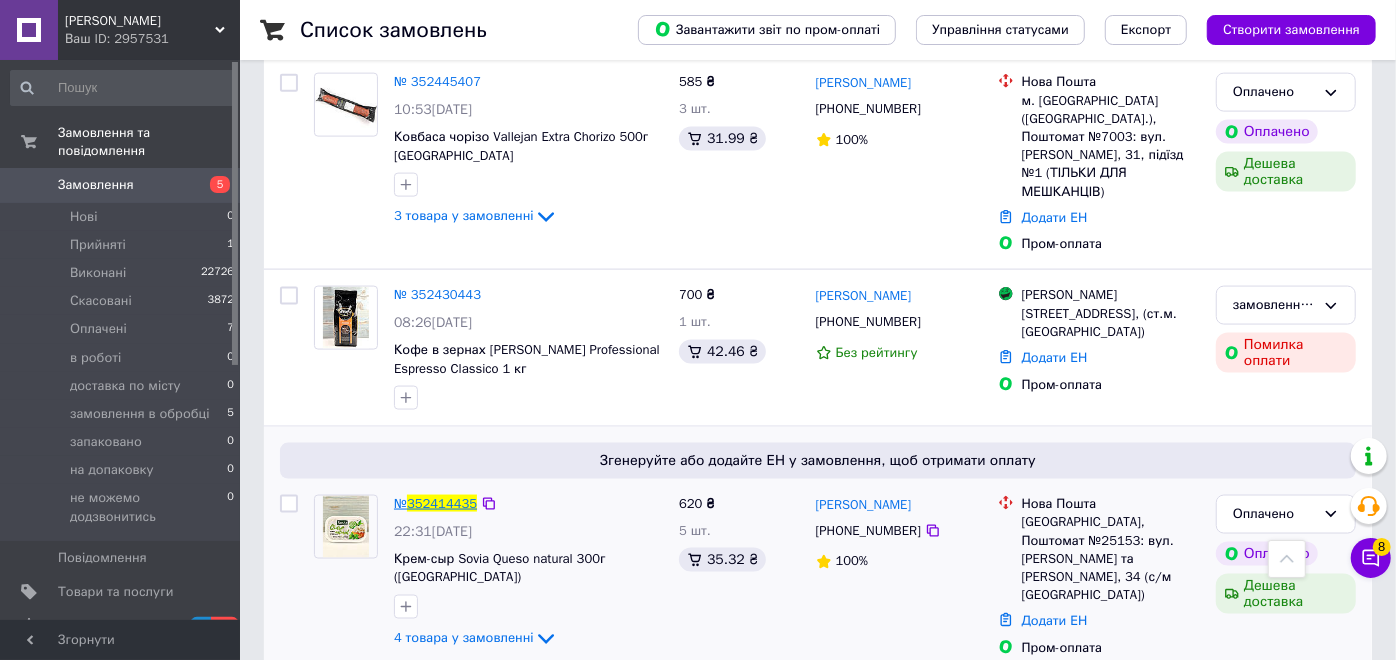 click on "352414435" at bounding box center (442, 503) 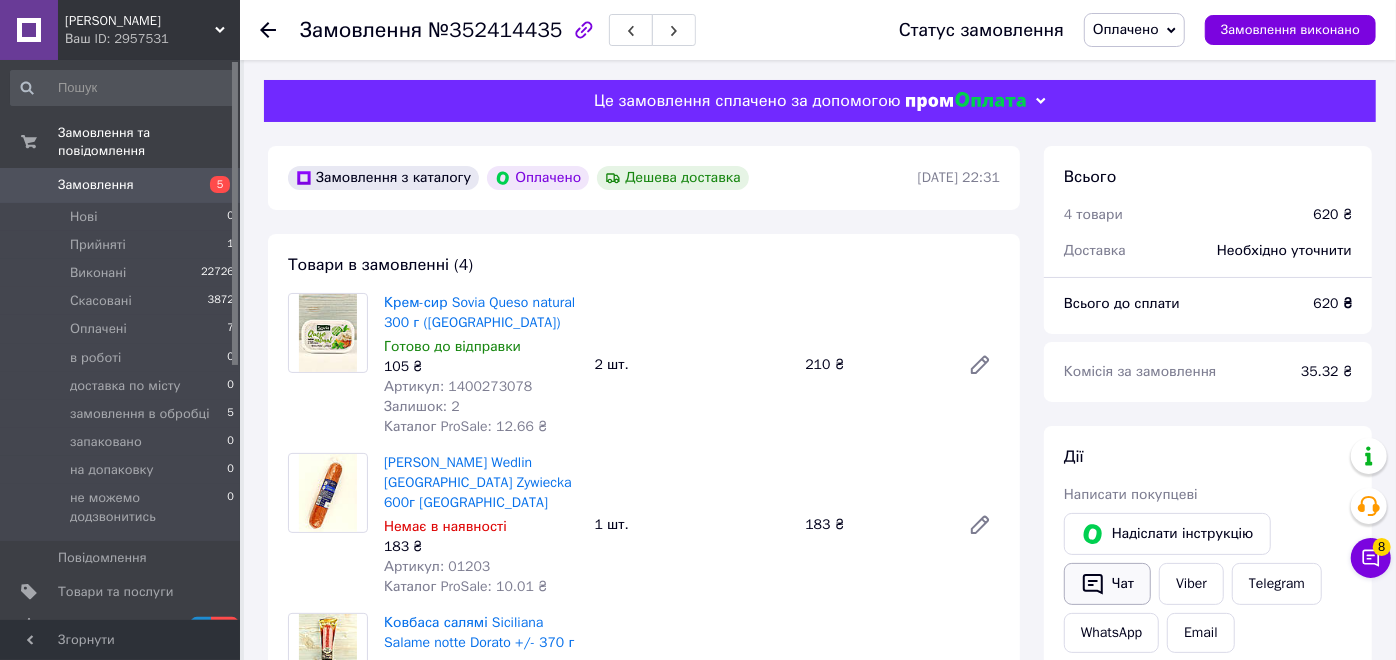 click on "Чат" at bounding box center (1107, 584) 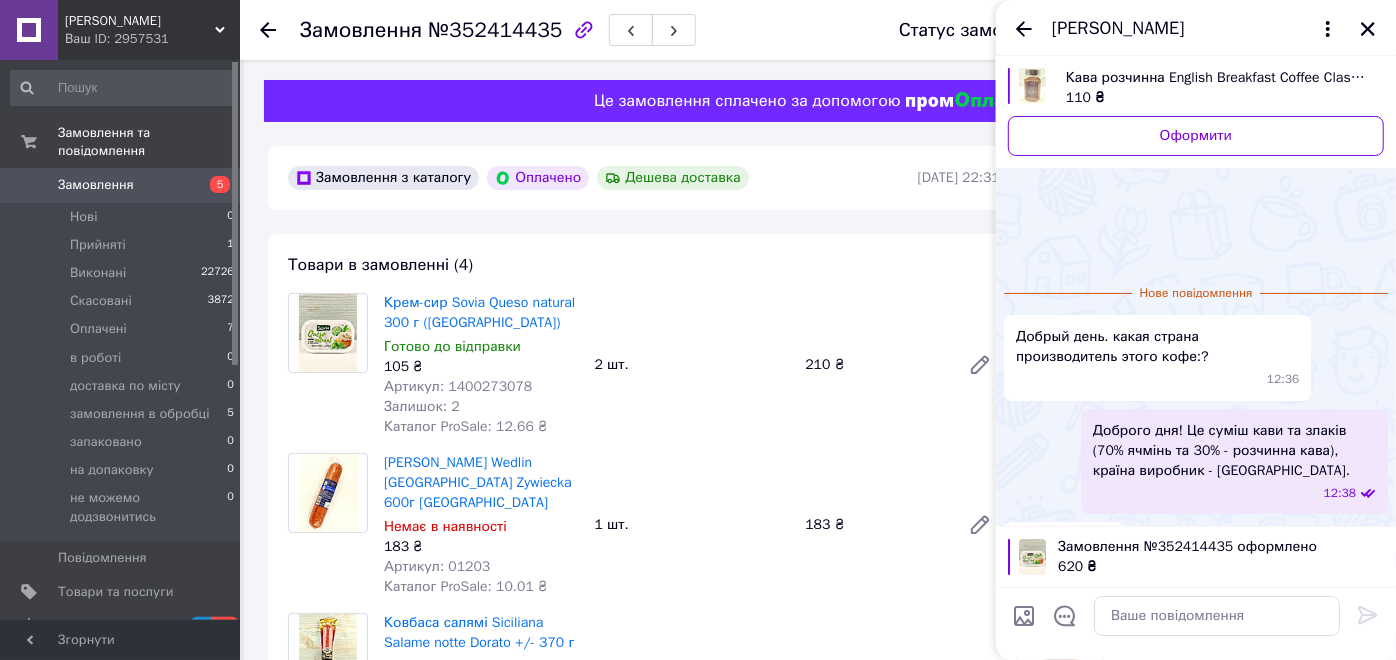 scroll, scrollTop: 114, scrollLeft: 0, axis: vertical 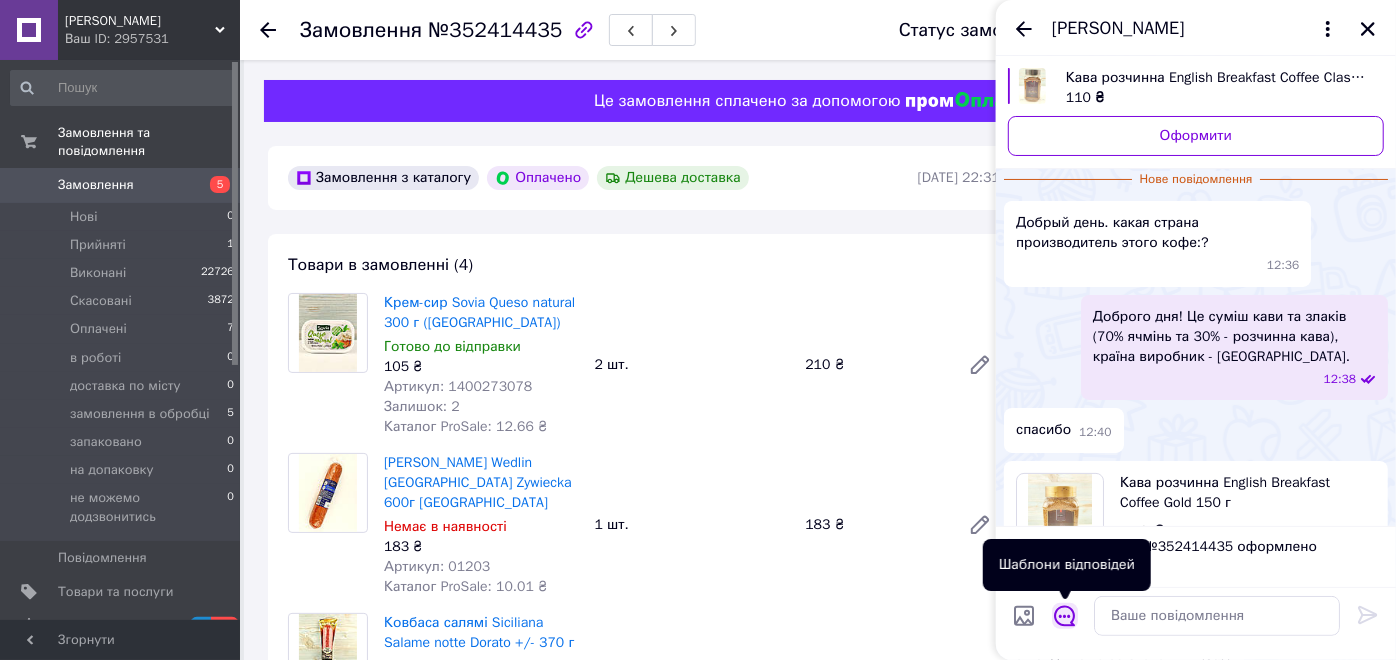 click 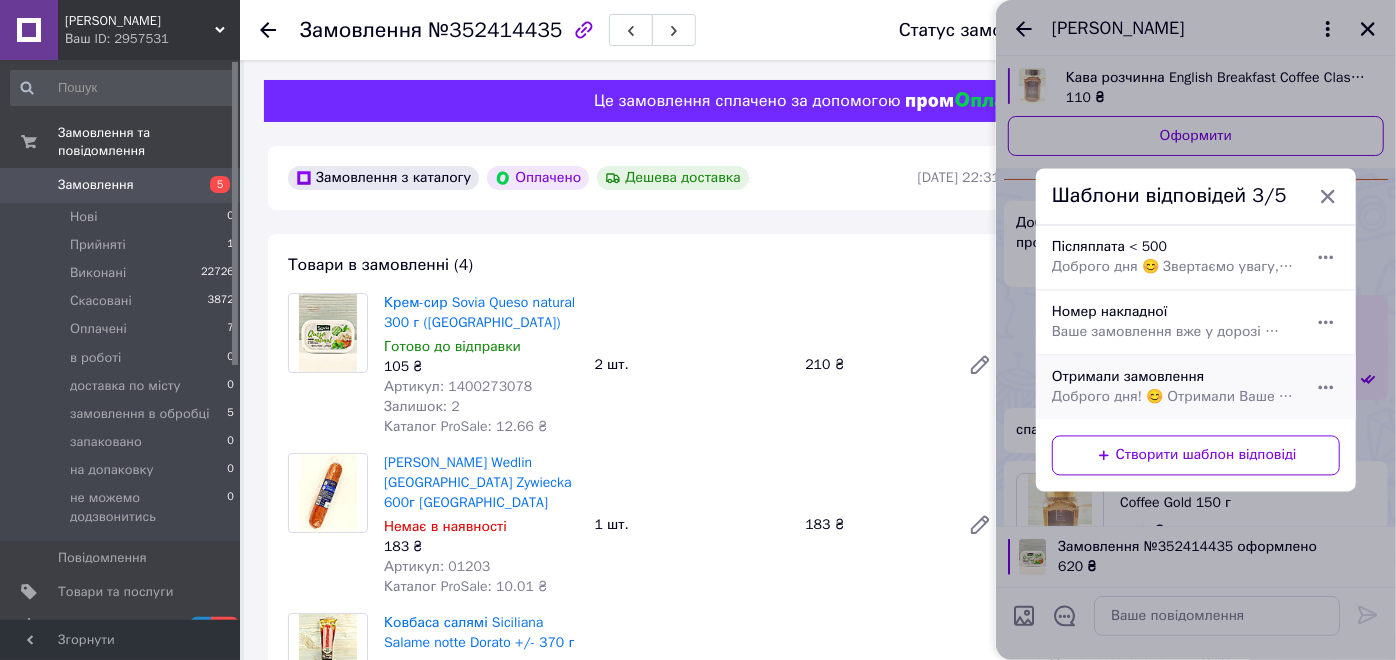 click on "Доброго дня! 😊
Отримали Ваше замовлення — дякуємо!
Передаємо його на пакування 📦
Щойно відправимо — надішлемо номер накладної для відстеження." at bounding box center [1174, 398] 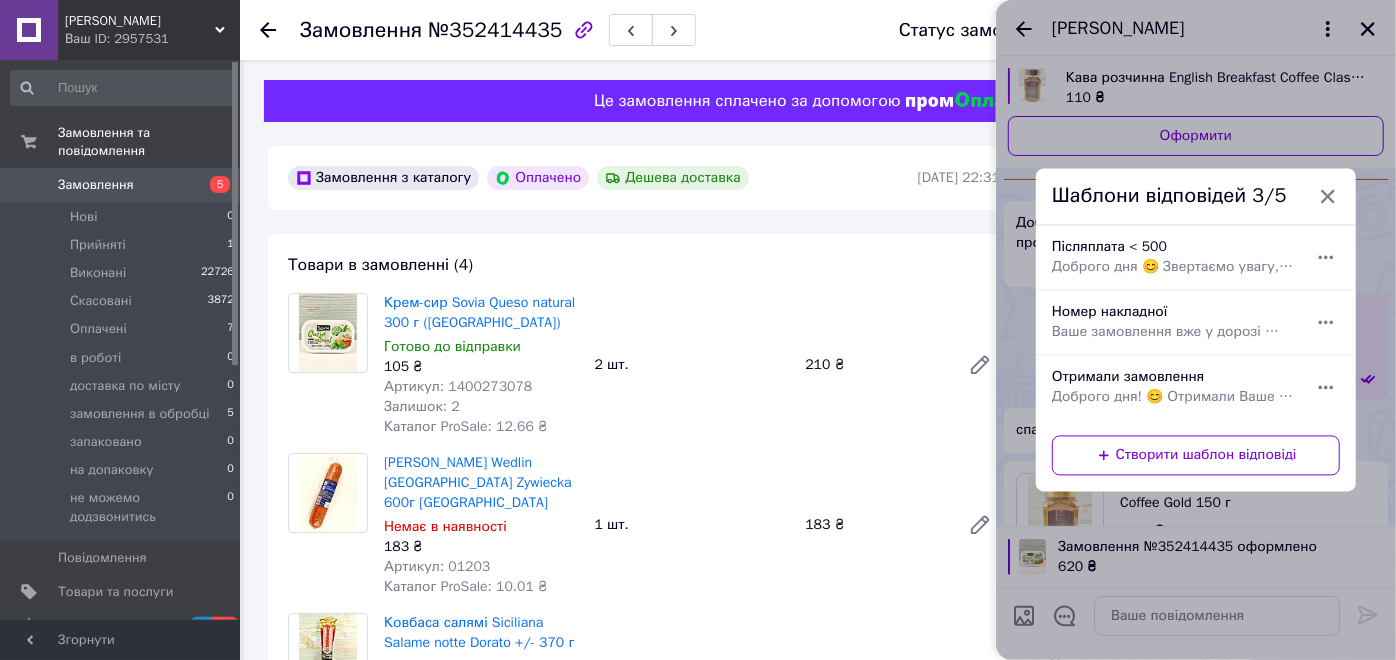 type on "Доброго дня! 😊
Отримали Ваше замовлення — дякуємо!
Передаємо його на пакування 📦
Щойно відправимо — надішлемо номер накладної для відстеження." 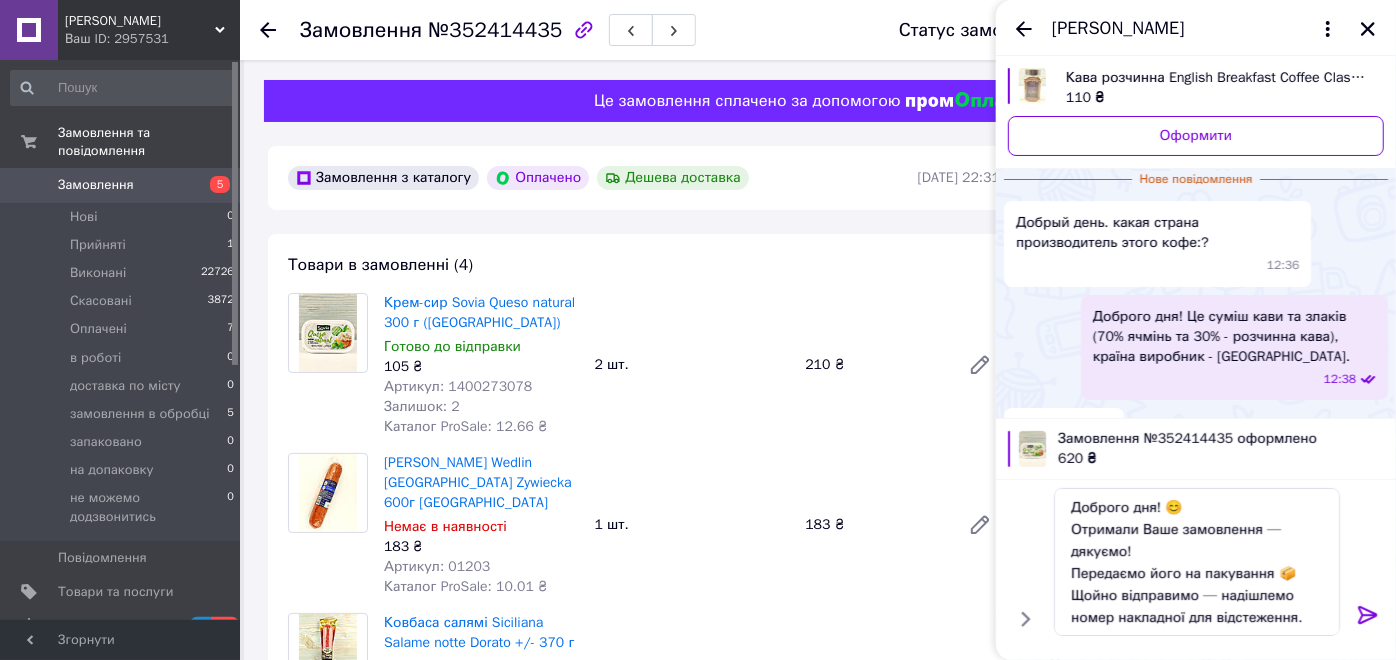 click 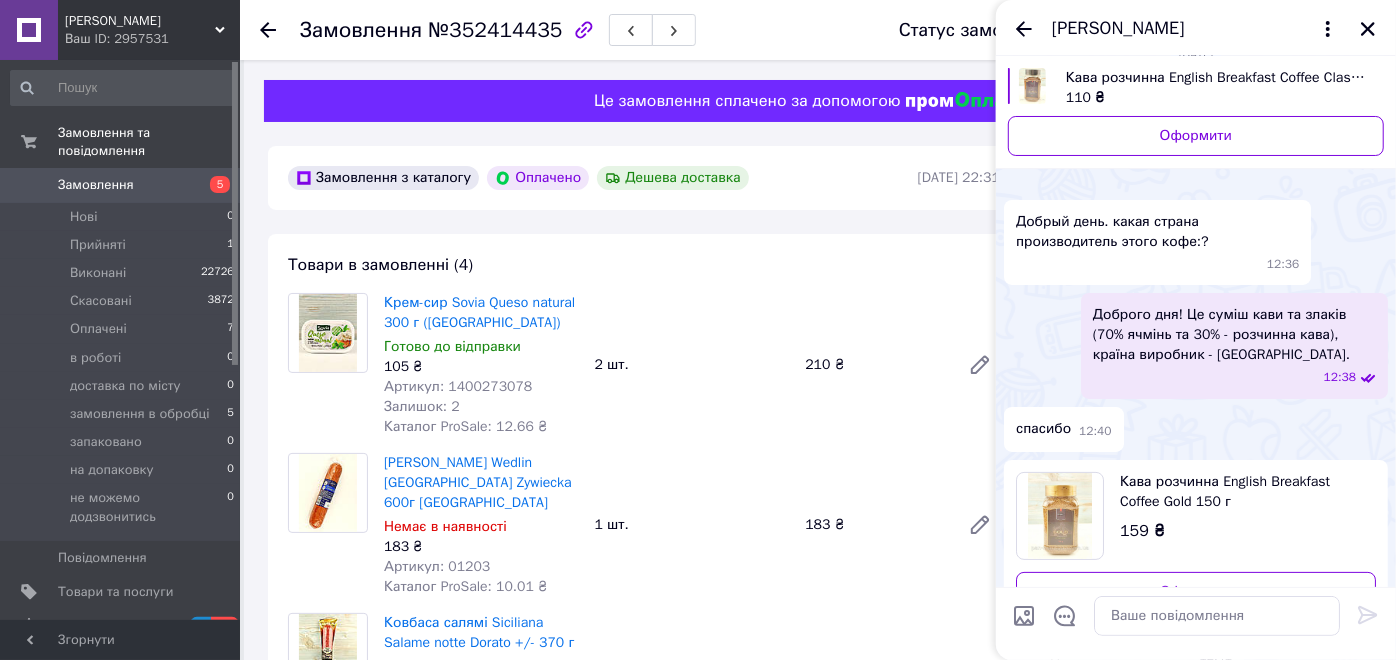 scroll, scrollTop: 472, scrollLeft: 0, axis: vertical 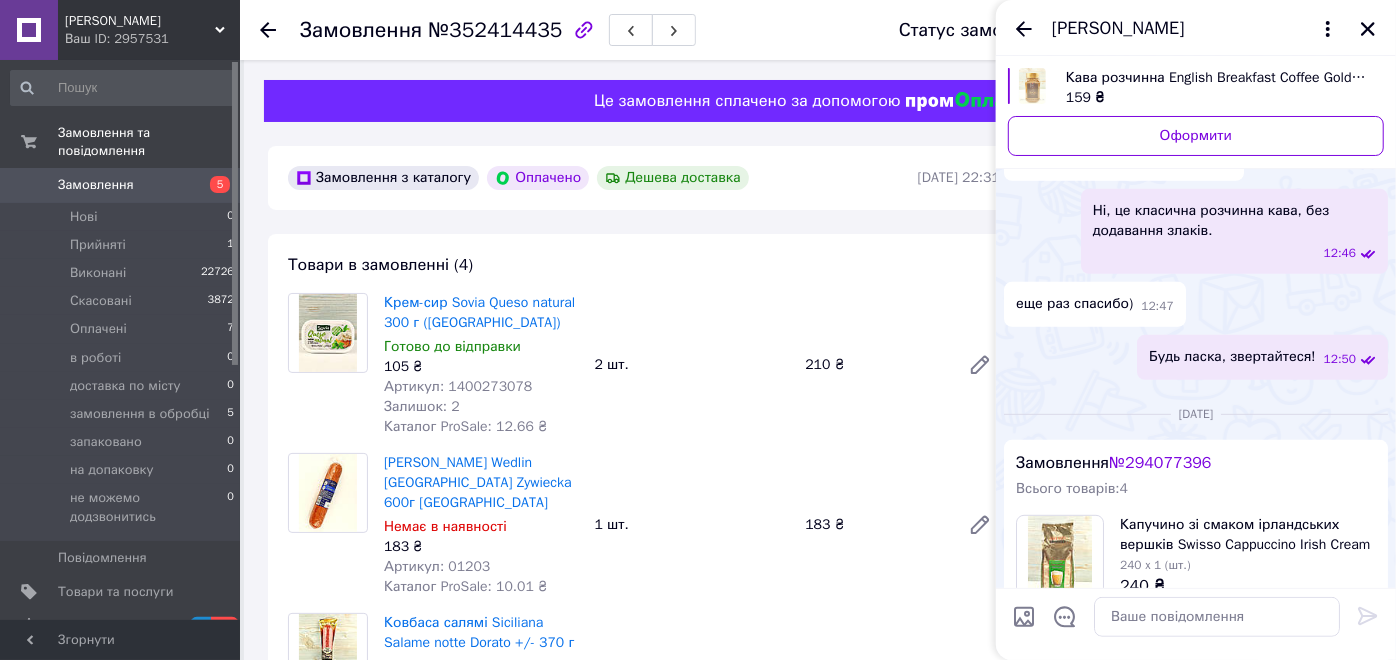 click on "Замовлення" at bounding box center (96, 185) 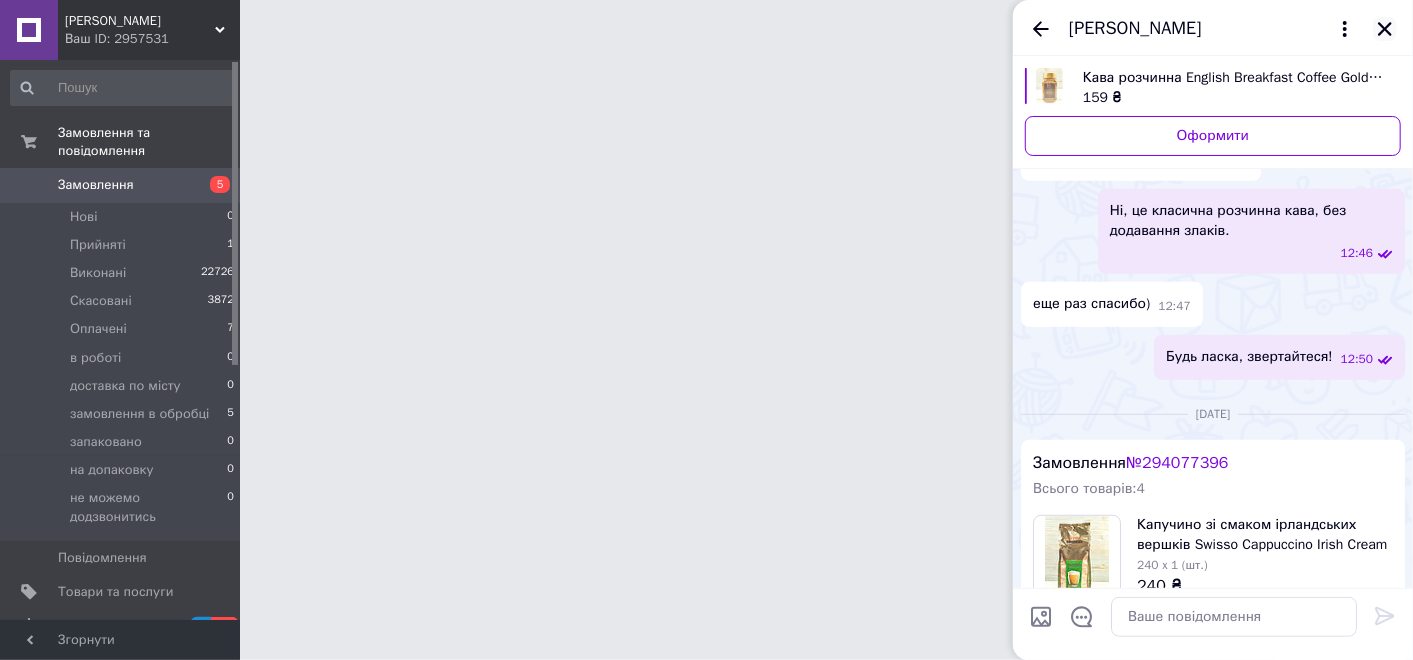 click 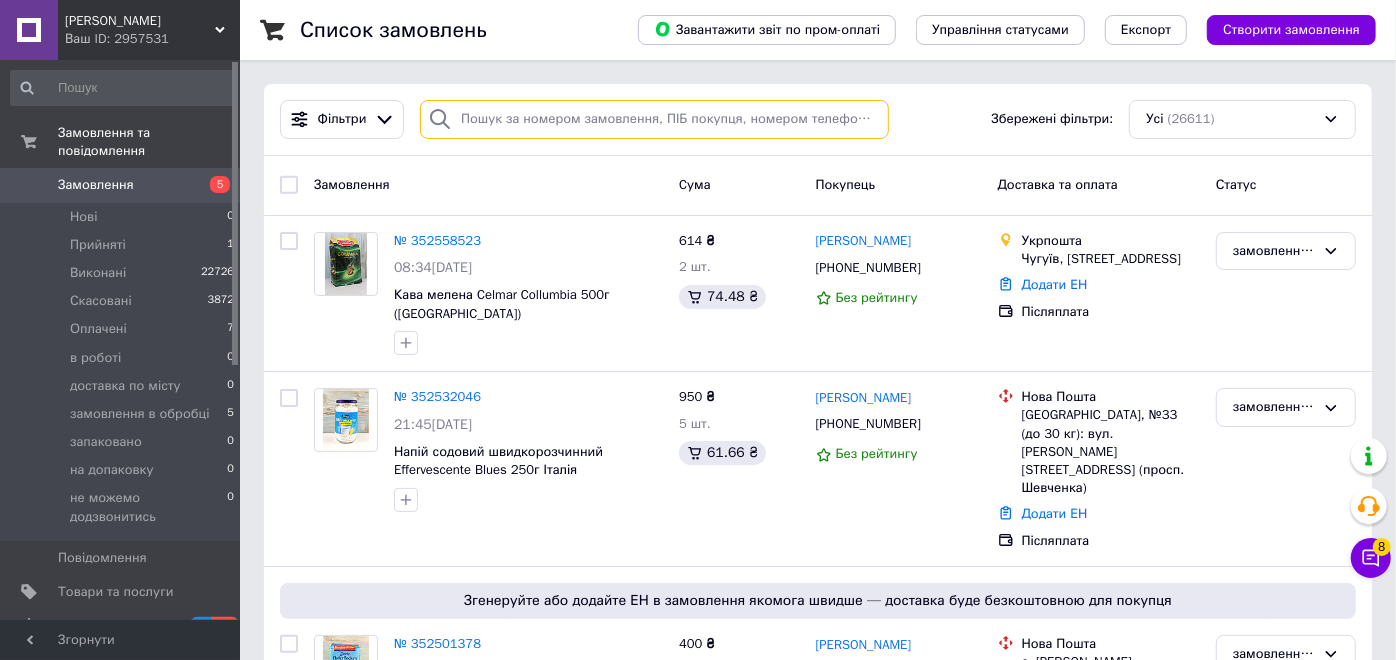 click at bounding box center [654, 119] 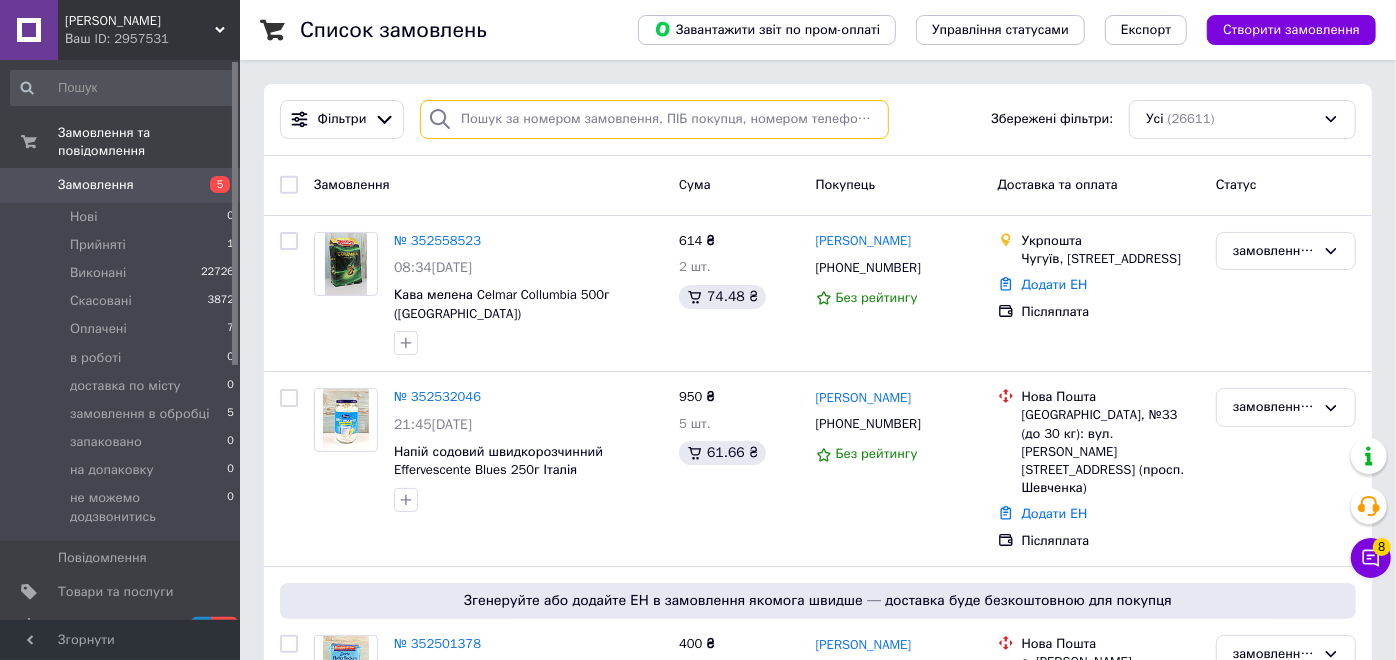 paste on "352430443" 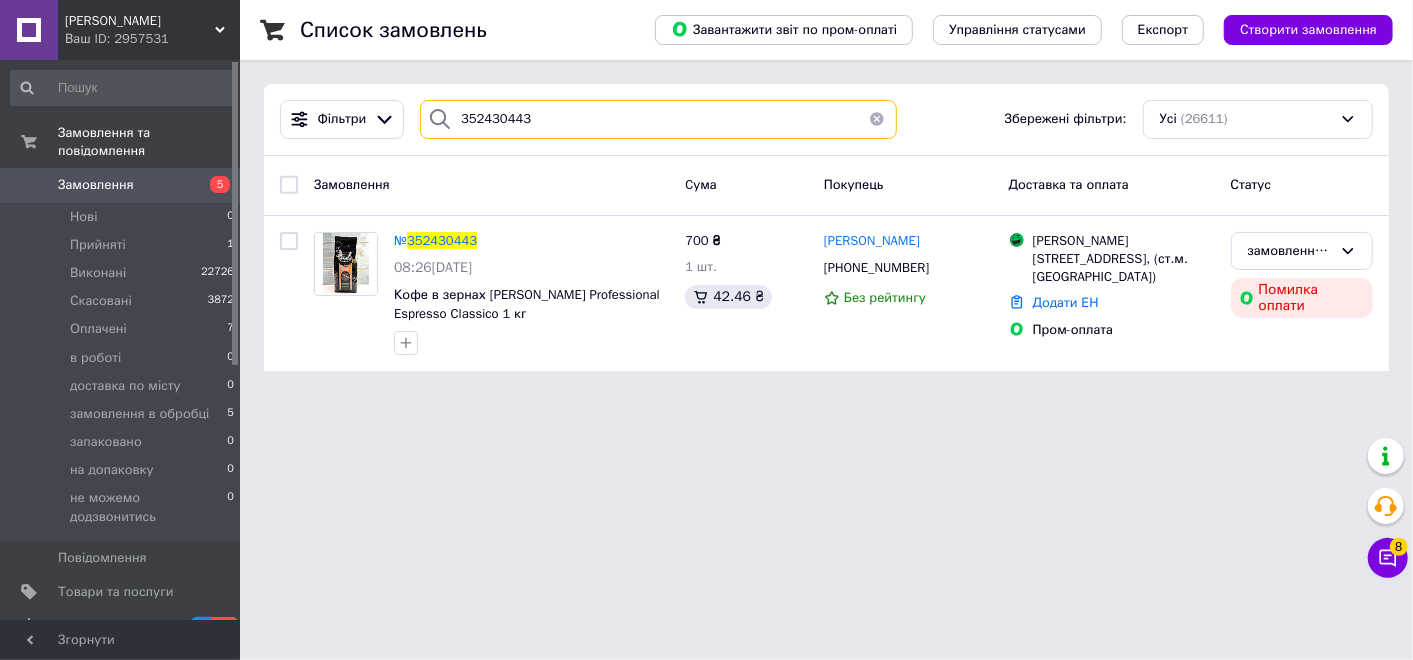 drag, startPoint x: 481, startPoint y: 126, endPoint x: 444, endPoint y: 122, distance: 37.215588 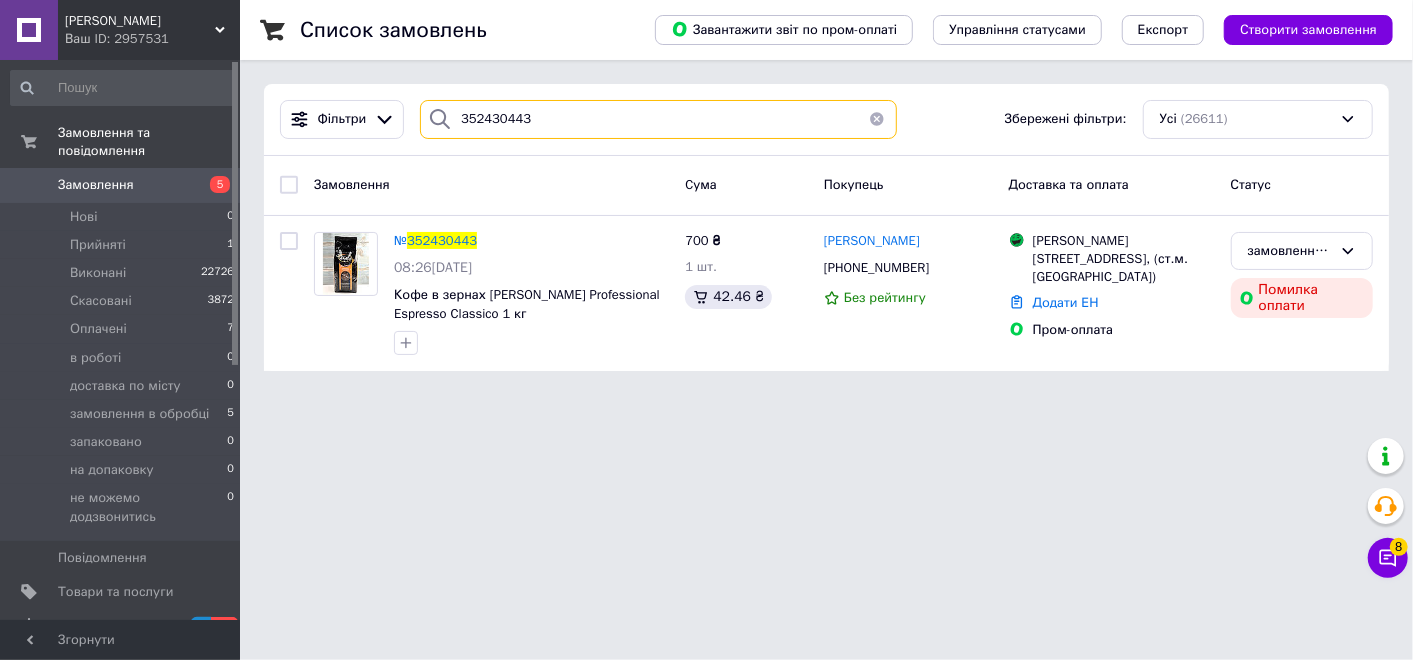 paste on "45407" 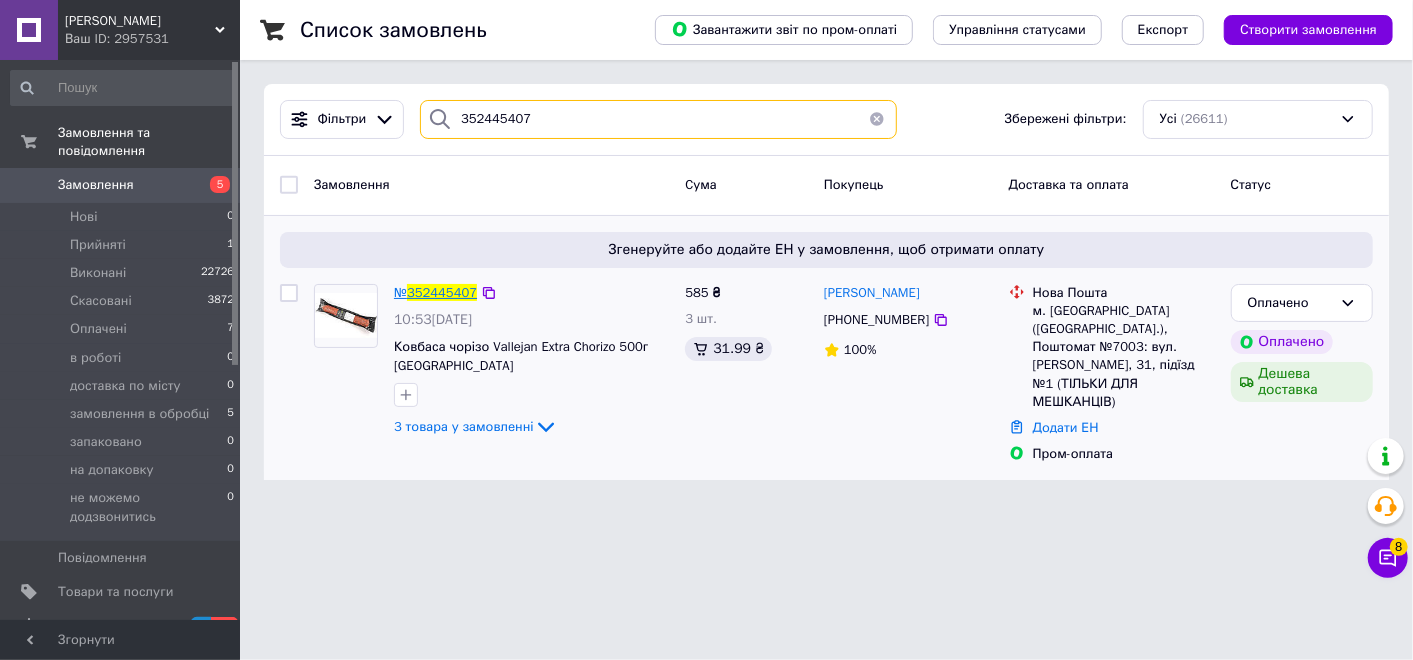 type on "352445407" 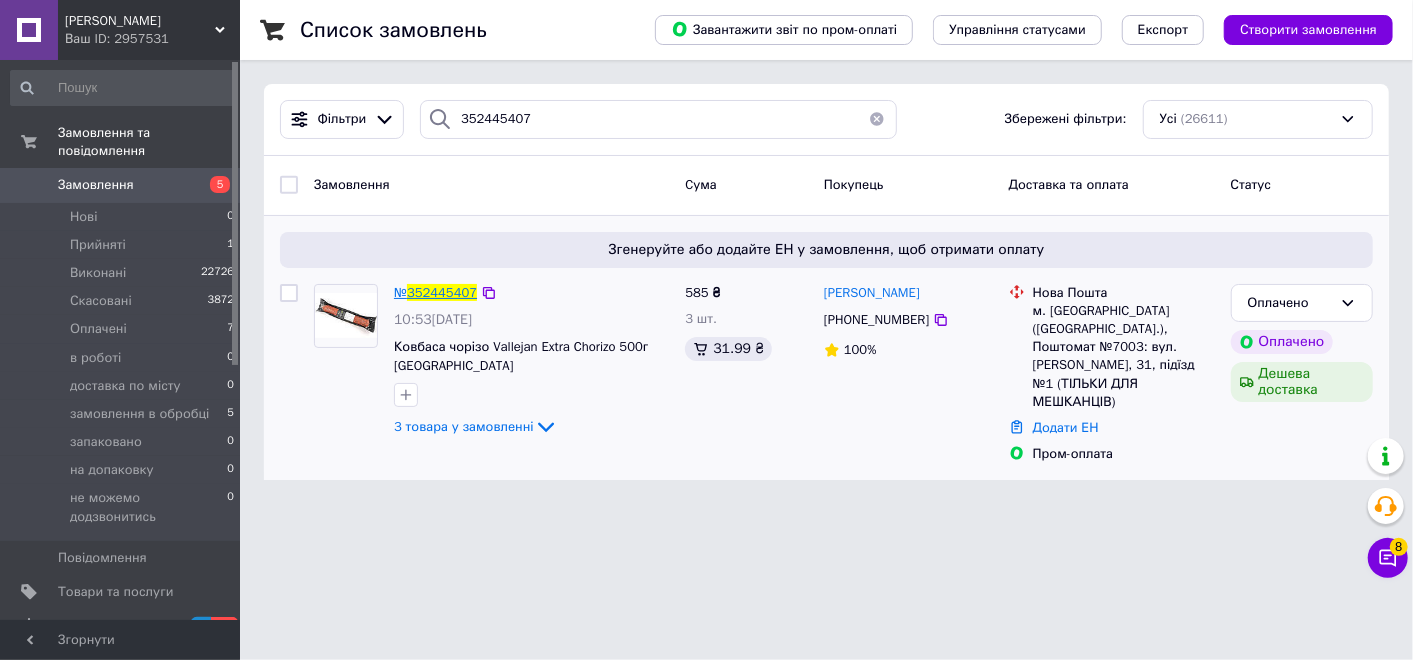 click on "352445407" at bounding box center [442, 292] 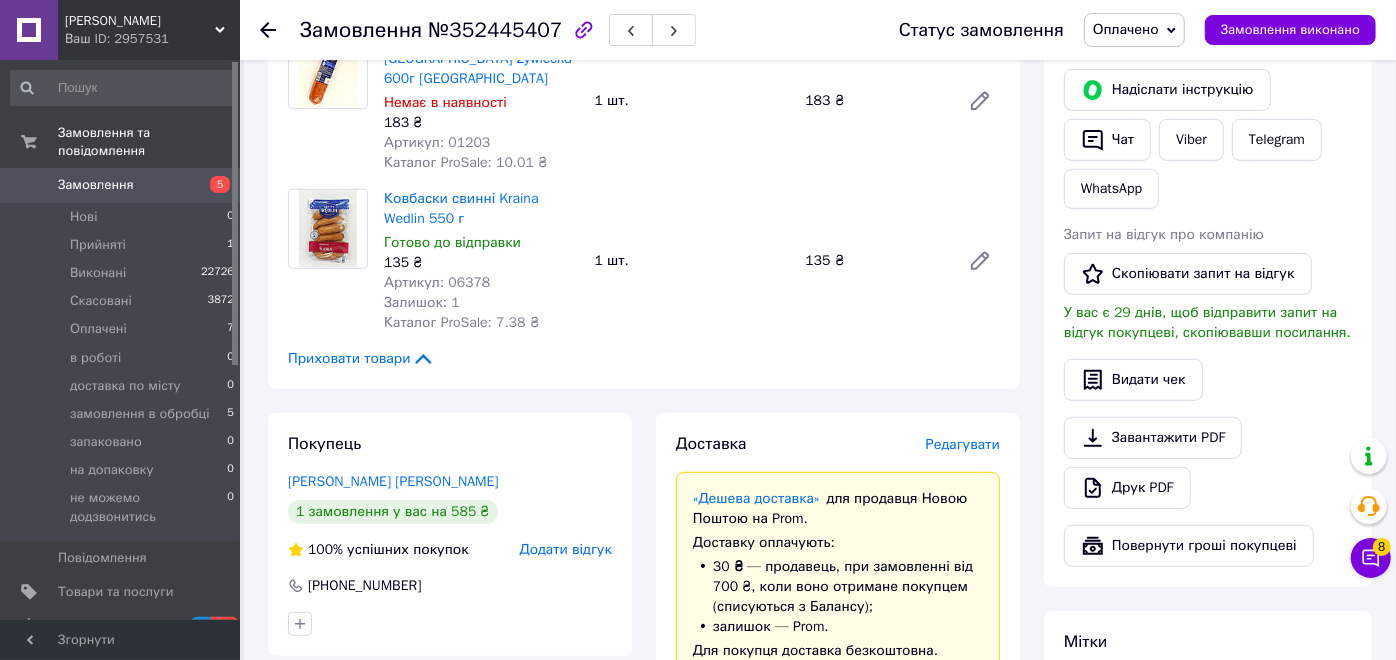 scroll, scrollTop: 111, scrollLeft: 0, axis: vertical 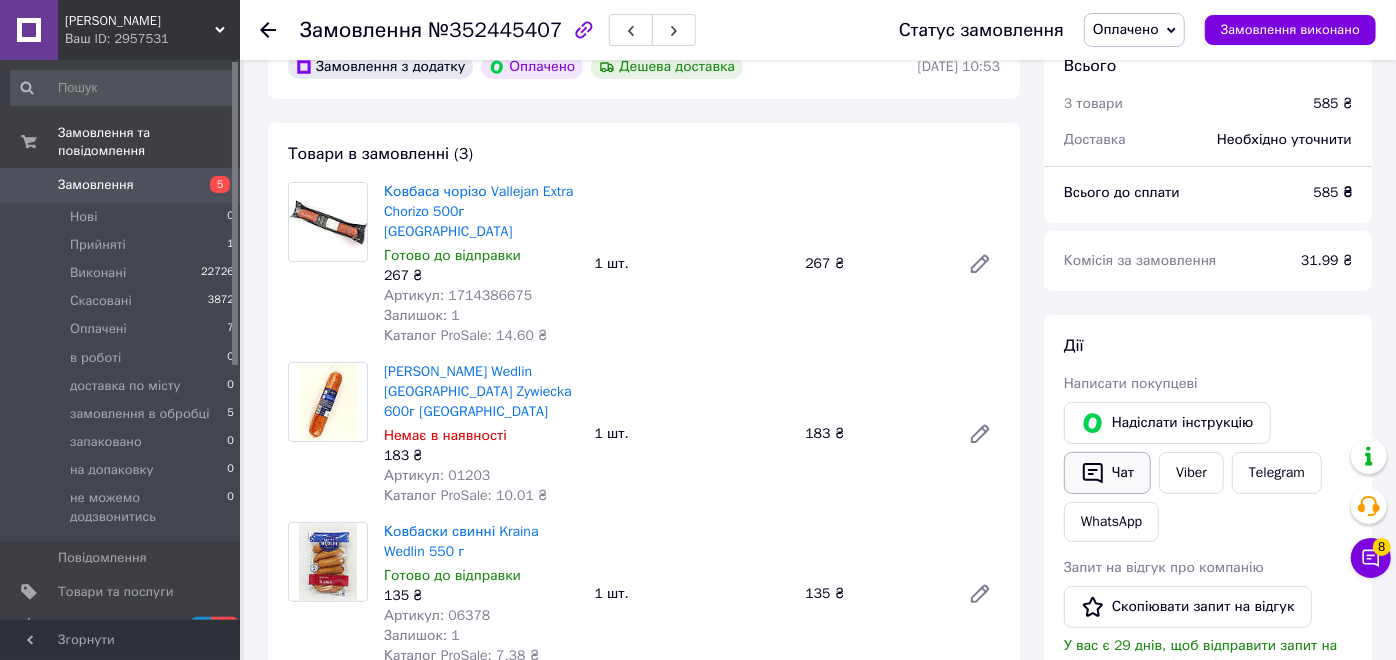 click on "Чат" at bounding box center (1107, 473) 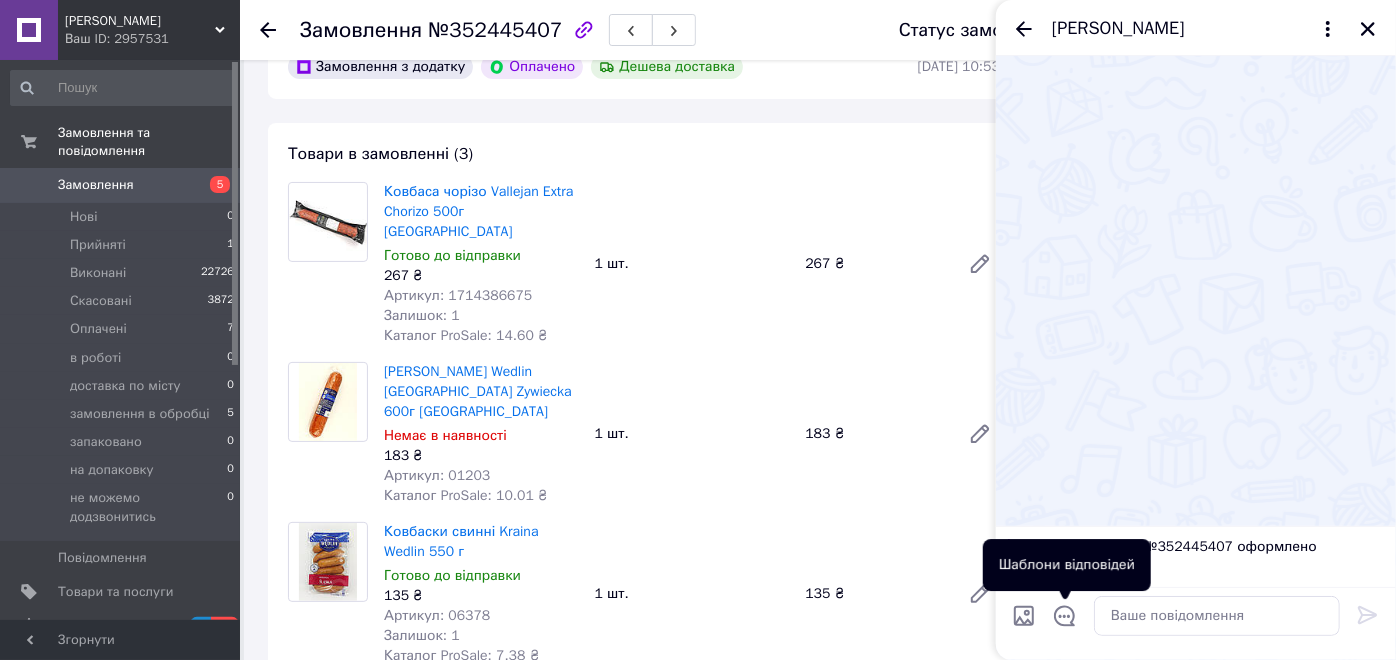 drag, startPoint x: 1069, startPoint y: 614, endPoint x: 1076, endPoint y: 561, distance: 53.460266 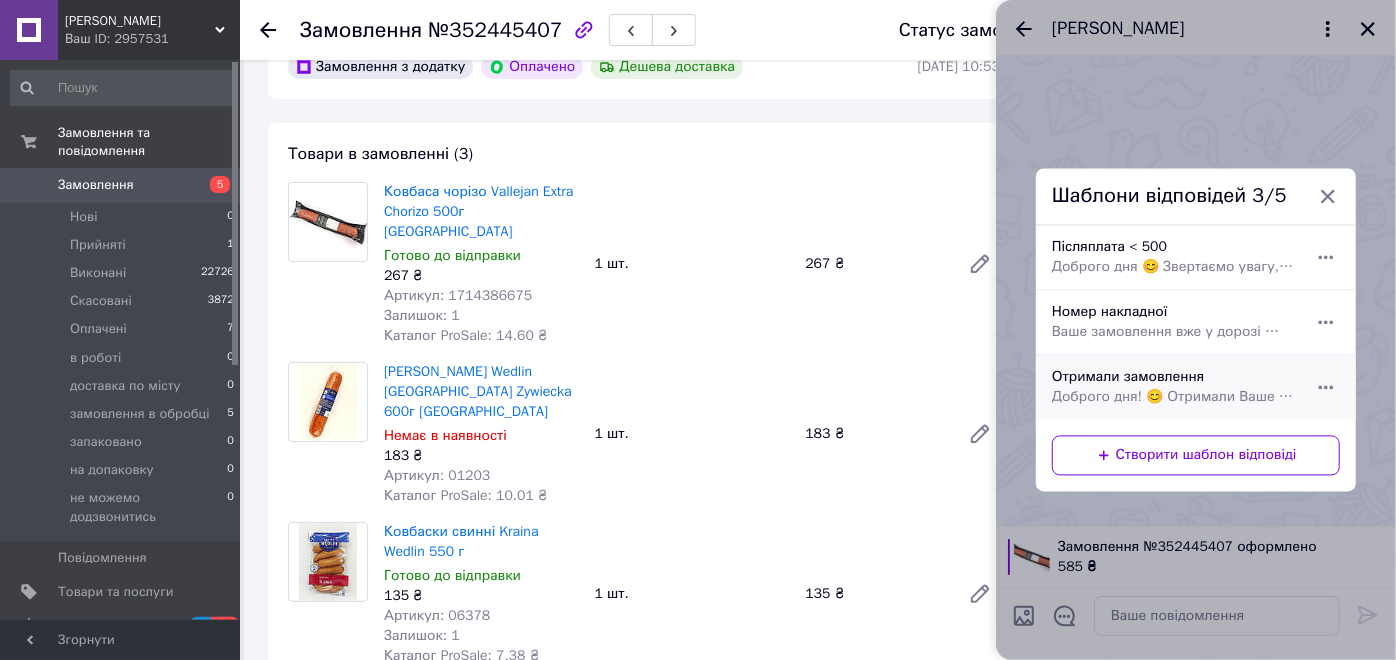 click on "Отримали замовлення Доброго дня! 😊
Отримали Ваше замовлення — дякуємо!
Передаємо його на пакування 📦
Щойно відправимо — надішлемо номер накладної для відстеження." at bounding box center [1174, 388] 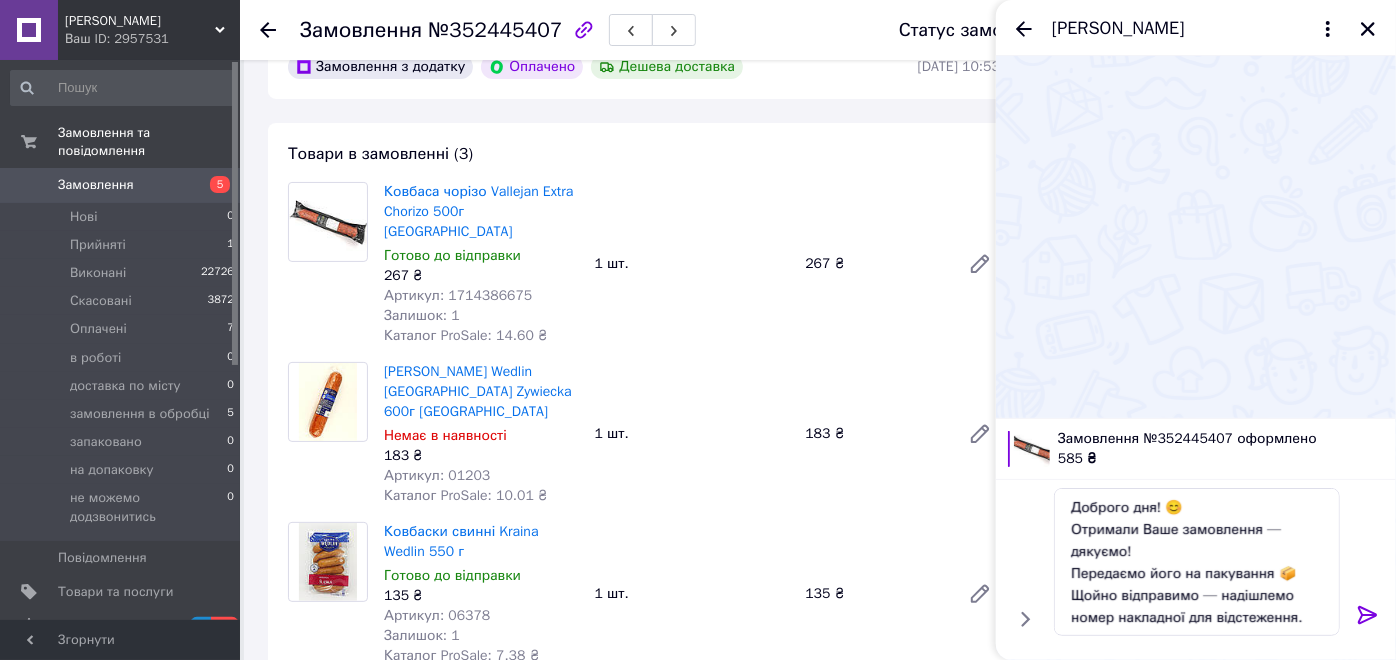 click 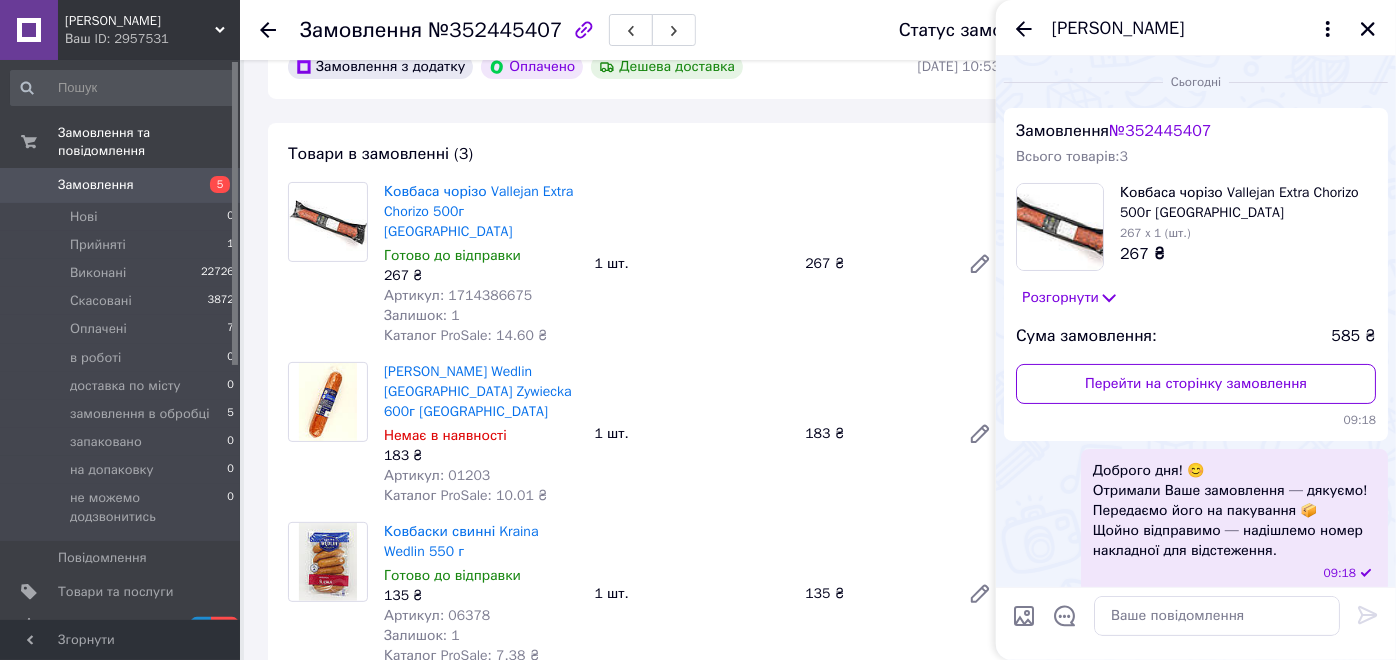 scroll, scrollTop: 14, scrollLeft: 0, axis: vertical 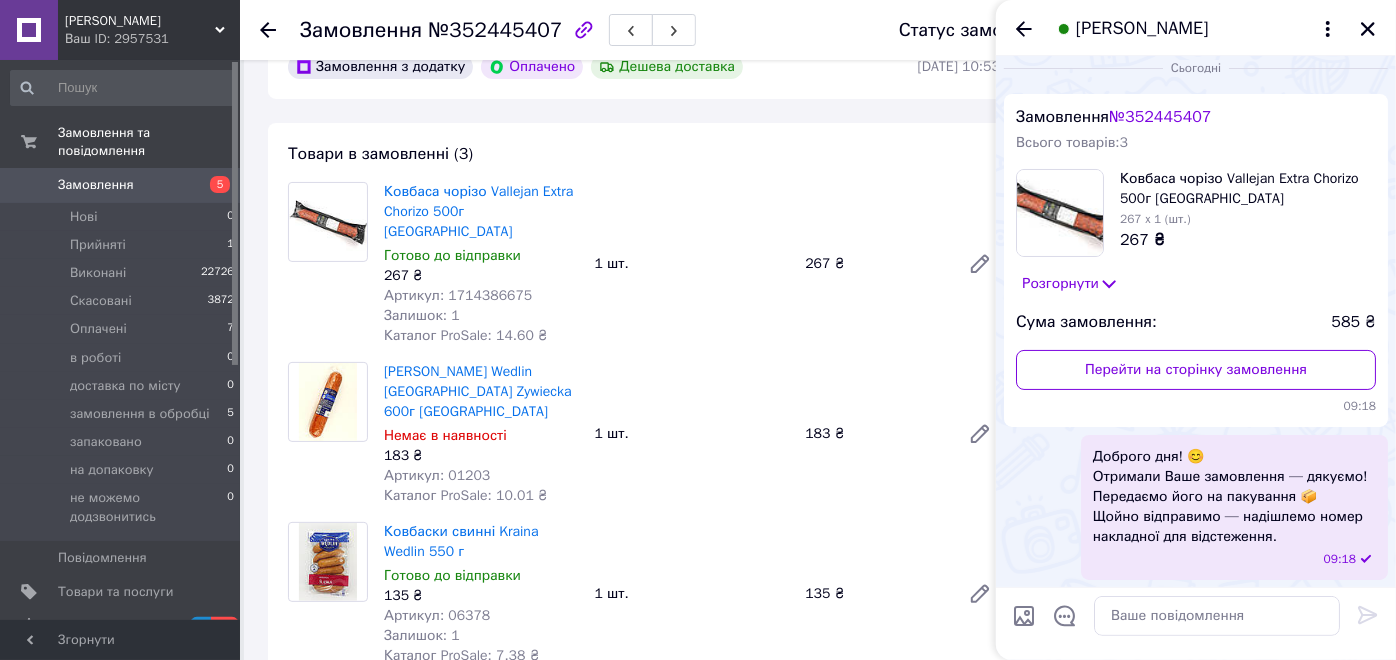 click on "Замовлення" at bounding box center [96, 185] 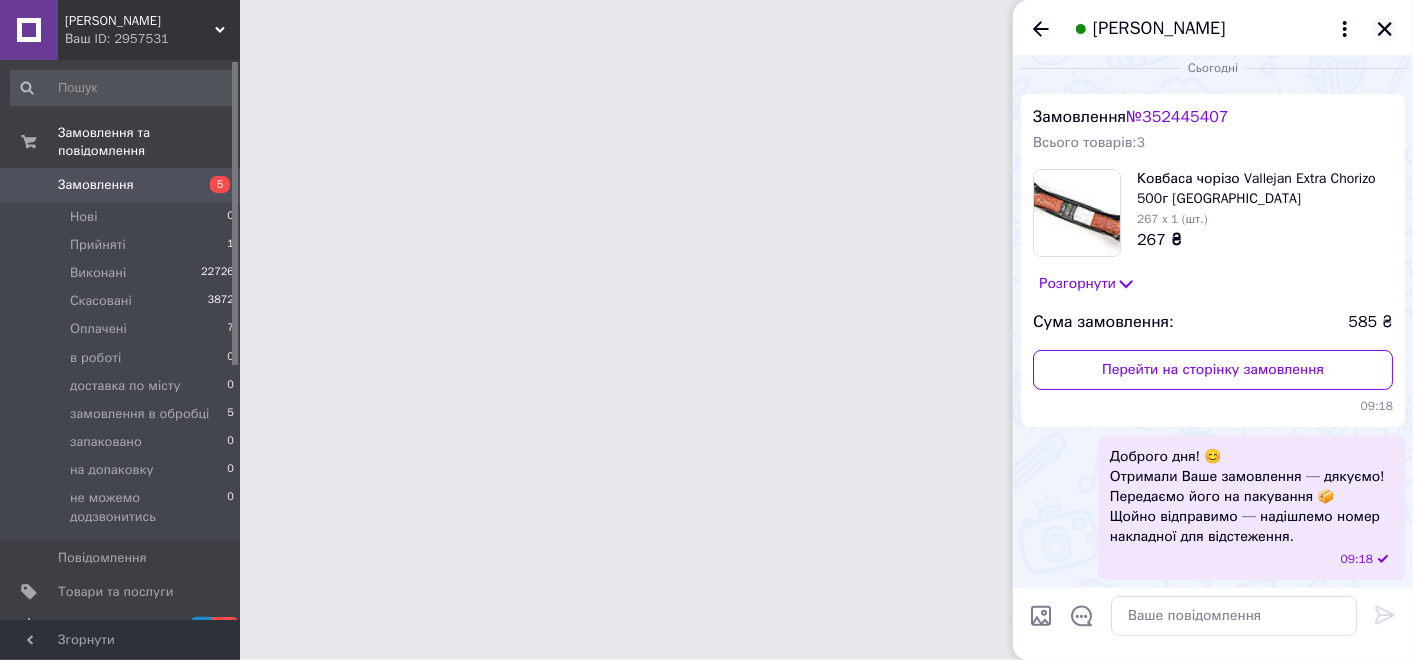 click on "[PERSON_NAME]" at bounding box center (1213, 28) 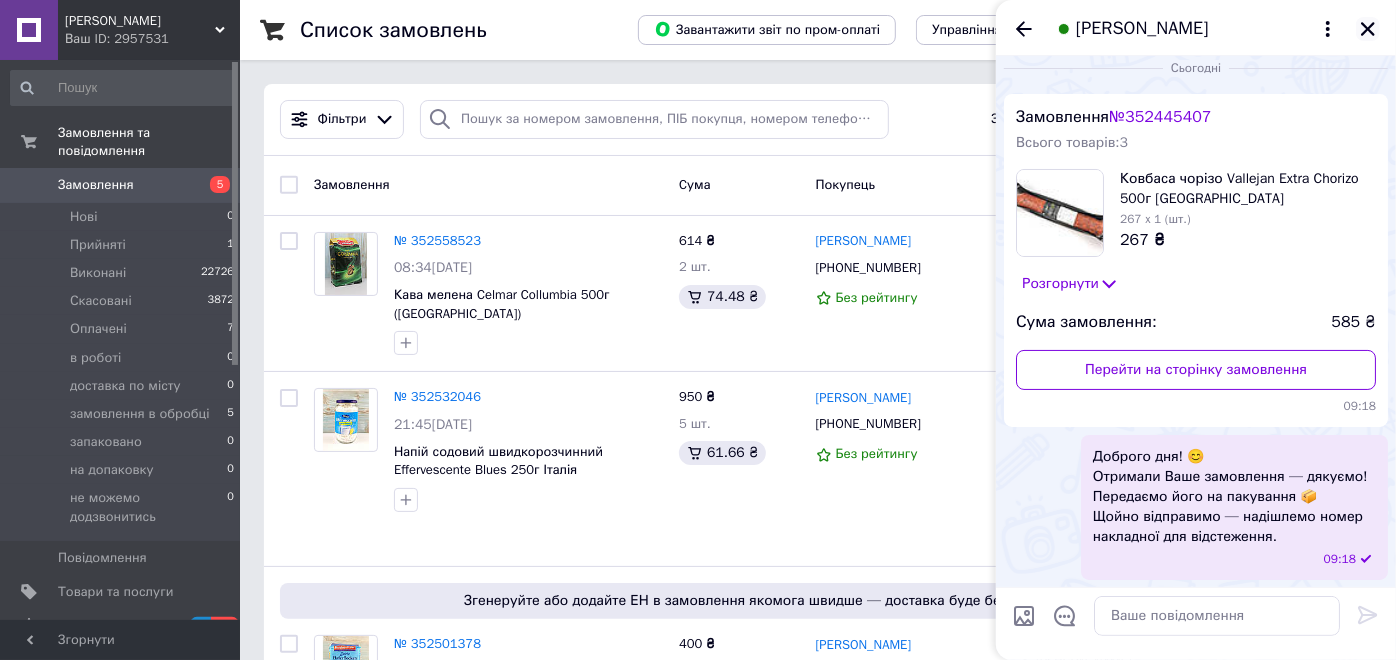 click 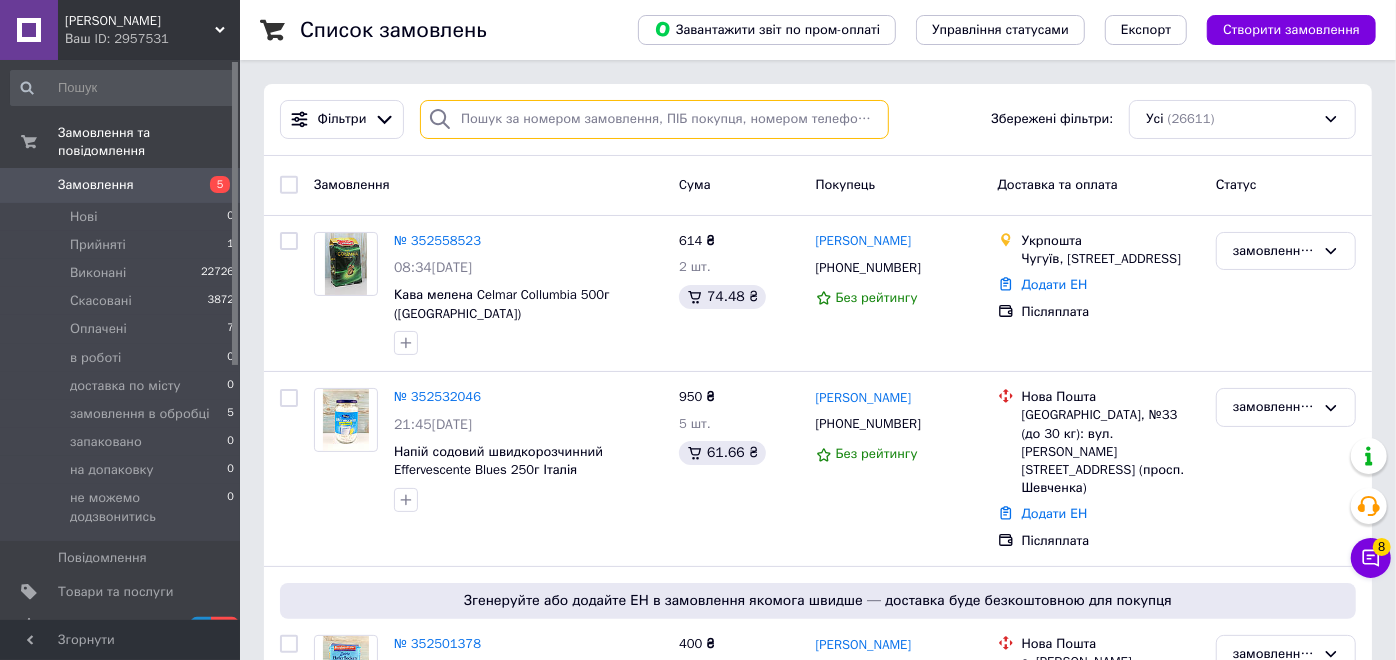 click at bounding box center [654, 119] 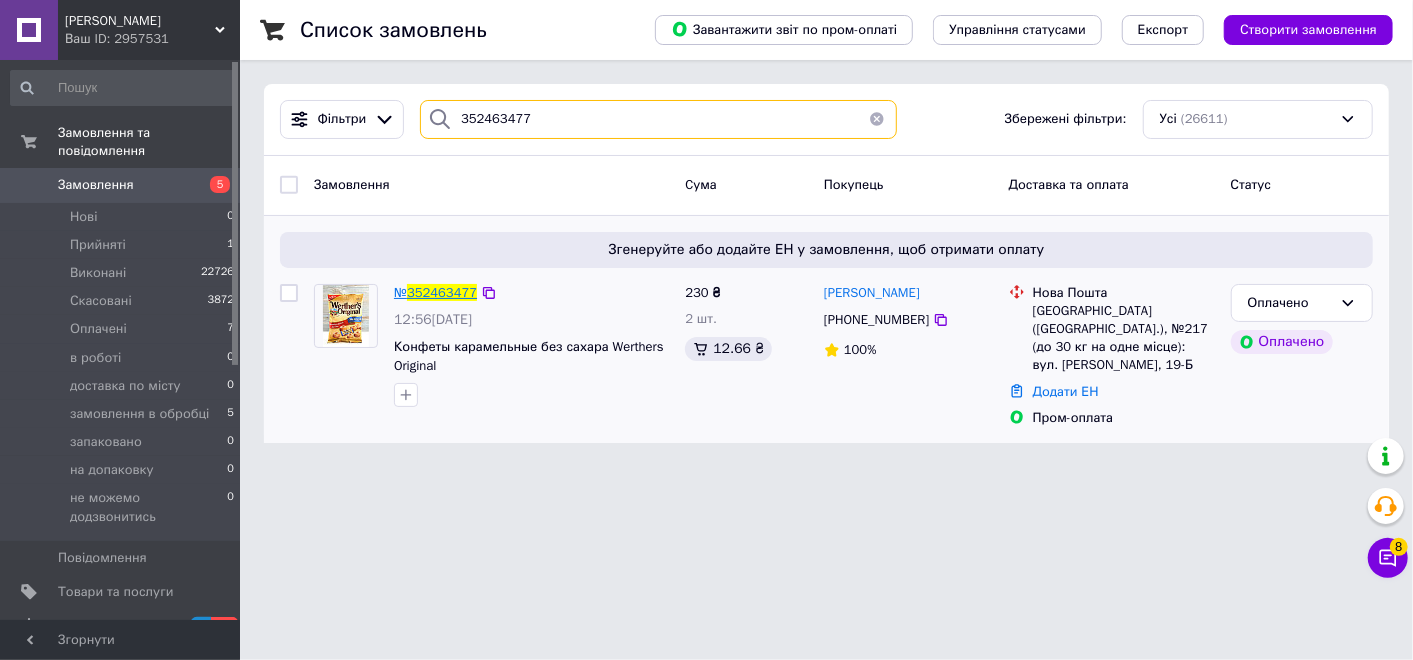 type on "352463477" 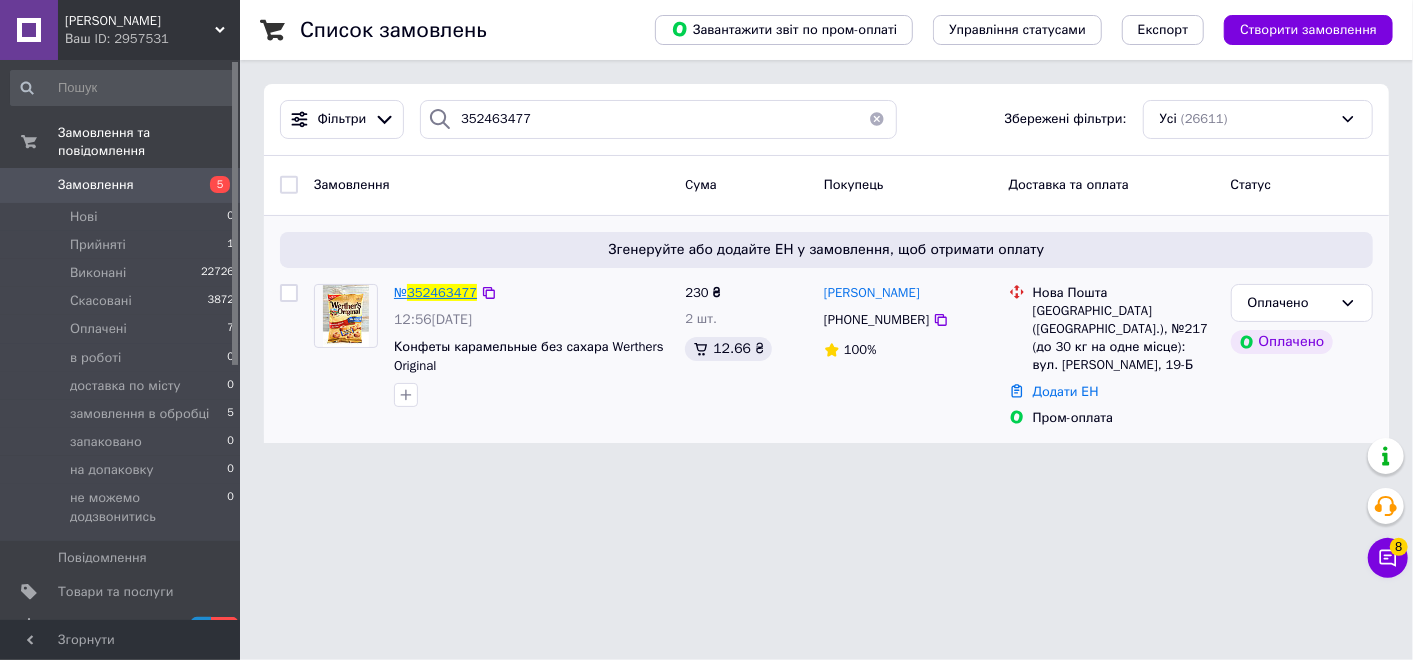 click on "352463477" at bounding box center (442, 292) 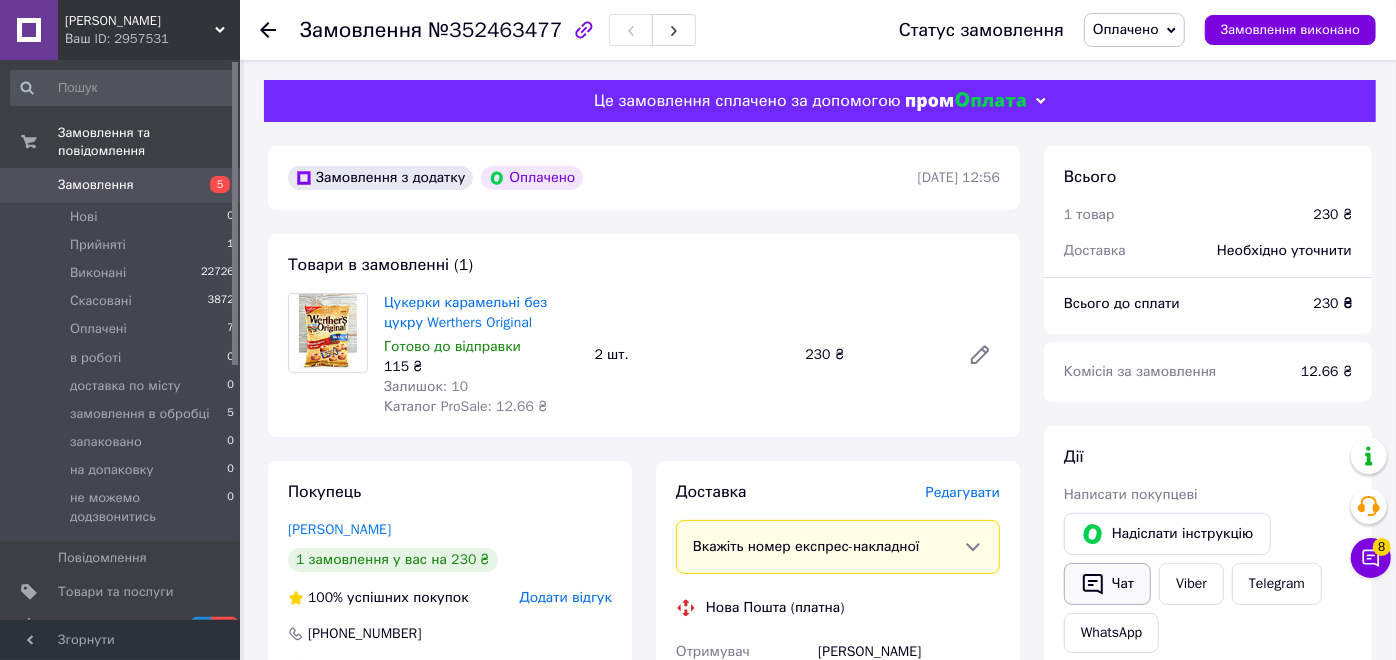 click 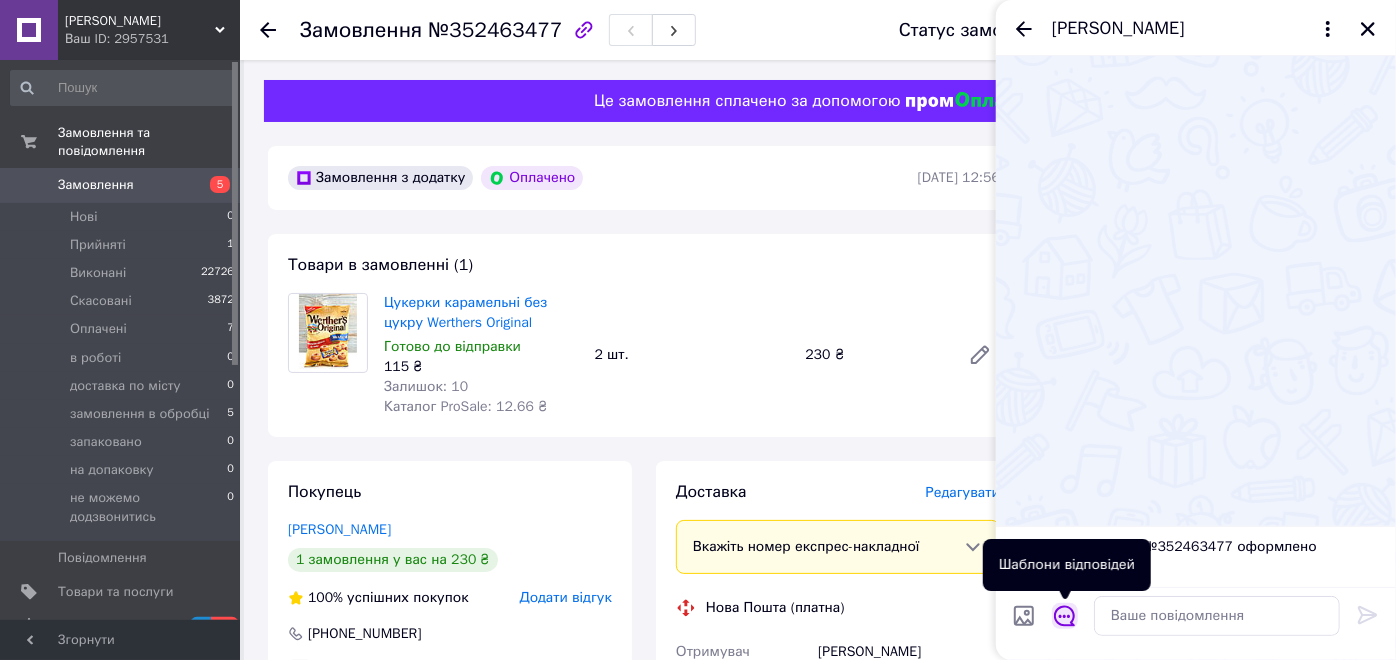 drag, startPoint x: 1069, startPoint y: 622, endPoint x: 1077, endPoint y: 585, distance: 37.85499 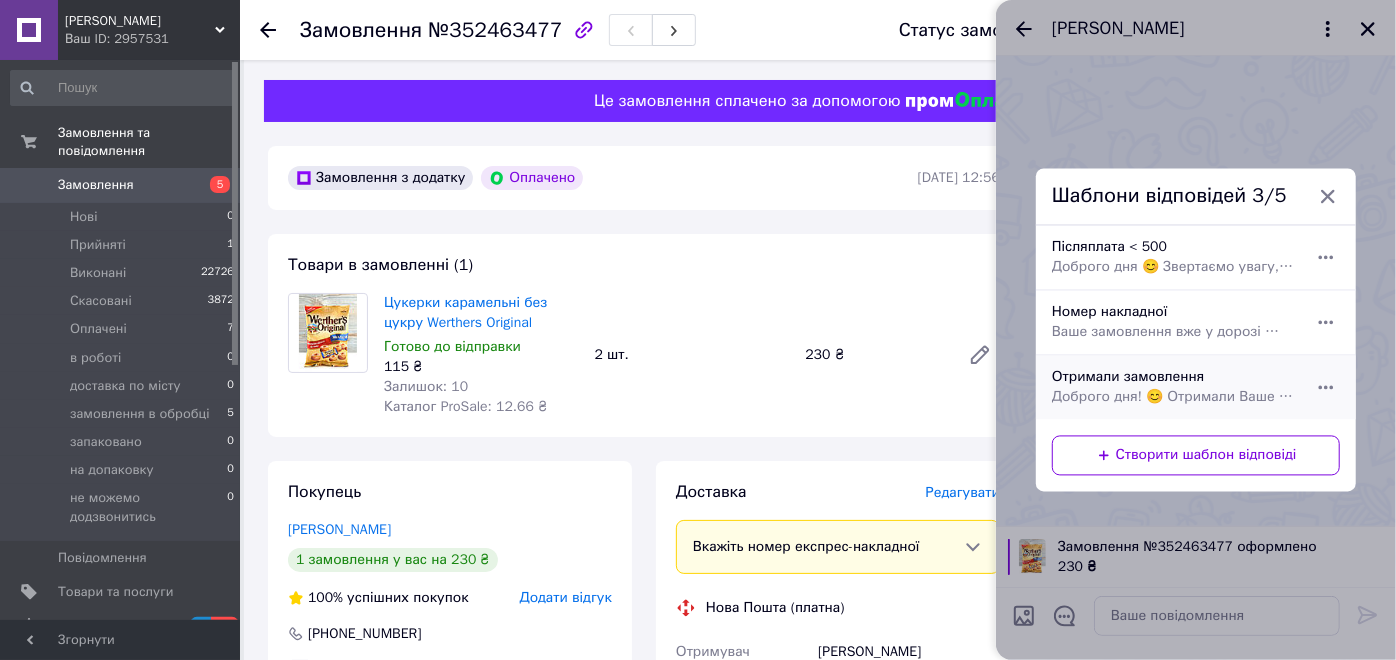 click on "Доброго дня! 😊
Отримали Ваше замовлення — дякуємо!
Передаємо його на пакування 📦
Щойно відправимо — надішлемо номер накладної для відстеження." at bounding box center [1174, 398] 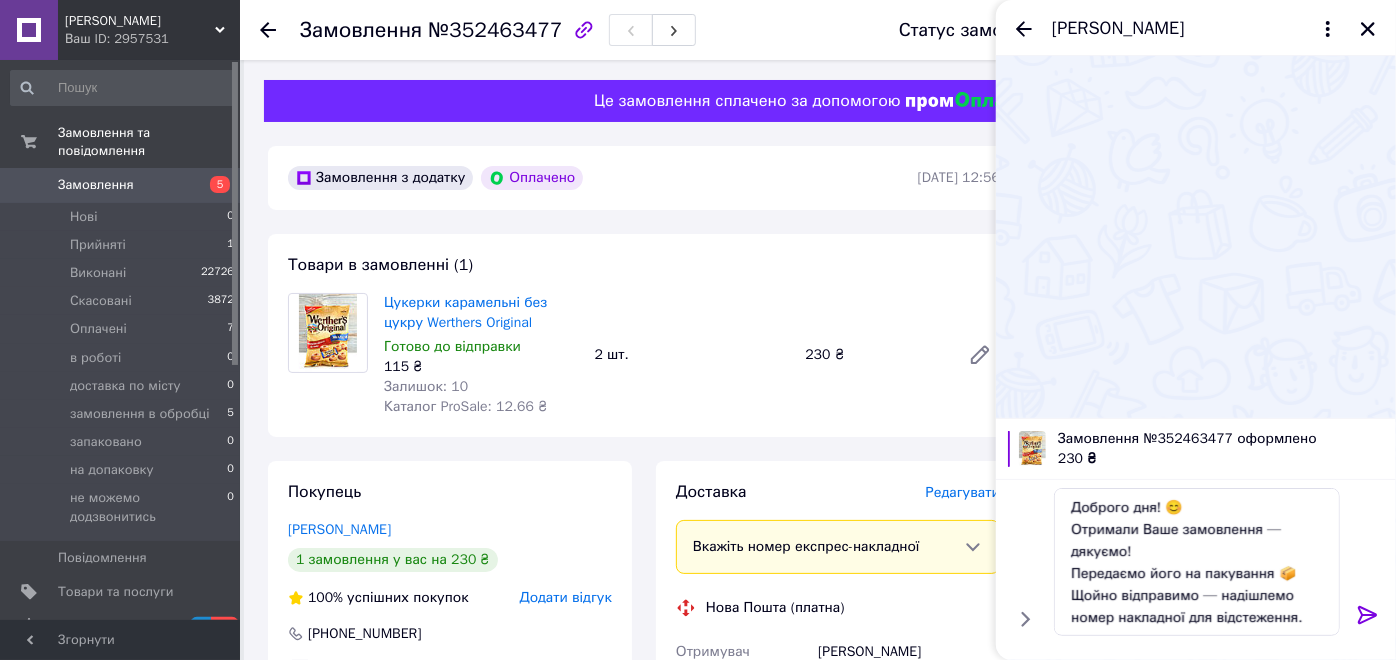 click 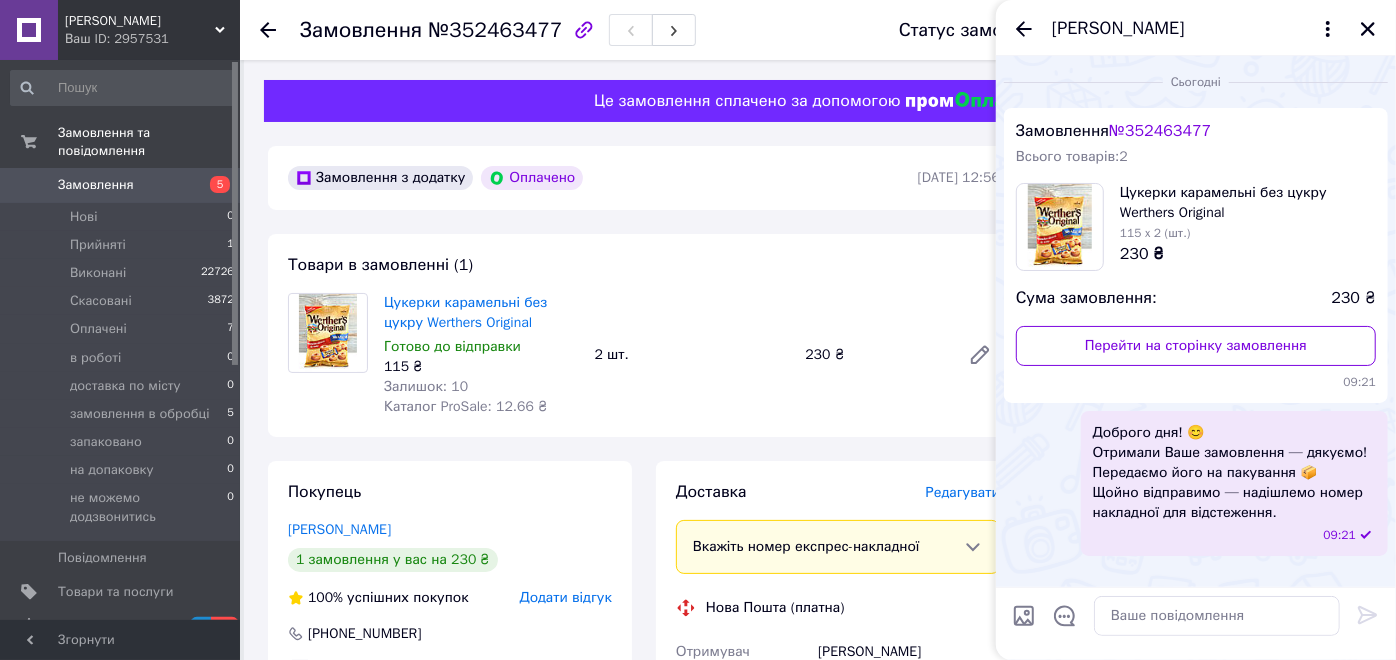 click on "Замовлення" at bounding box center (96, 185) 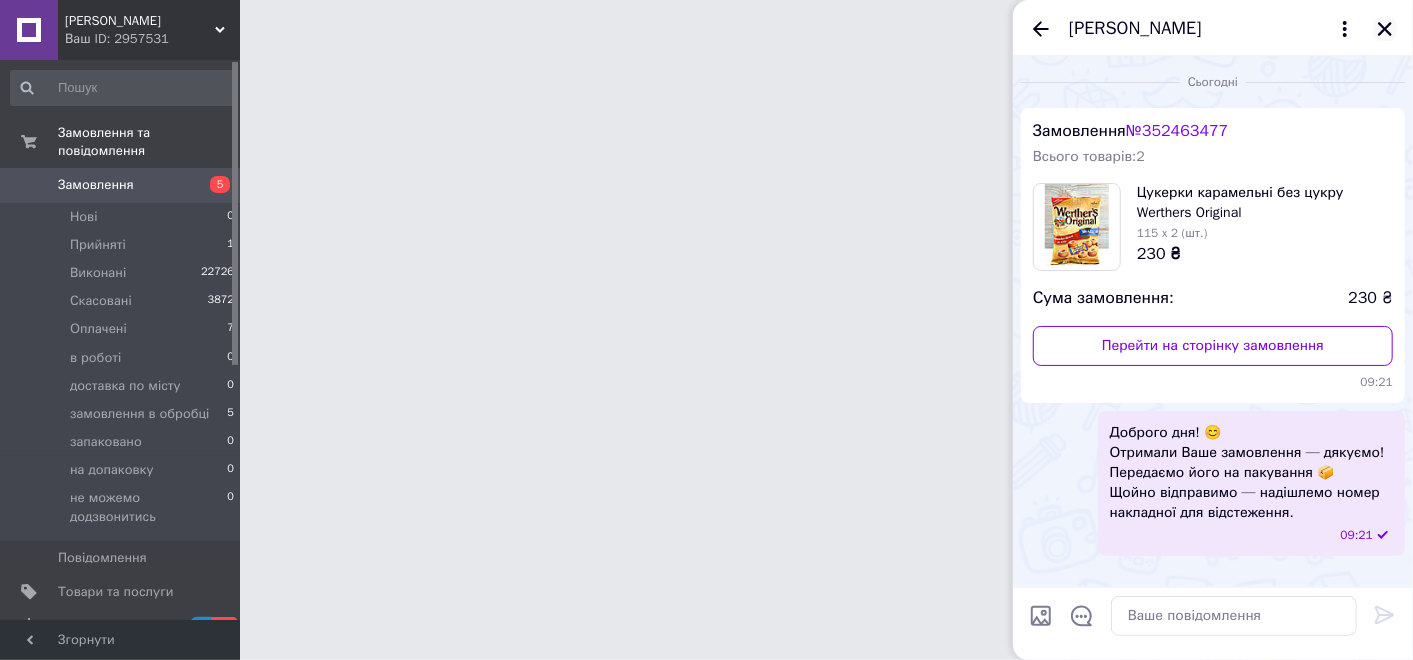 click 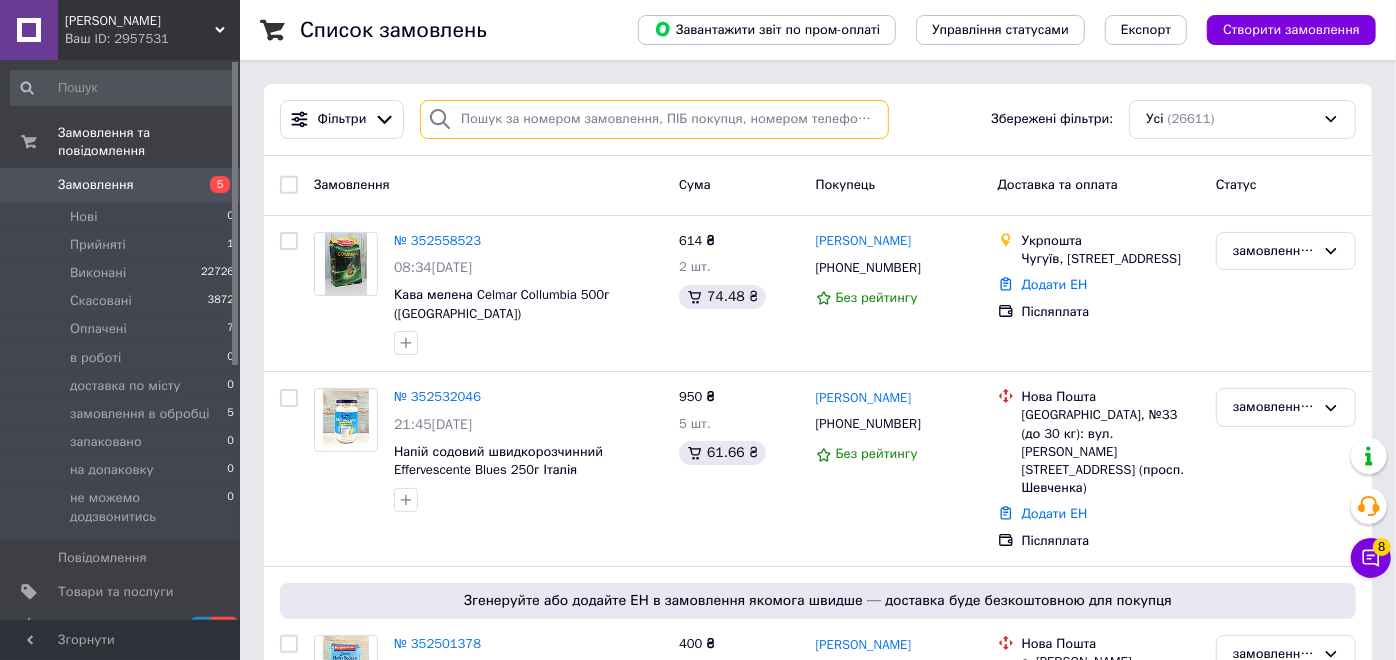 click at bounding box center (654, 119) 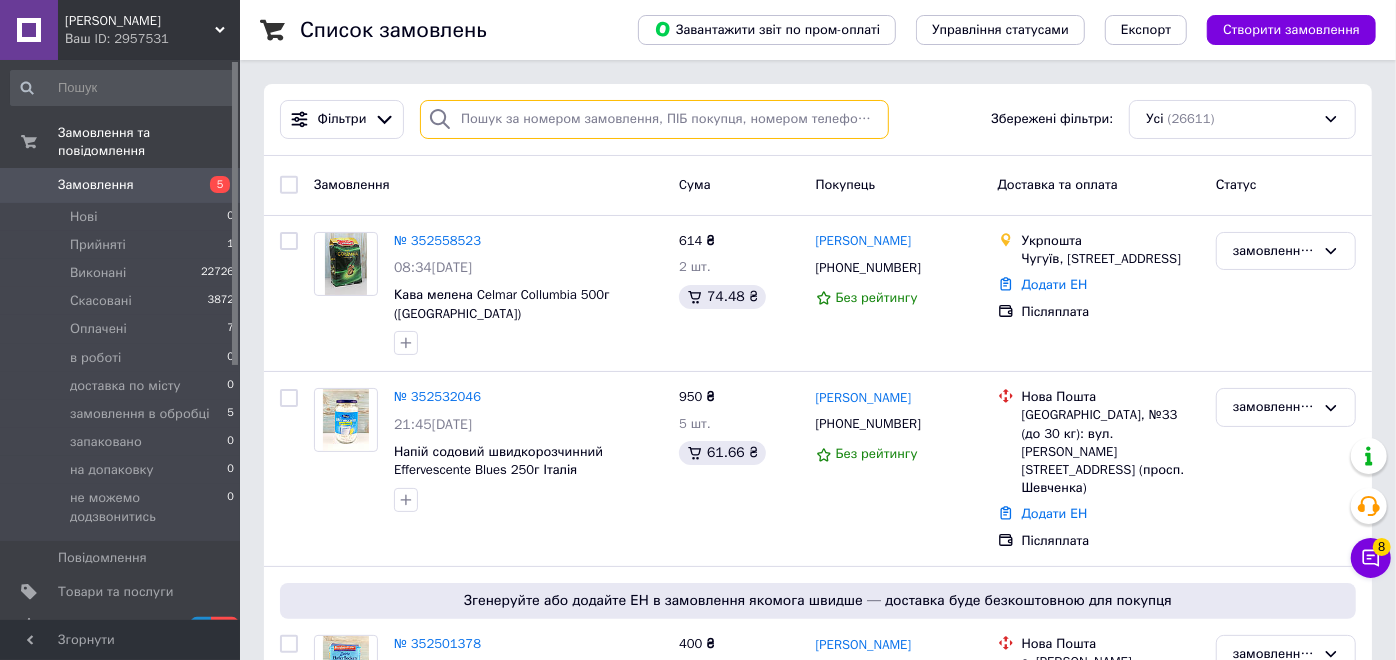 paste on "352480574" 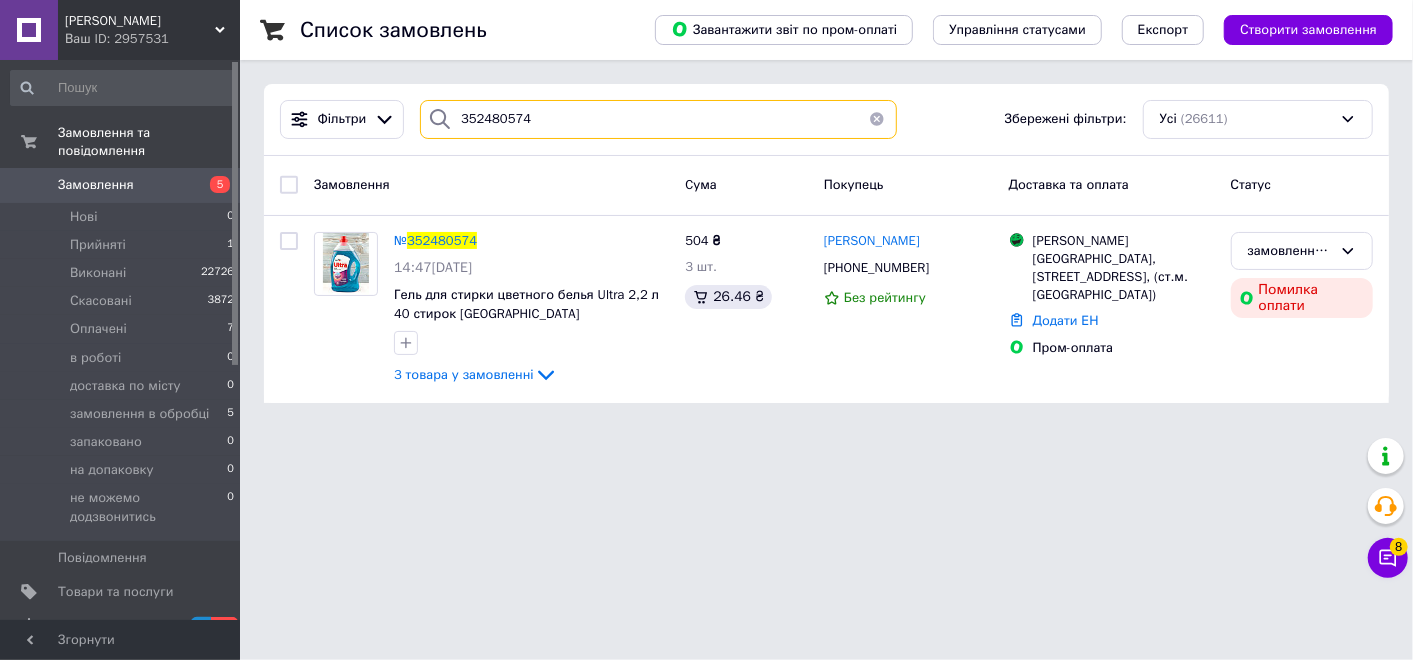 type on "352480574" 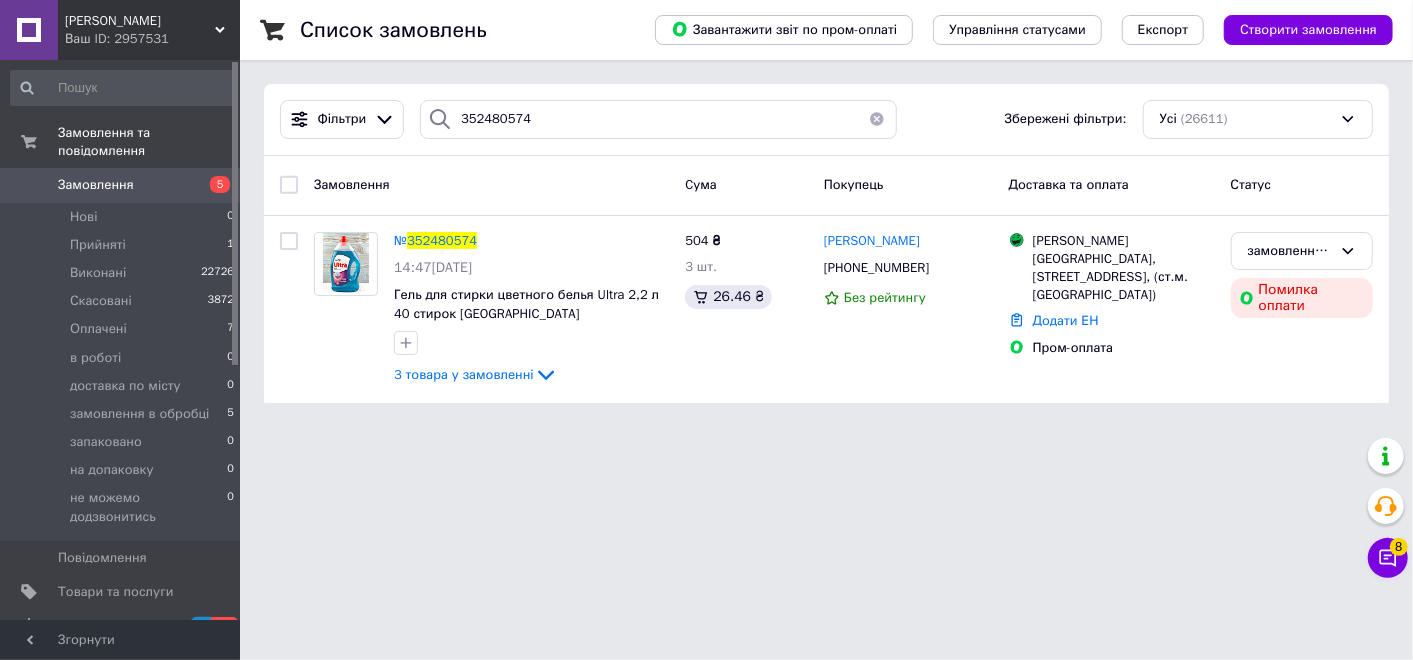click on "5" at bounding box center [212, 185] 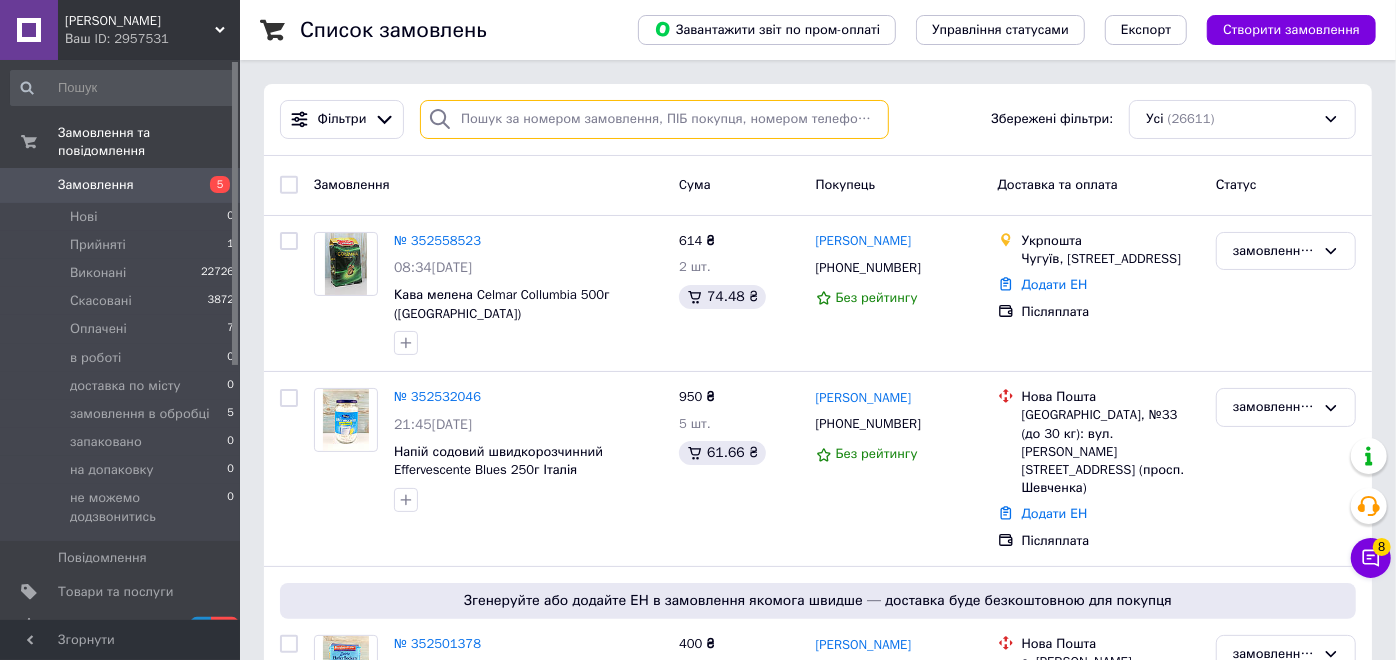 click at bounding box center (654, 119) 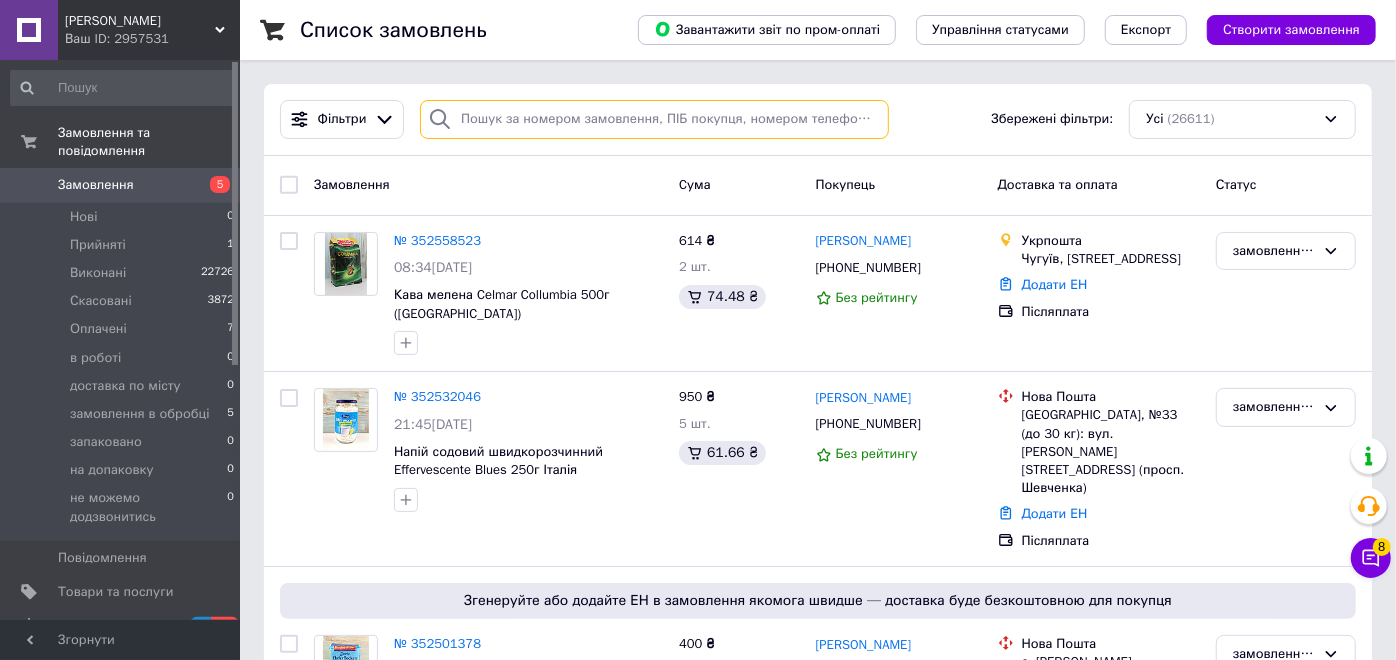 paste on "352501378" 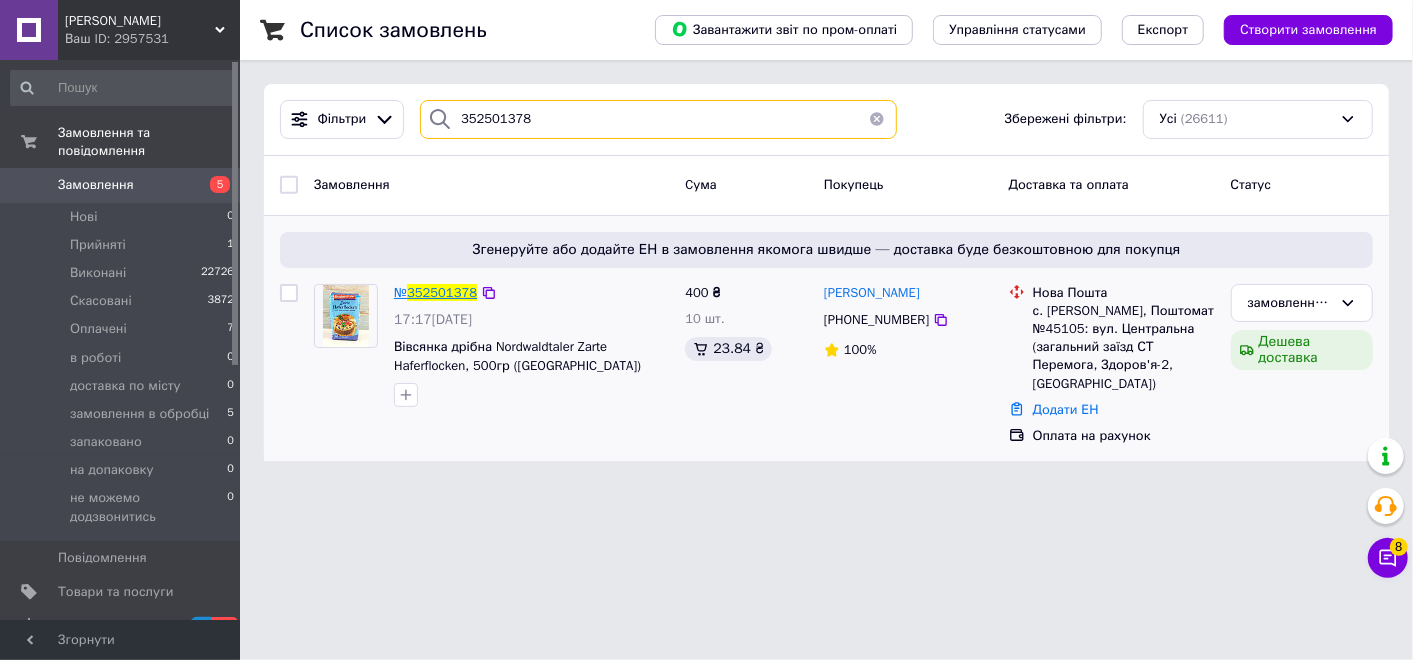 type on "352501378" 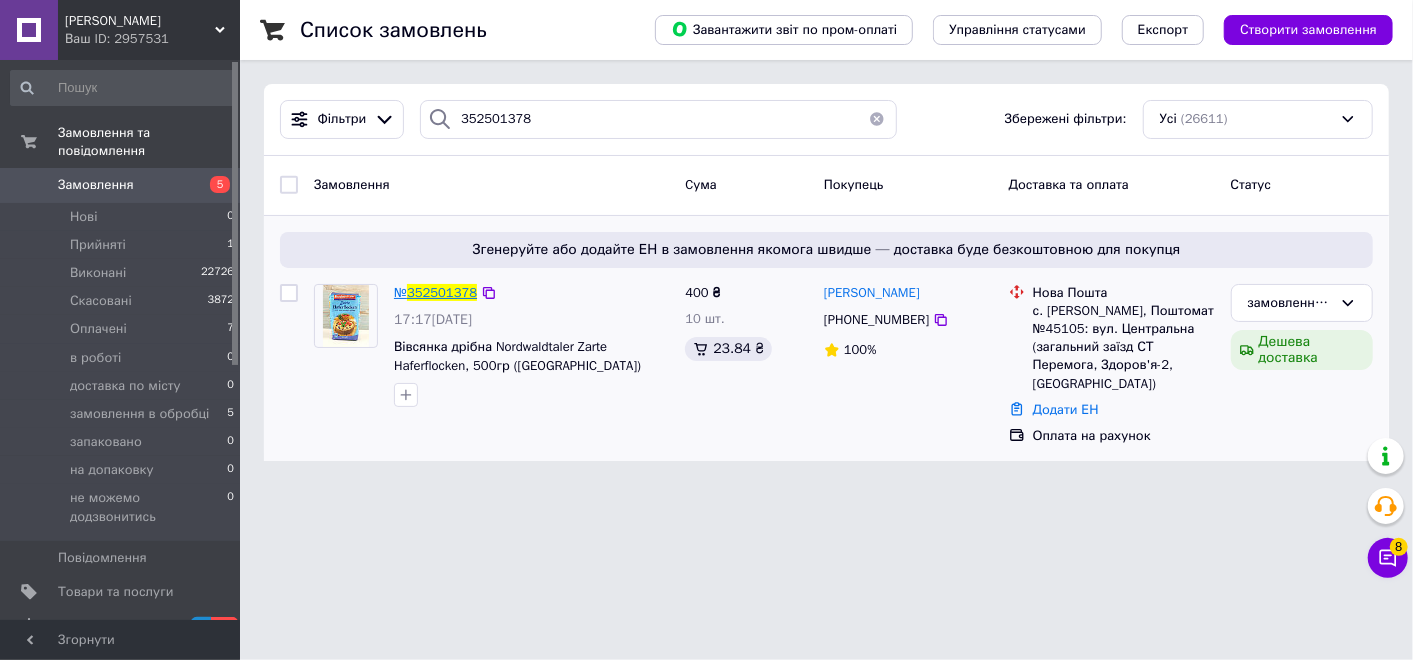 click on "352501378" at bounding box center [442, 292] 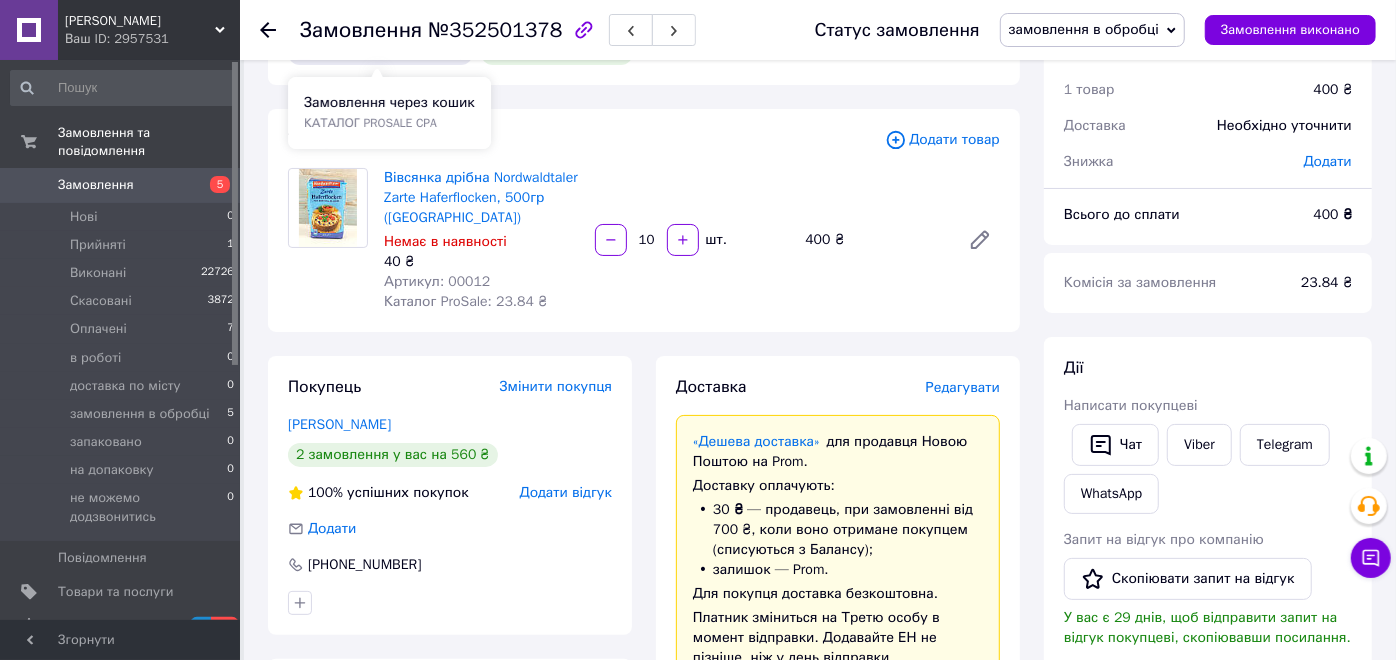 scroll, scrollTop: 0, scrollLeft: 0, axis: both 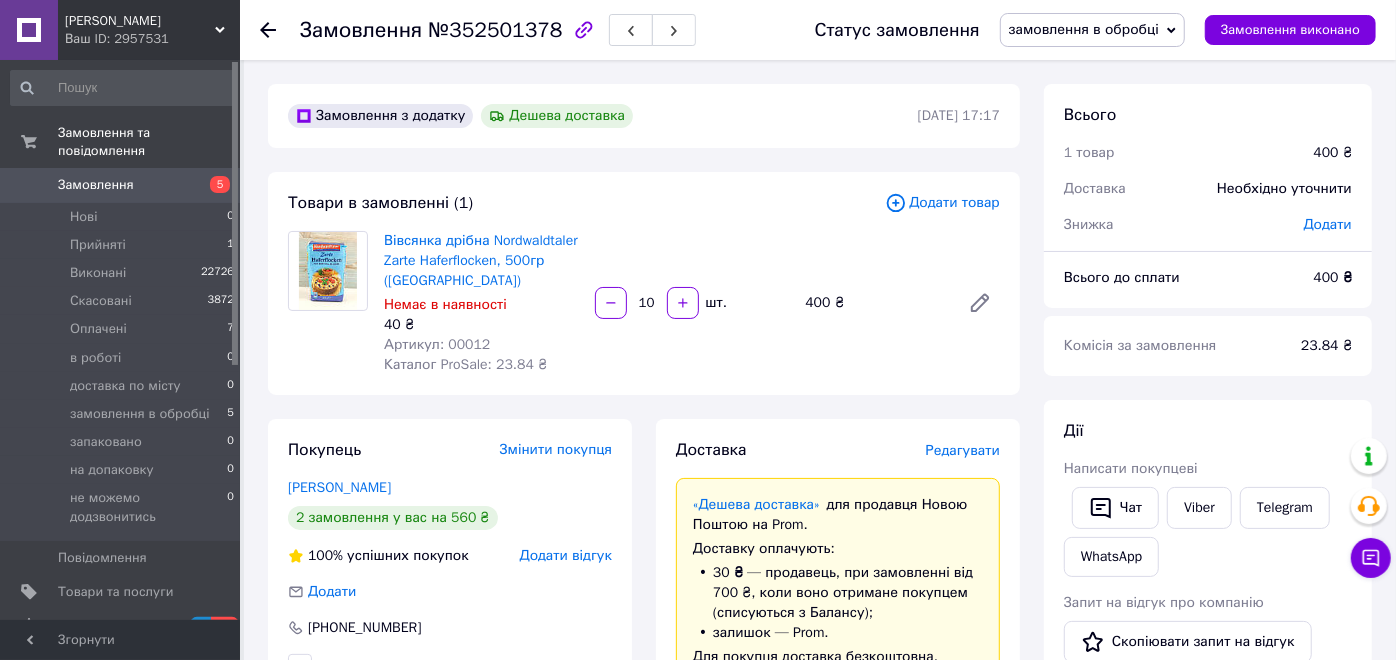 click 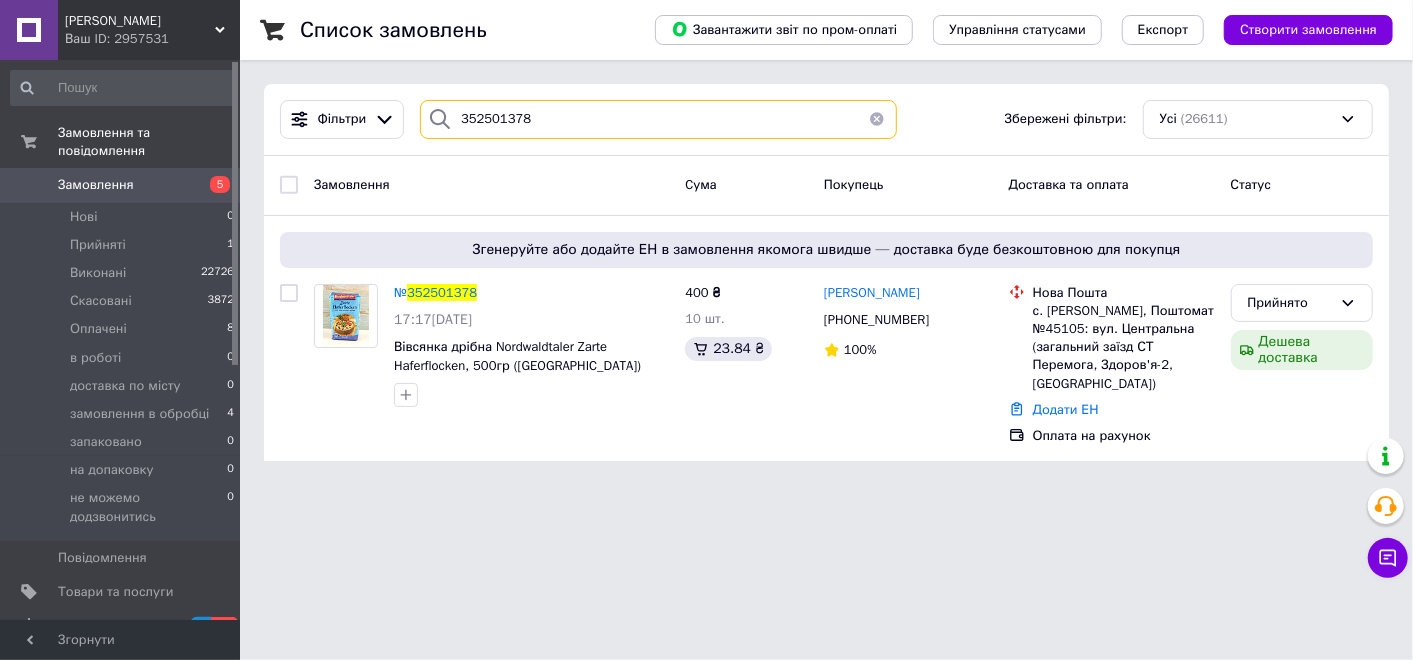 click on "352501378" at bounding box center [658, 119] 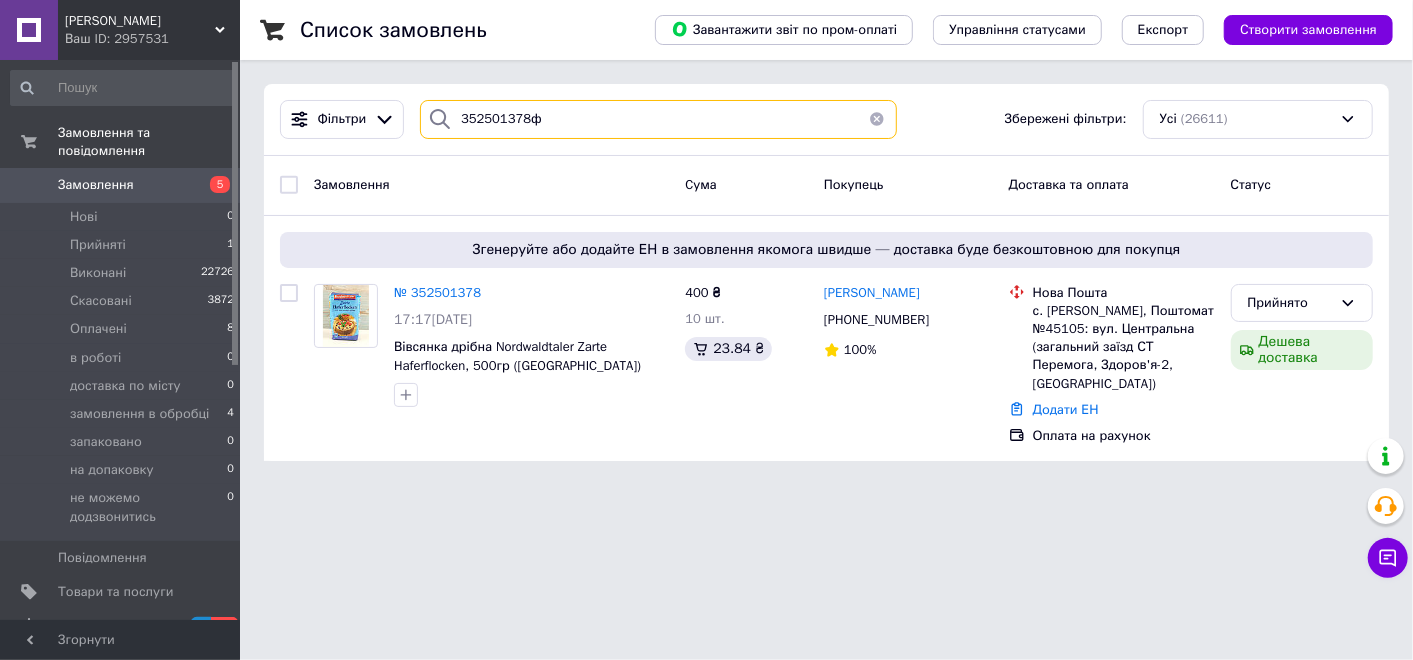 type on "352501378" 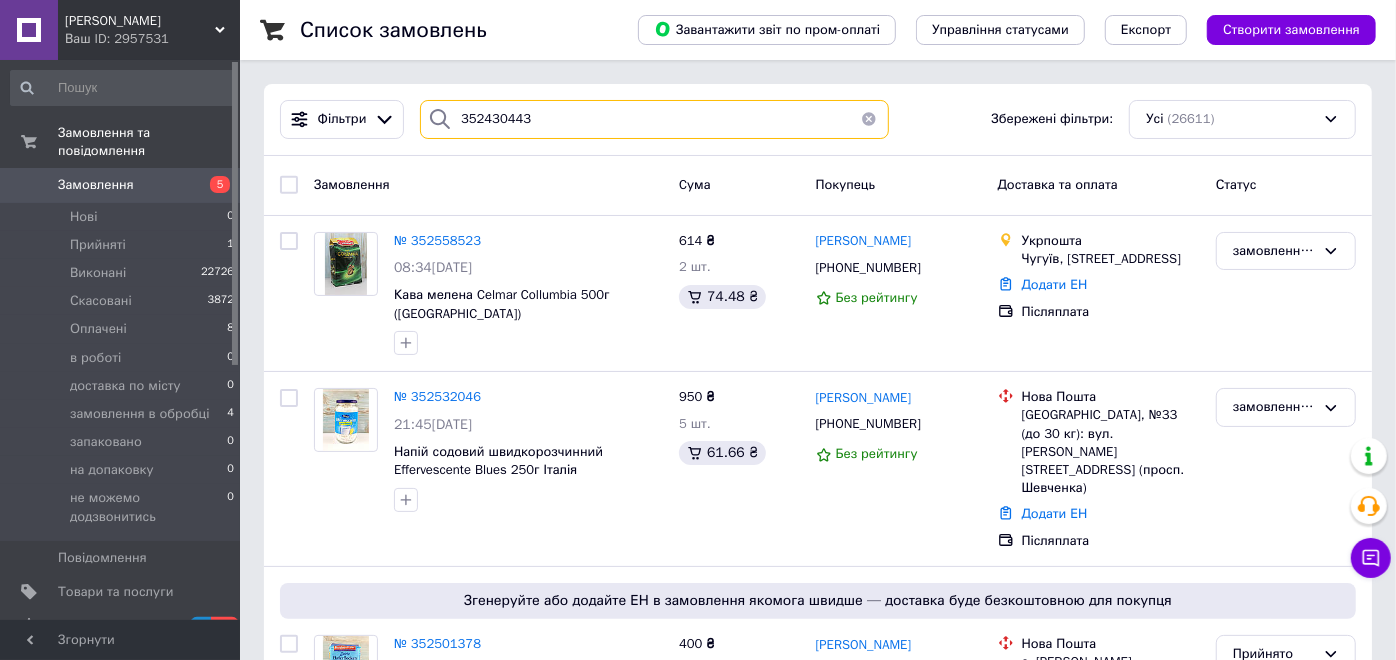 type on "352430443" 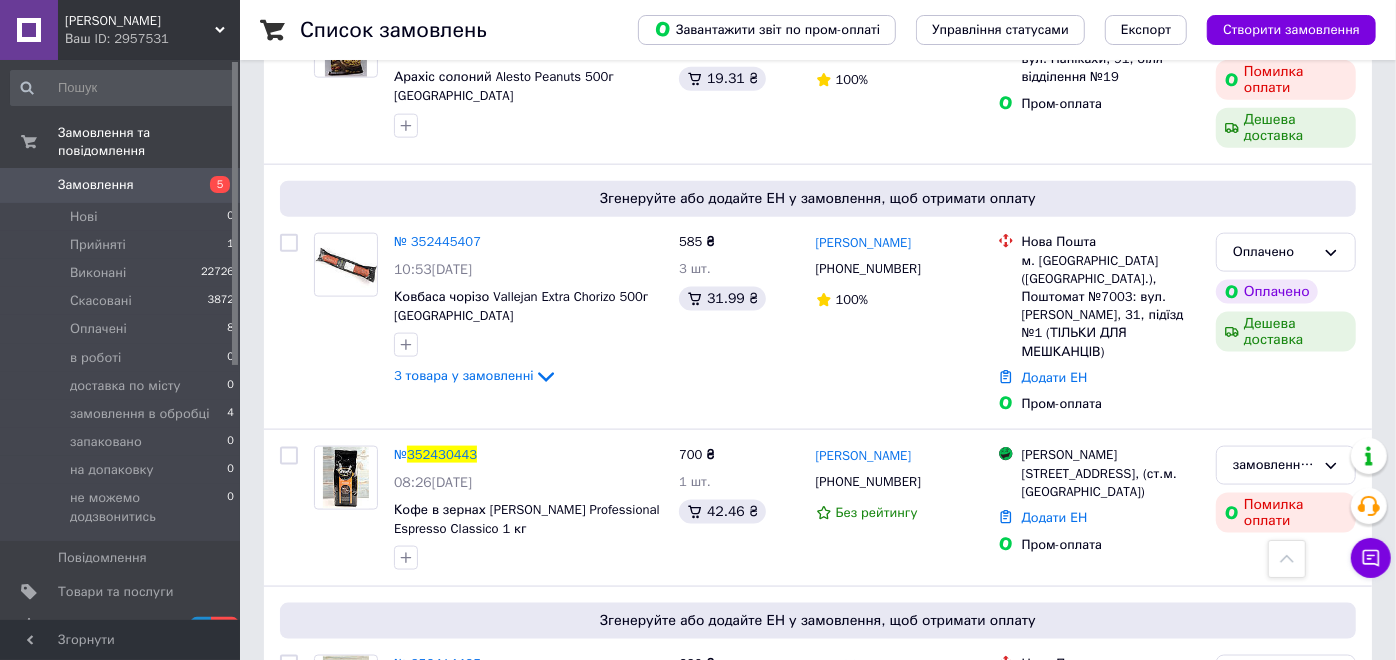 scroll, scrollTop: 1555, scrollLeft: 0, axis: vertical 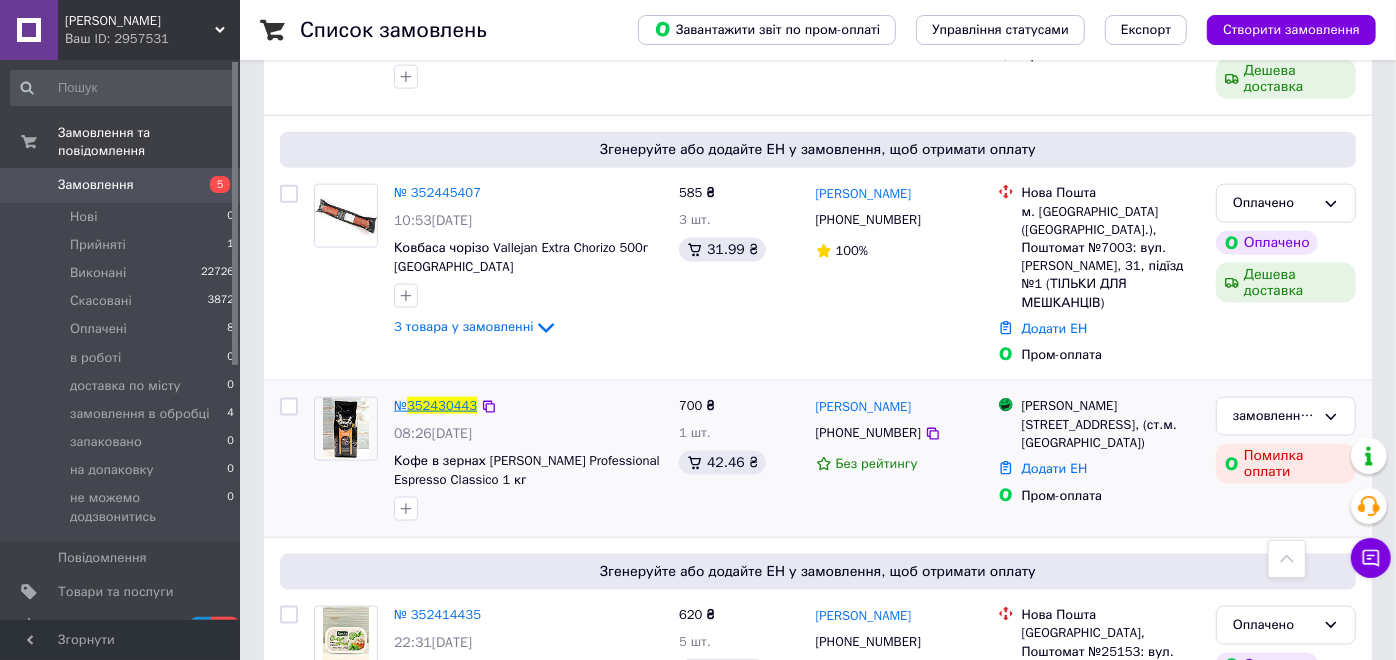 click on "352430443" at bounding box center (442, 405) 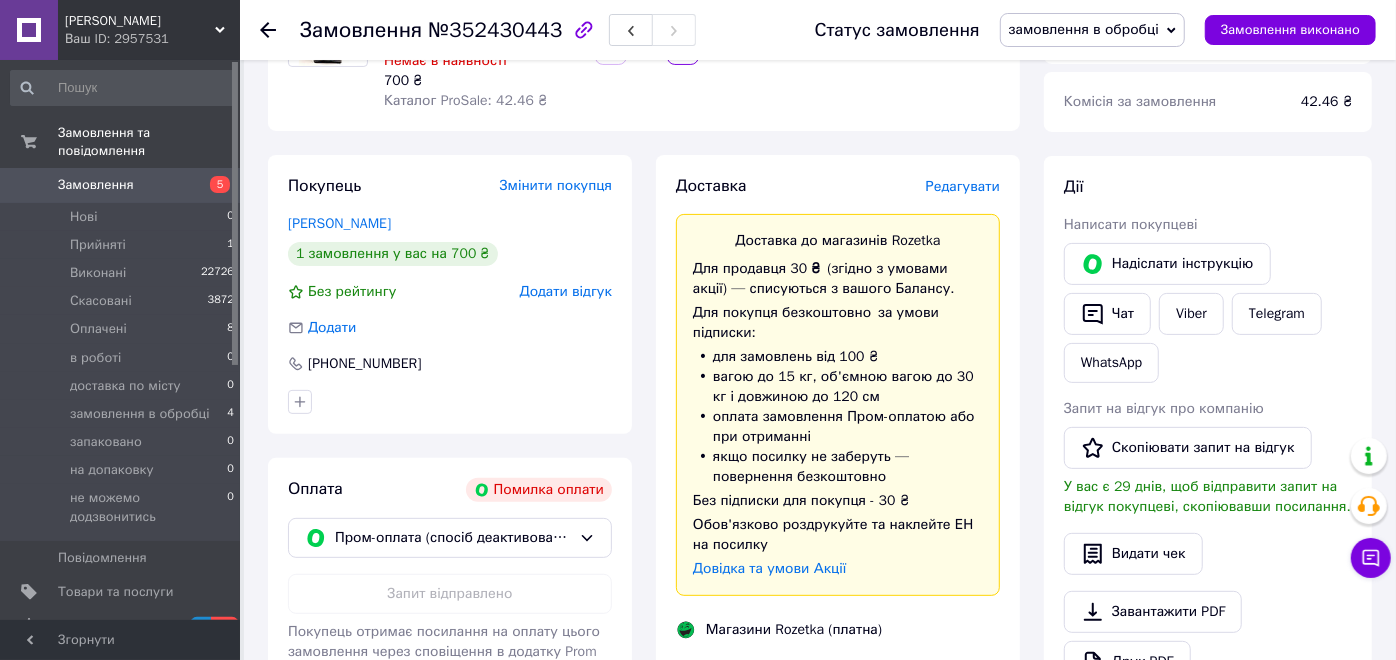 scroll, scrollTop: 0, scrollLeft: 0, axis: both 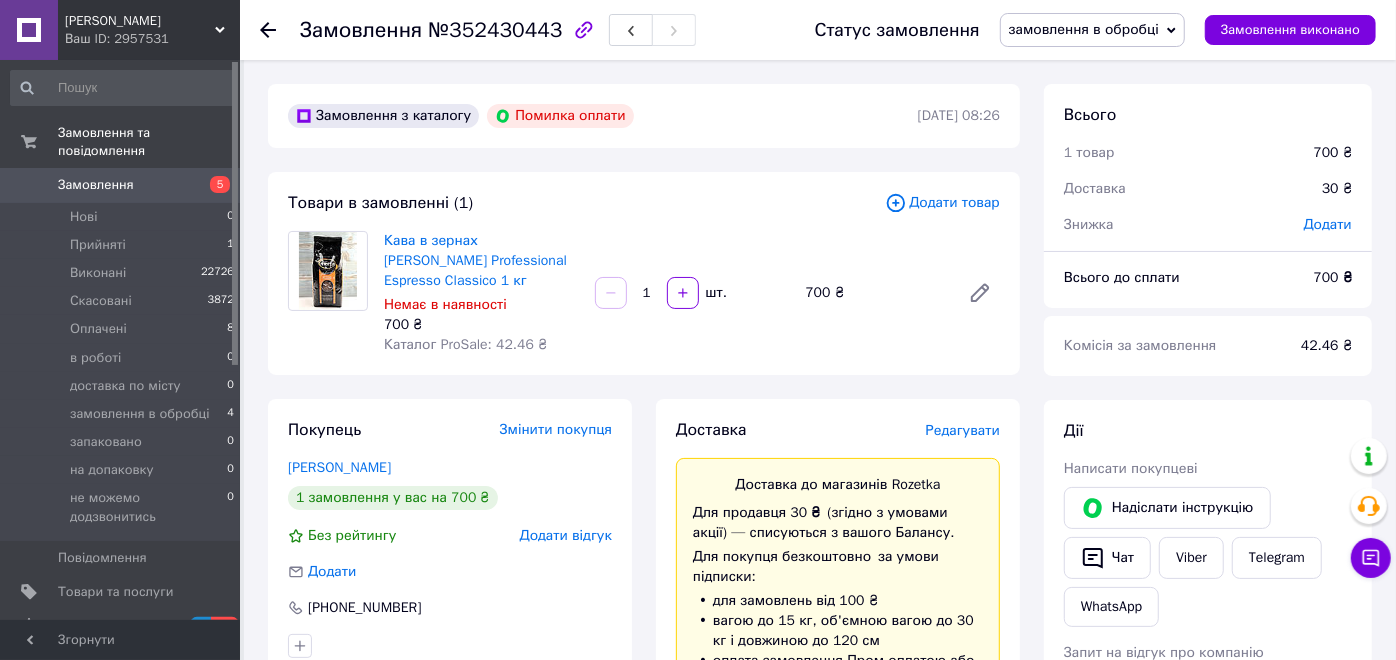 click on "Замовлення" at bounding box center (96, 185) 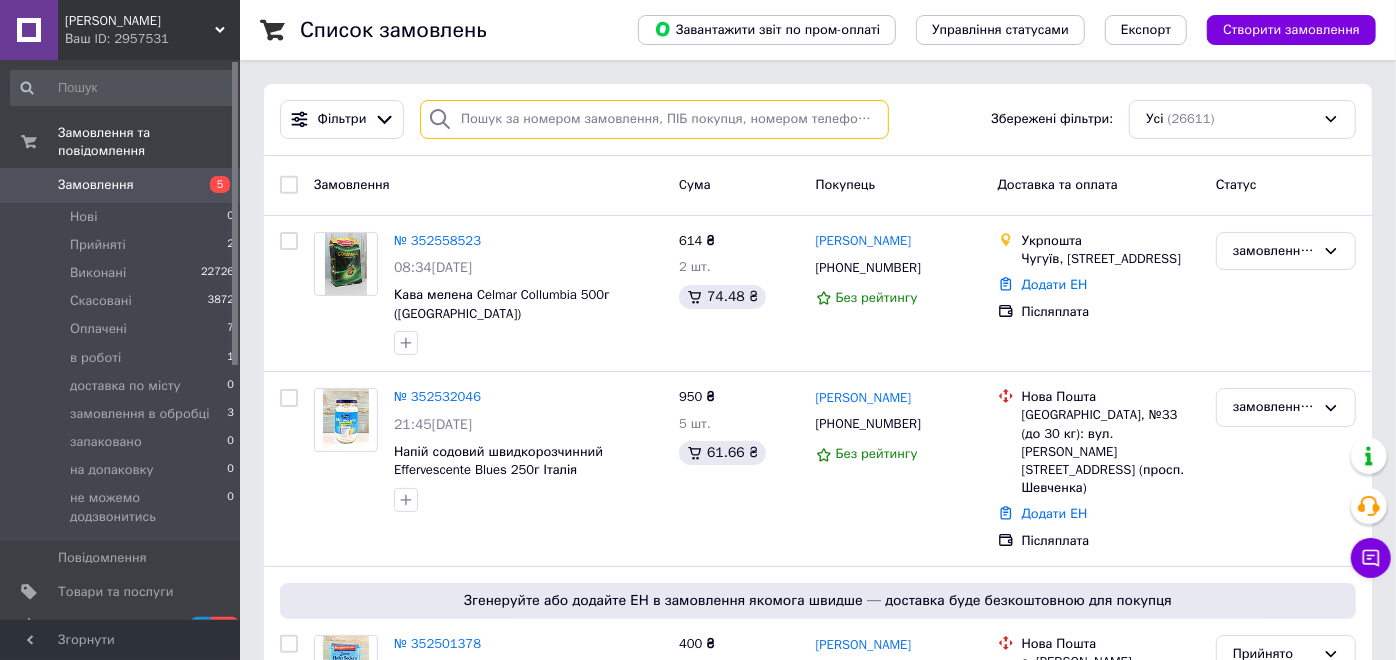 click at bounding box center (654, 119) 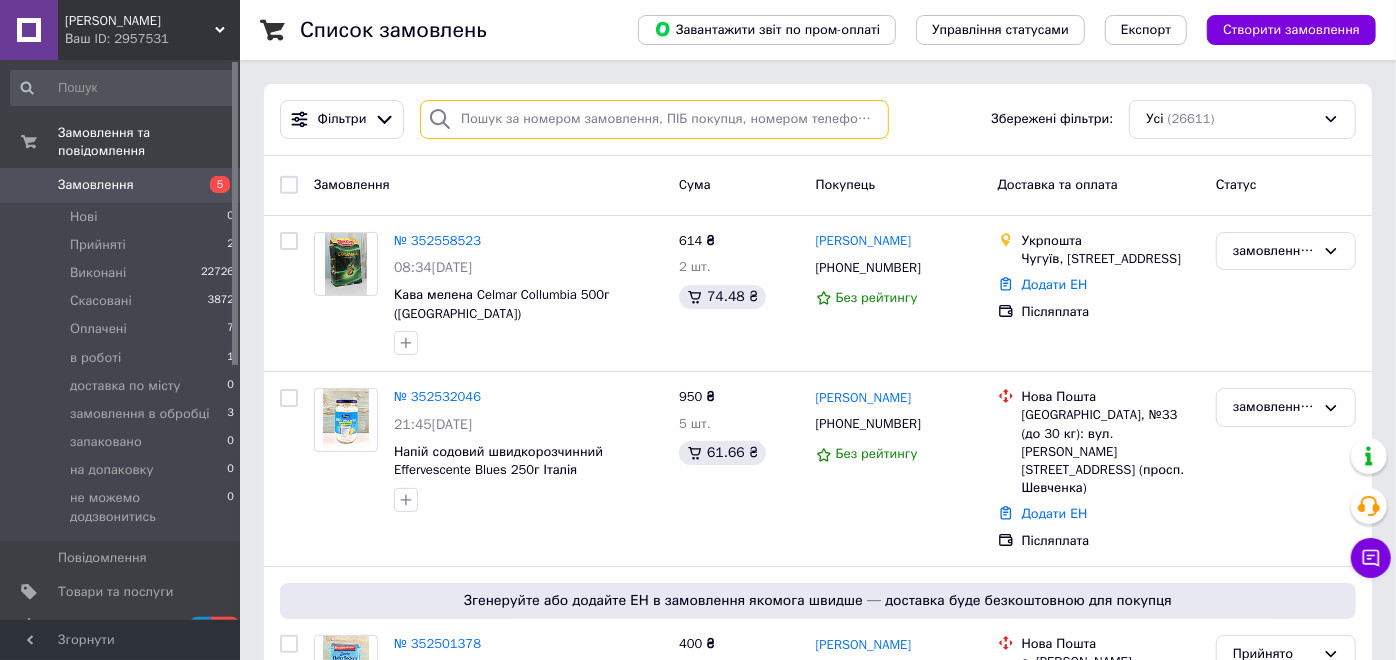 paste on "352480574" 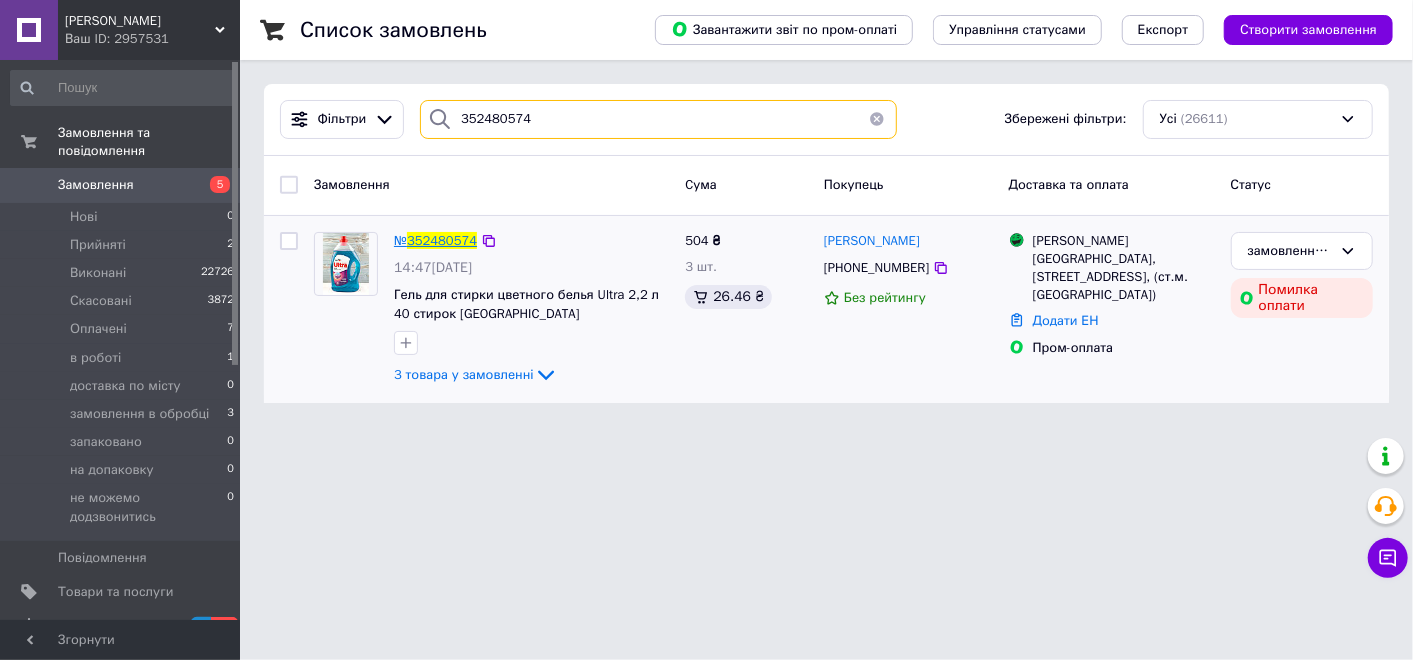 type on "352480574" 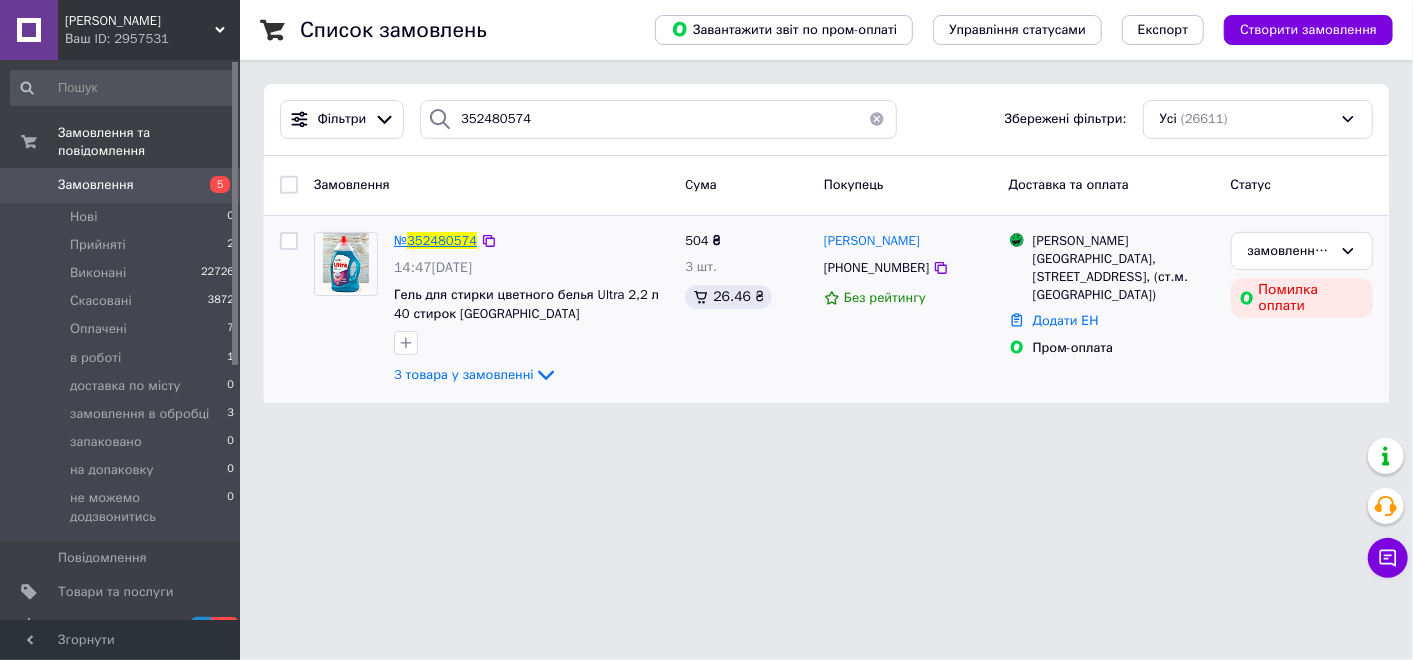 click on "352480574" at bounding box center [442, 240] 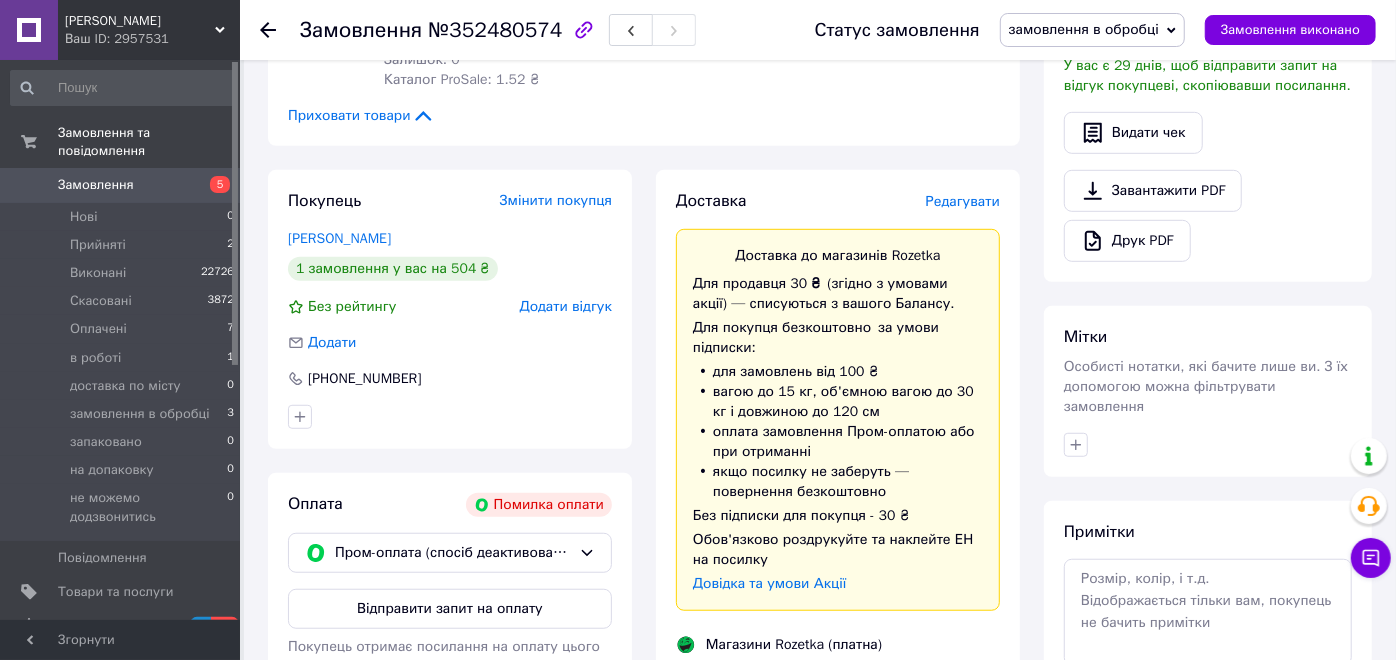 scroll, scrollTop: 666, scrollLeft: 0, axis: vertical 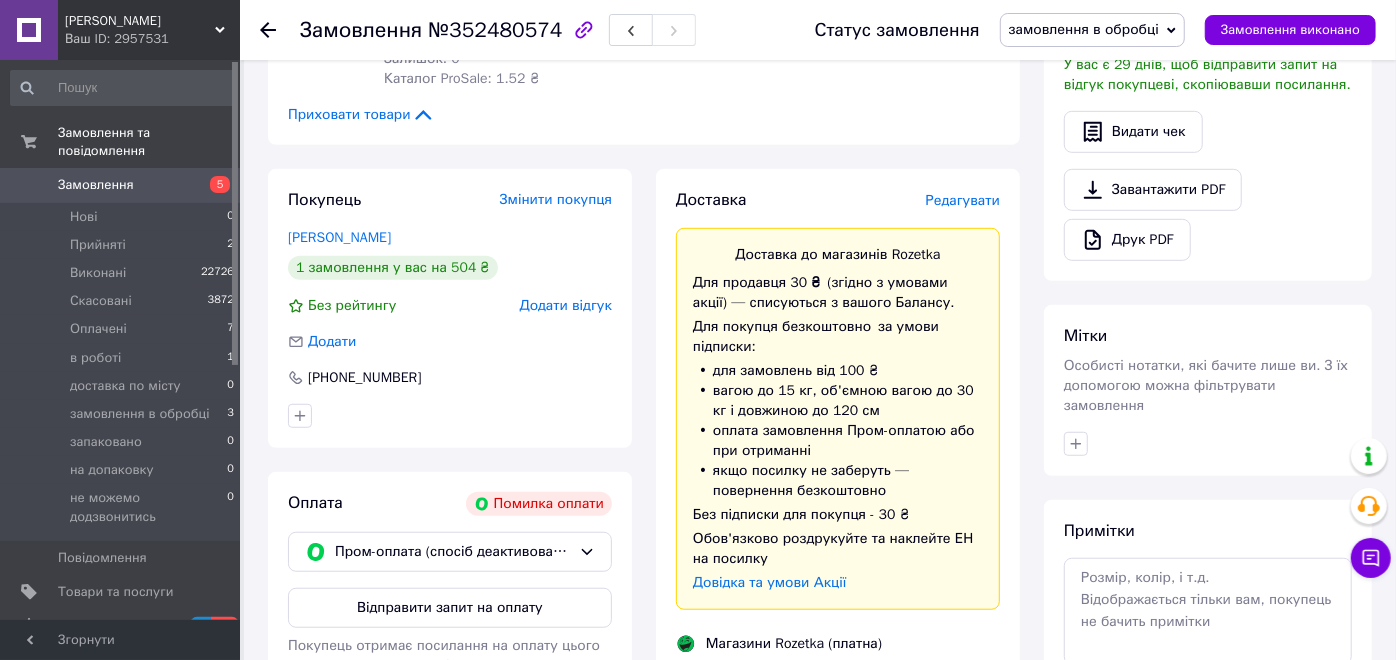 click on "Замовлення" at bounding box center (121, 185) 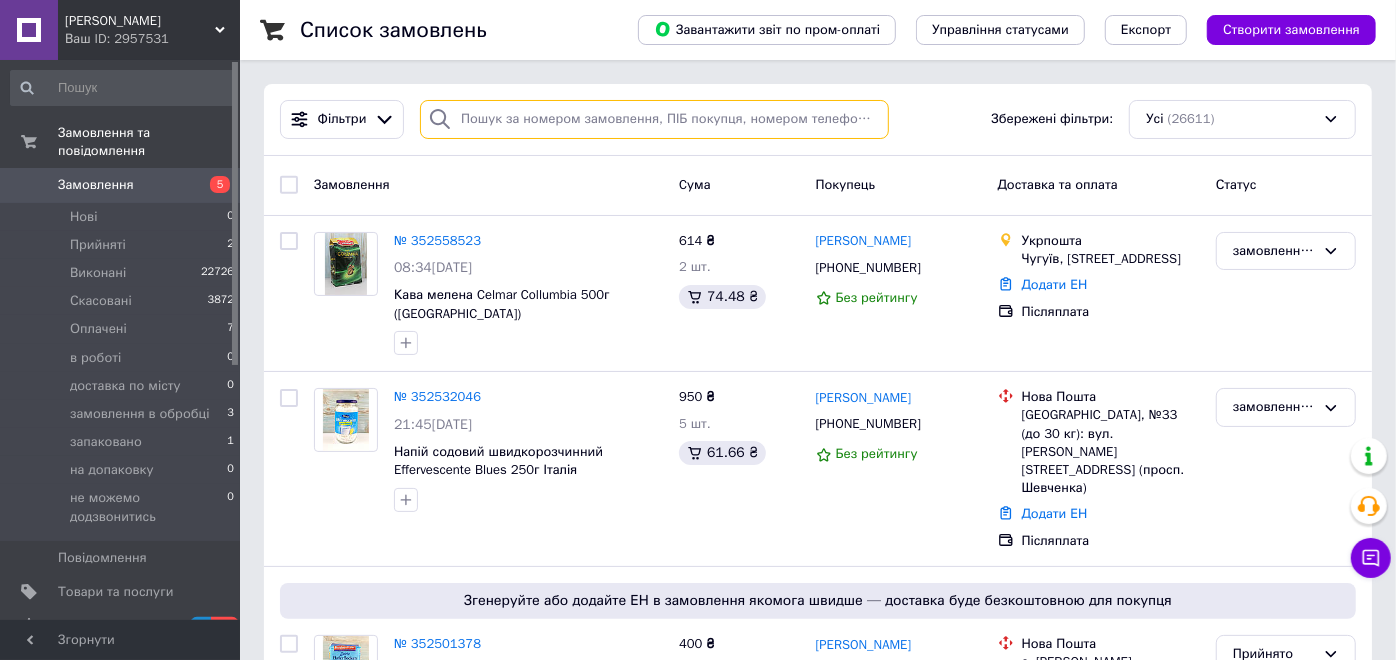 click at bounding box center [654, 119] 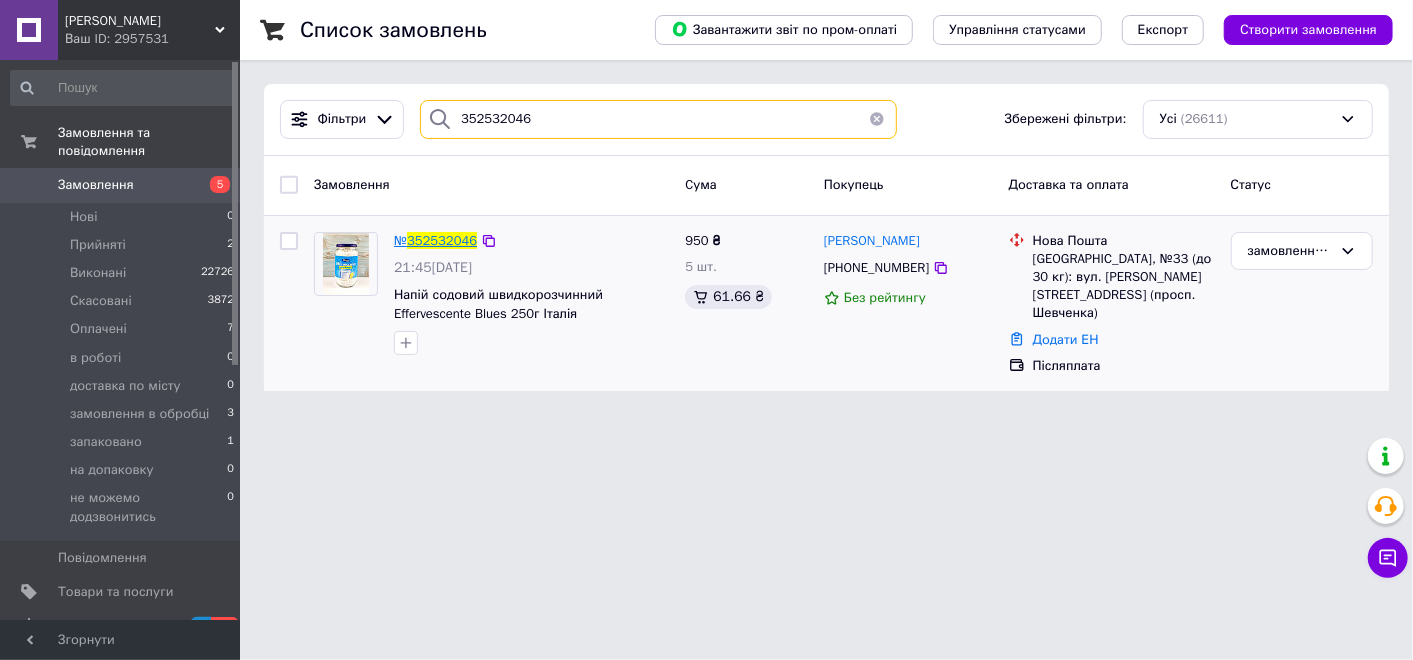 type on "352532046" 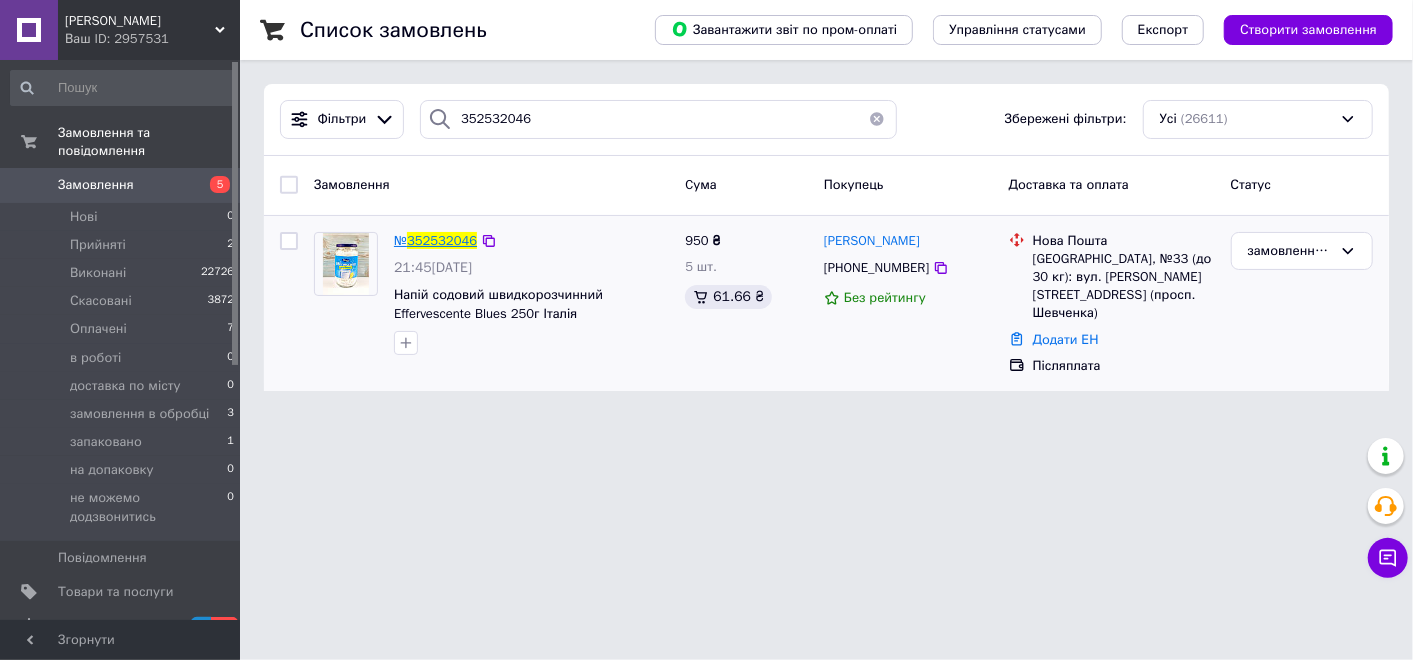click on "352532046" at bounding box center (442, 240) 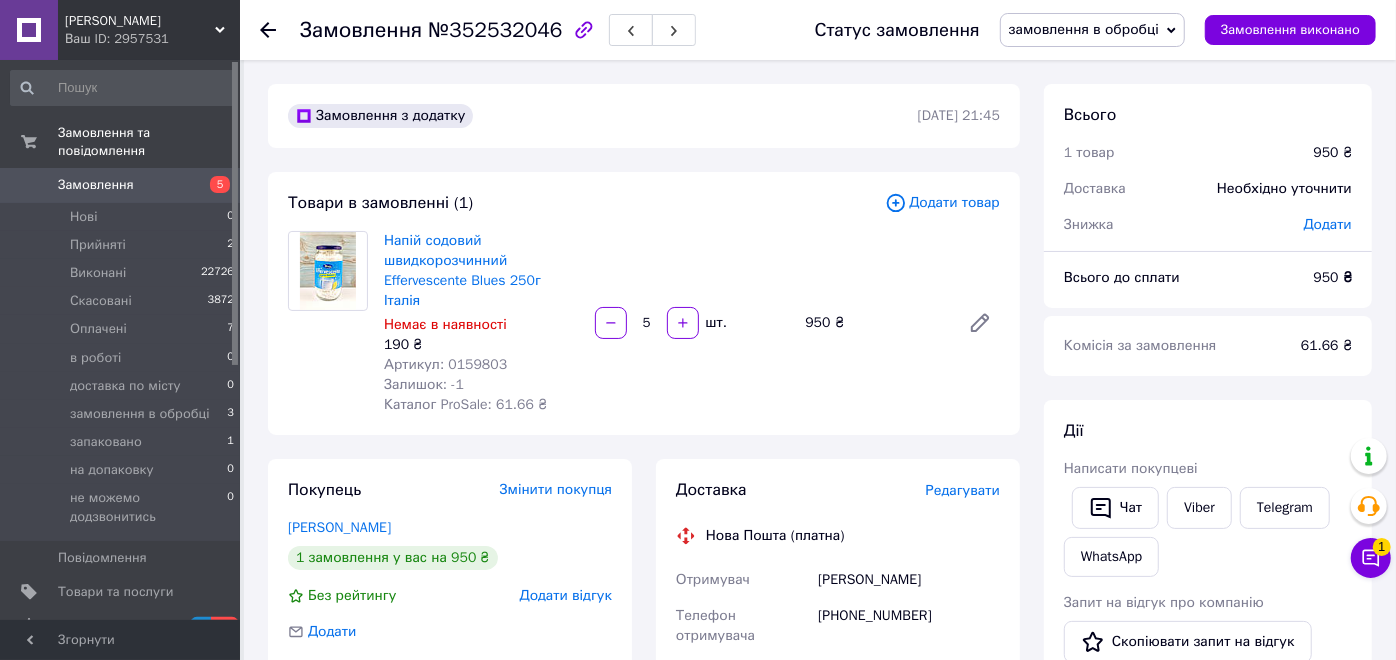 click on "Замовлення" at bounding box center [121, 185] 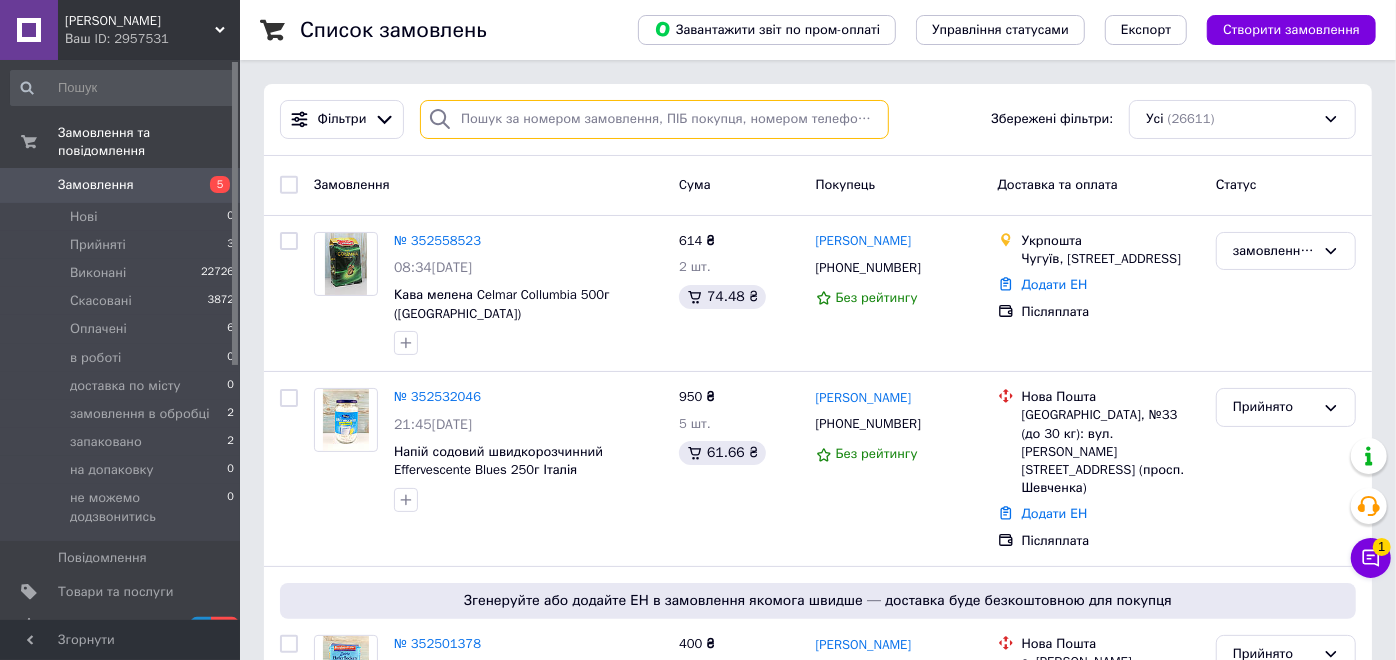 drag, startPoint x: 554, startPoint y: 100, endPoint x: 535, endPoint y: 128, distance: 33.83785 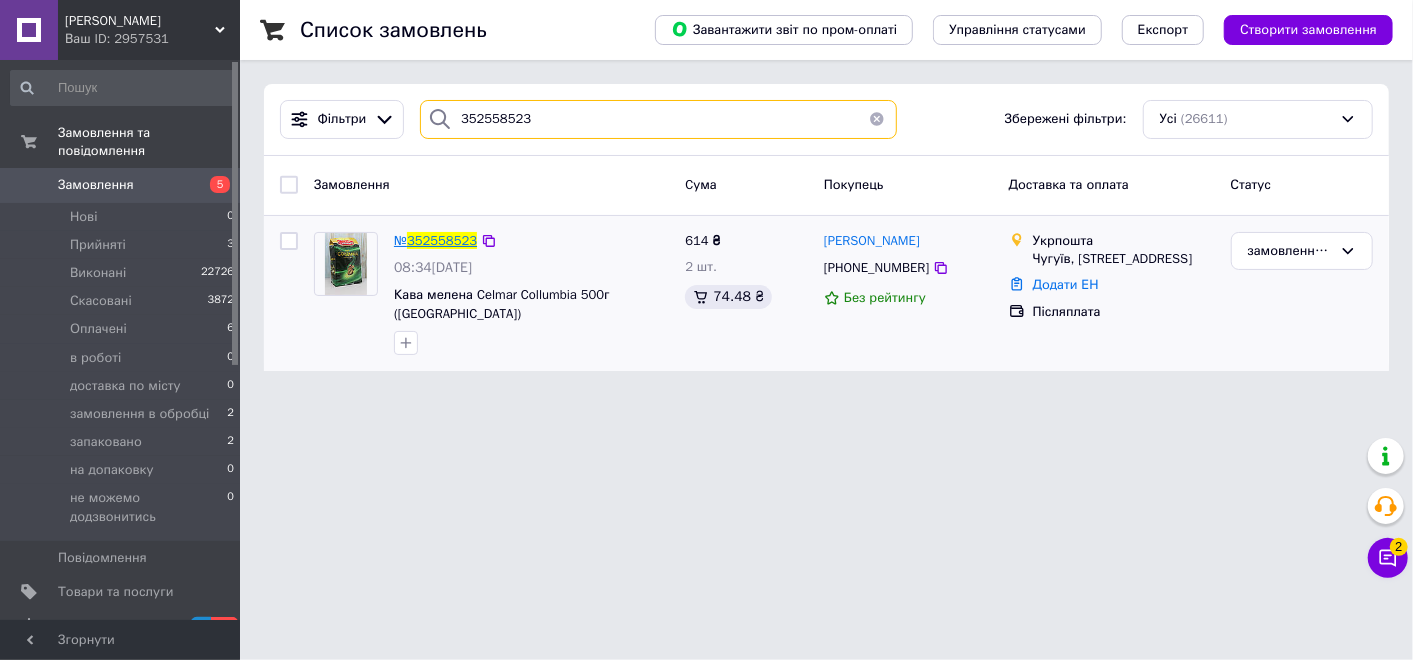 type on "352558523" 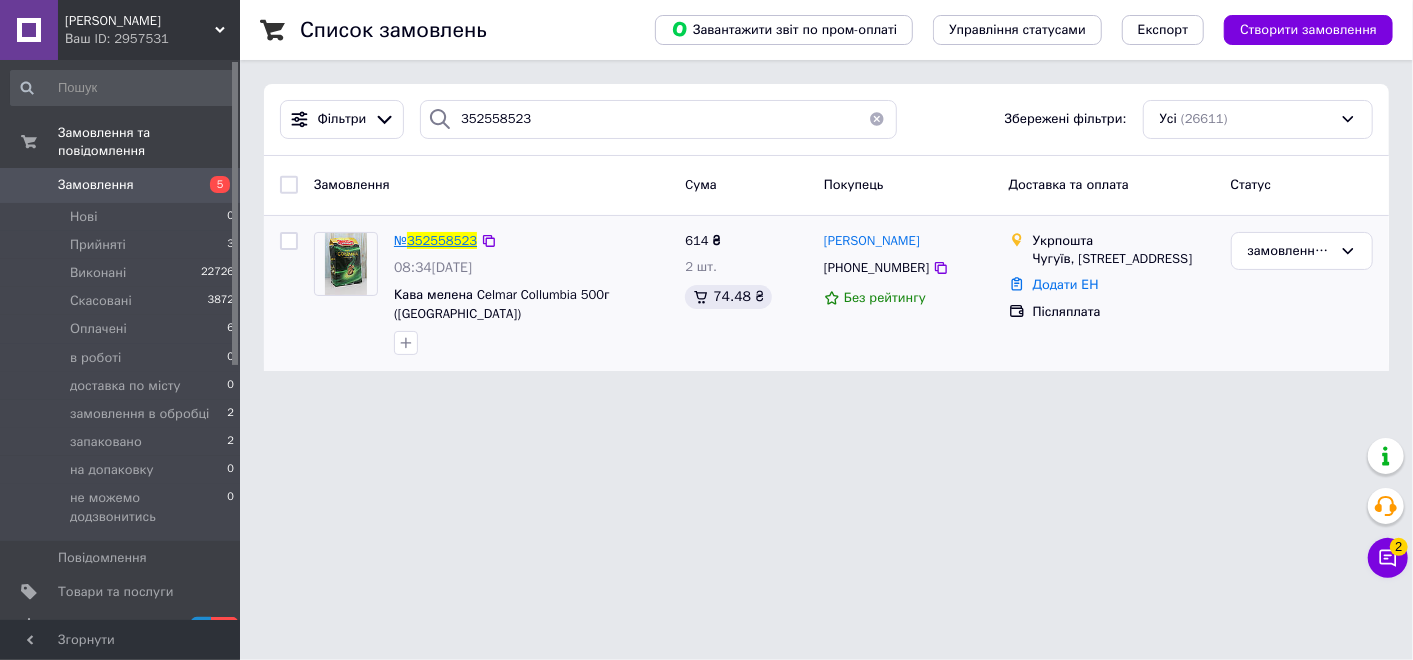 click on "352558523" at bounding box center [442, 240] 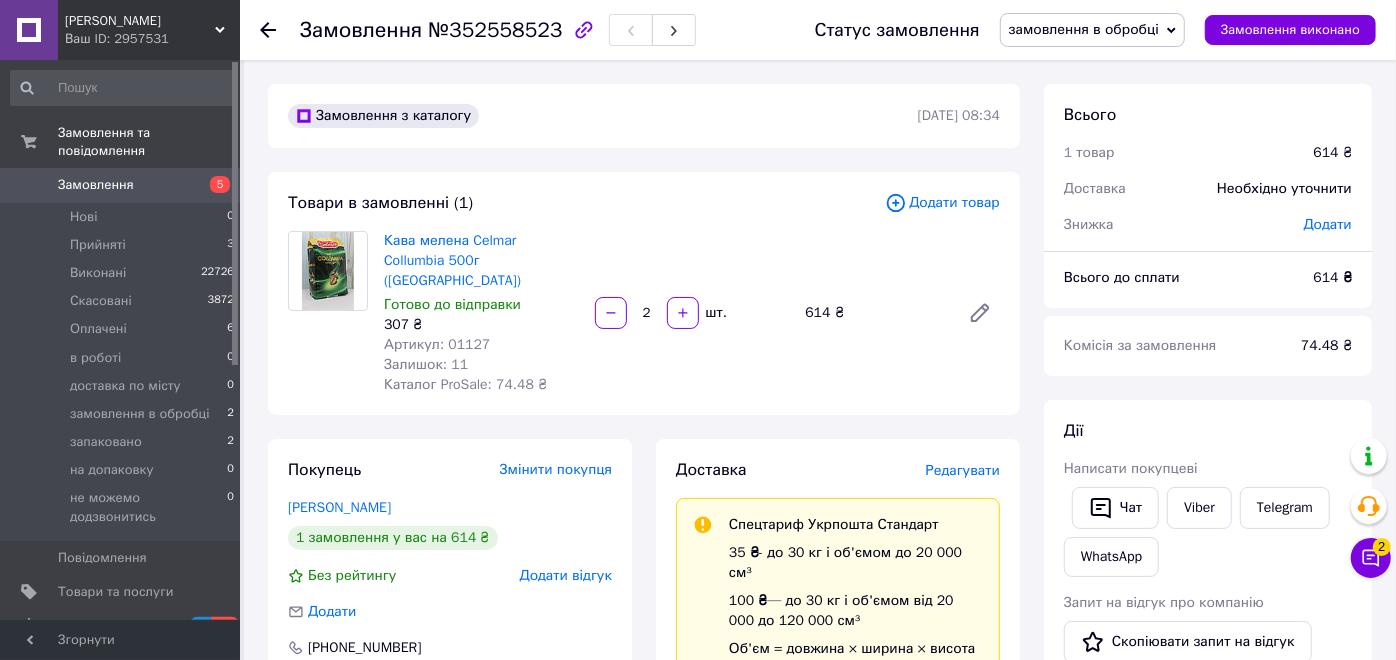 click on "Замовлення" at bounding box center [121, 185] 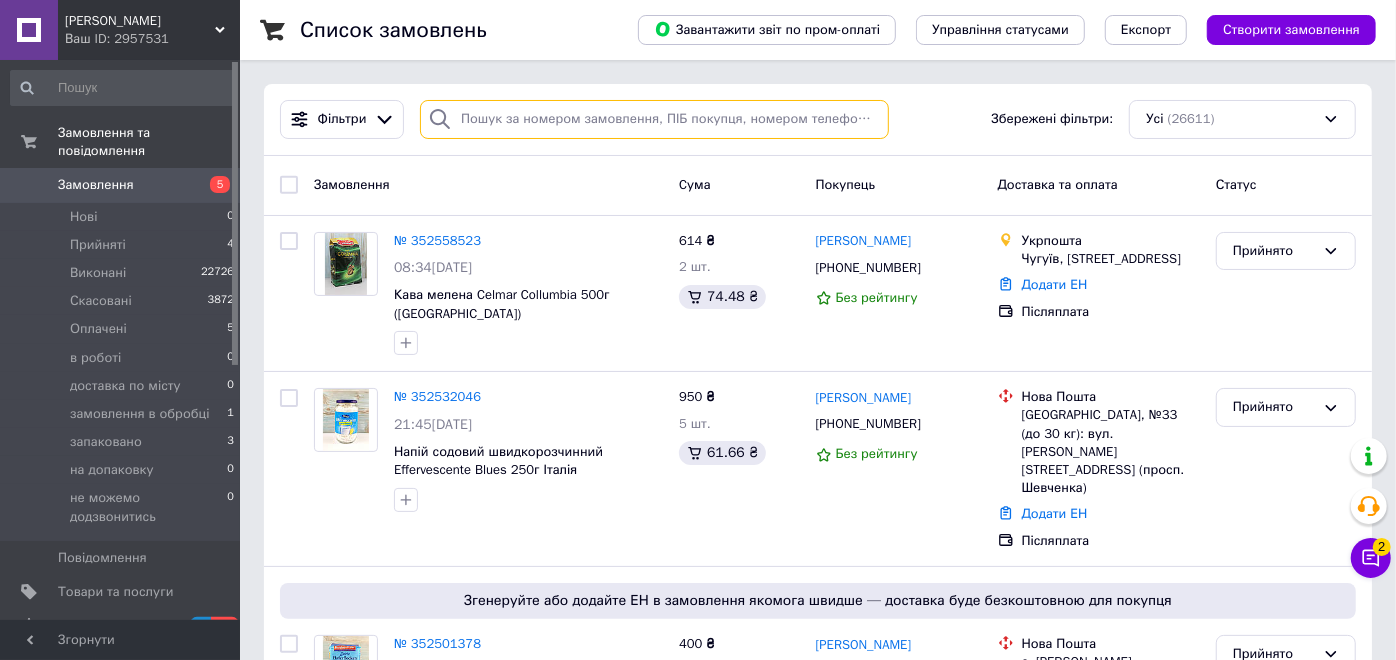 click at bounding box center [654, 119] 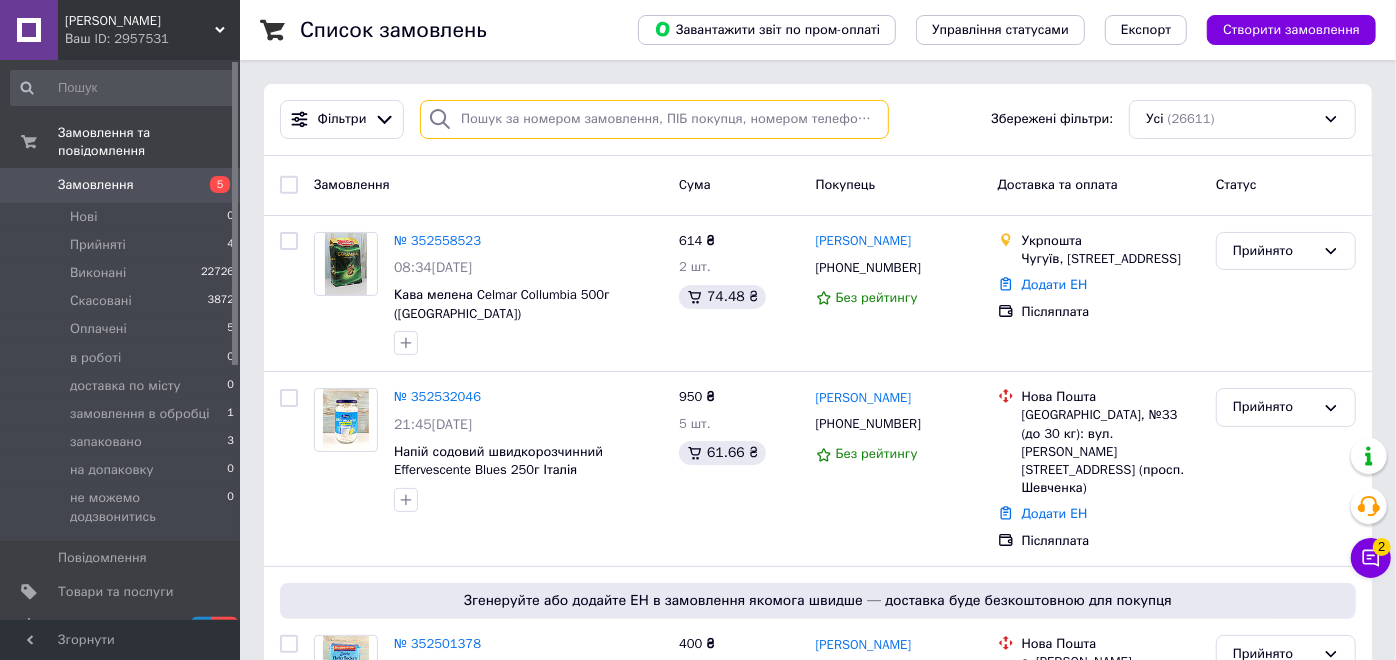 paste on "352480574" 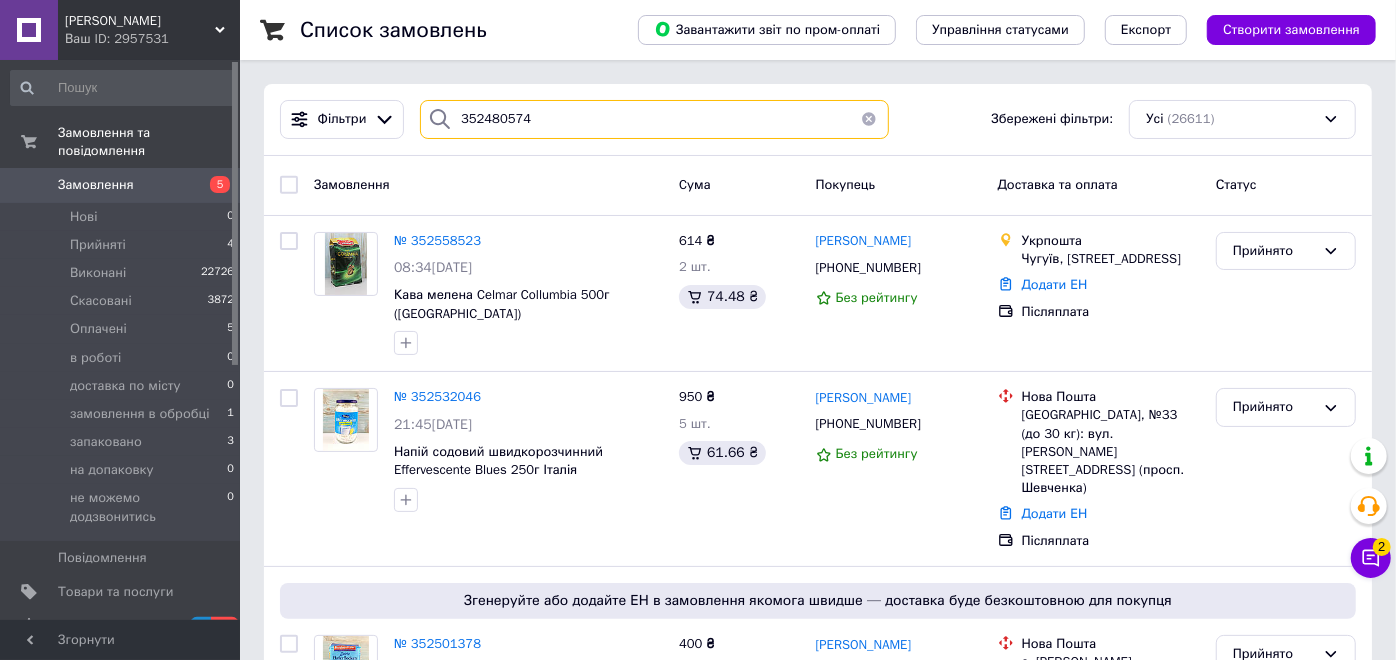 type on "352480574" 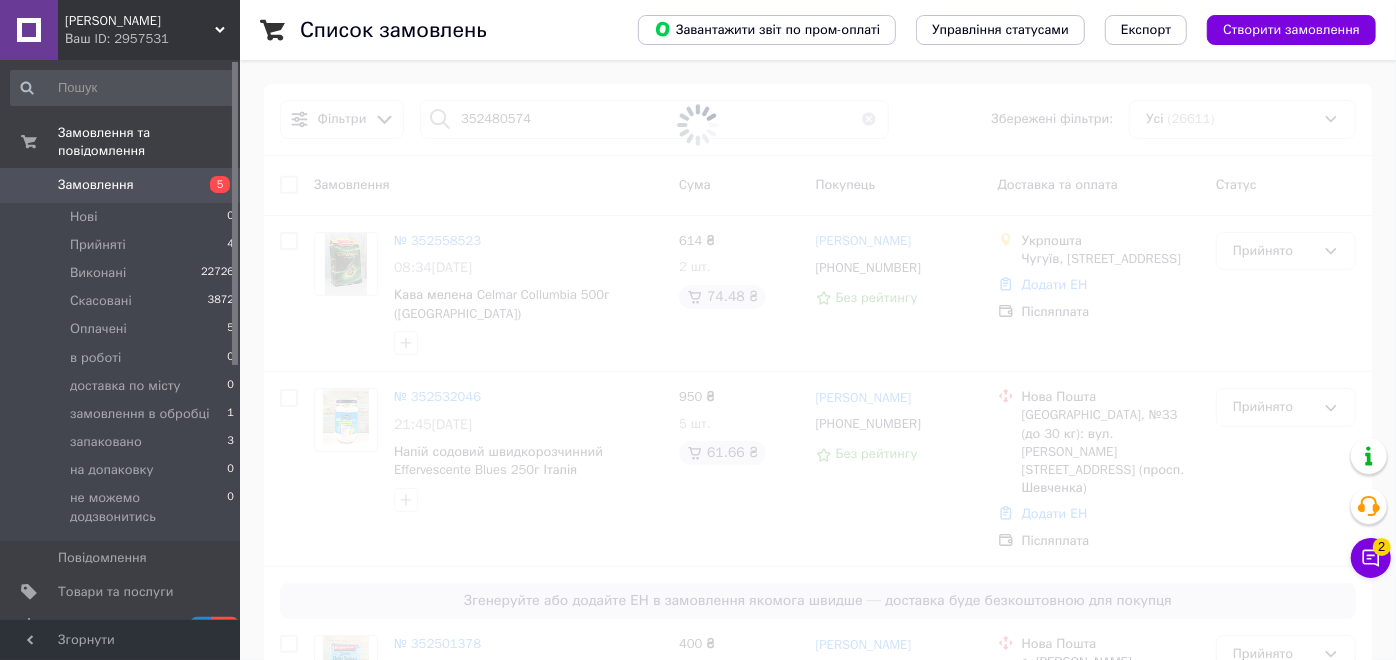 click at bounding box center (698, 125) 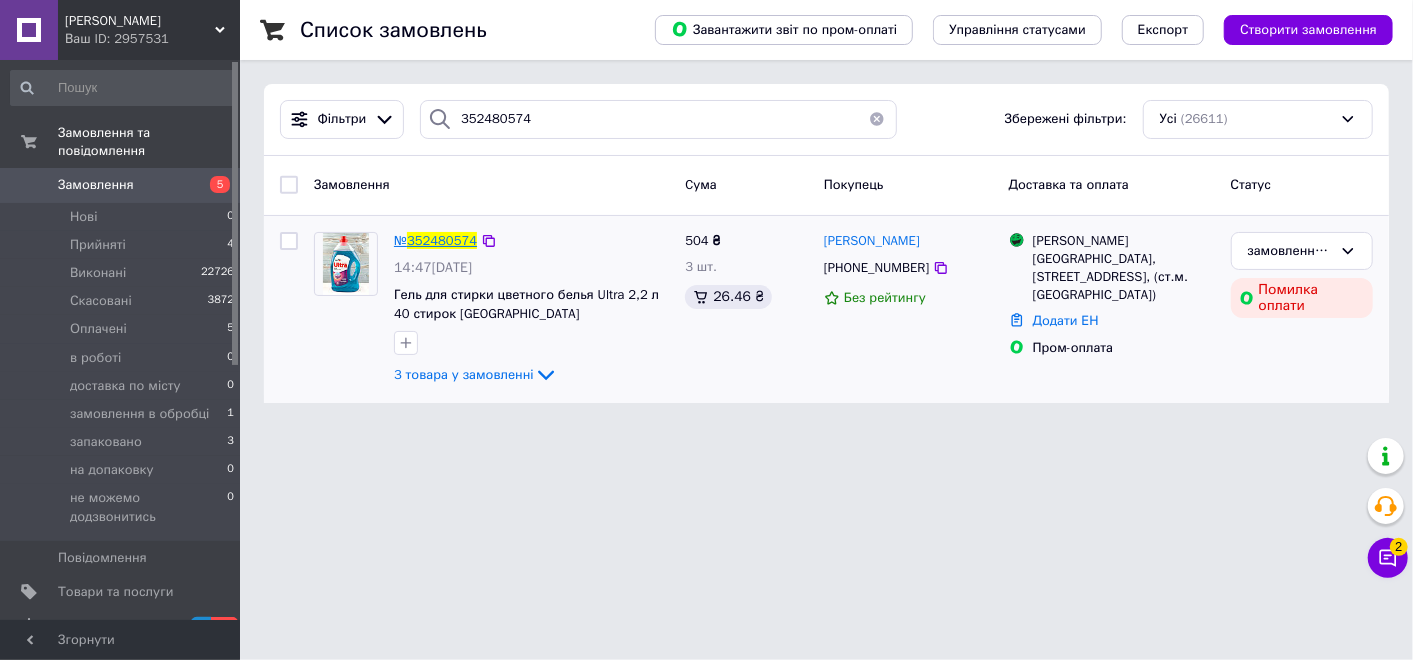 click on "352480574" at bounding box center [442, 240] 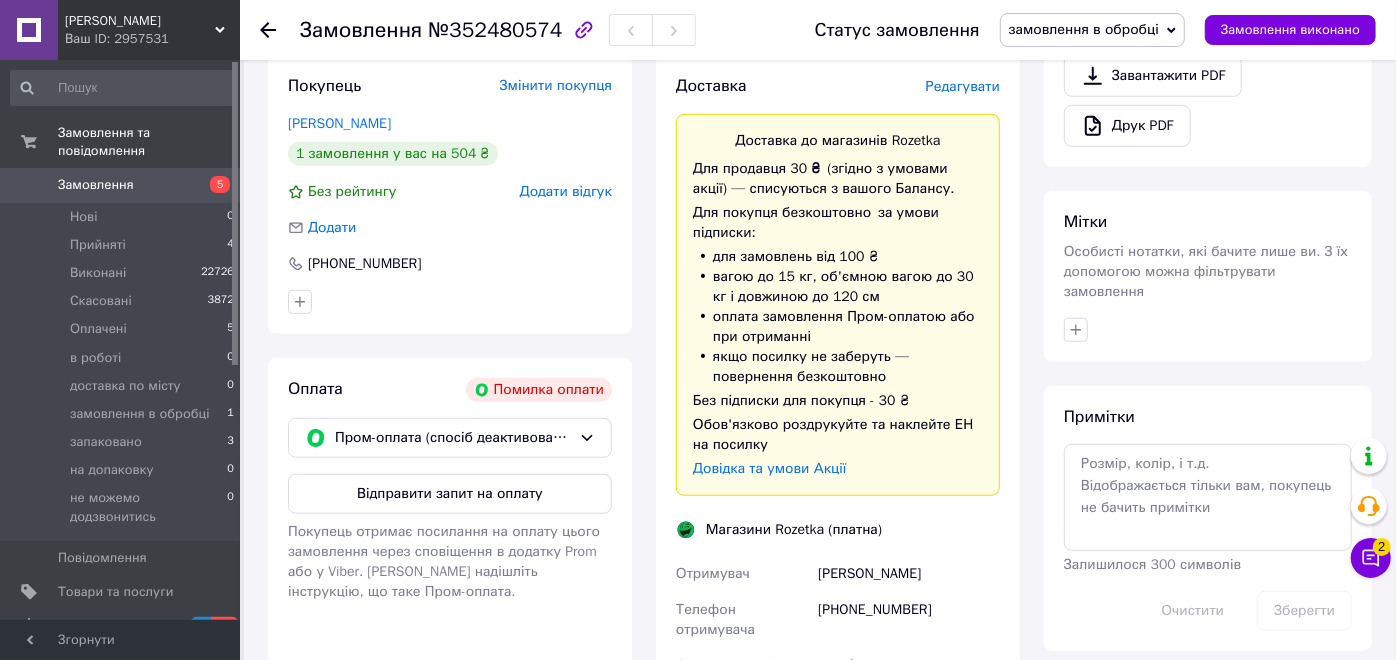 scroll, scrollTop: 888, scrollLeft: 0, axis: vertical 